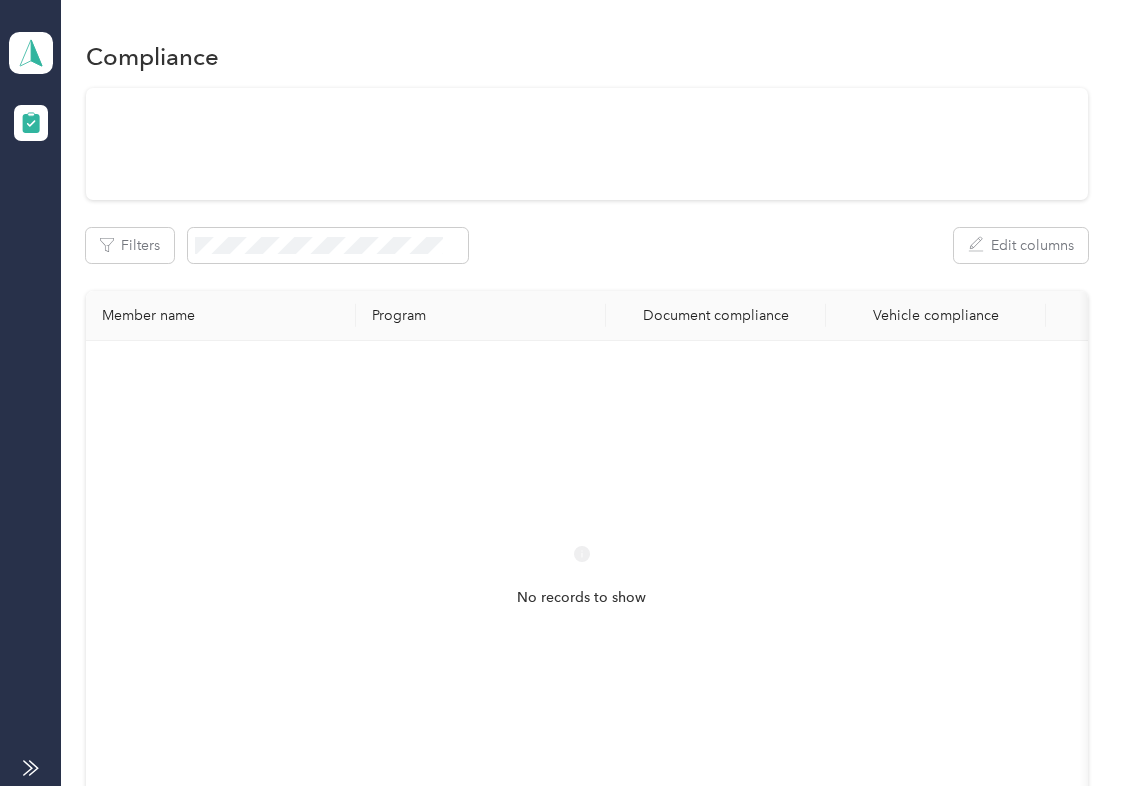 scroll, scrollTop: 0, scrollLeft: 0, axis: both 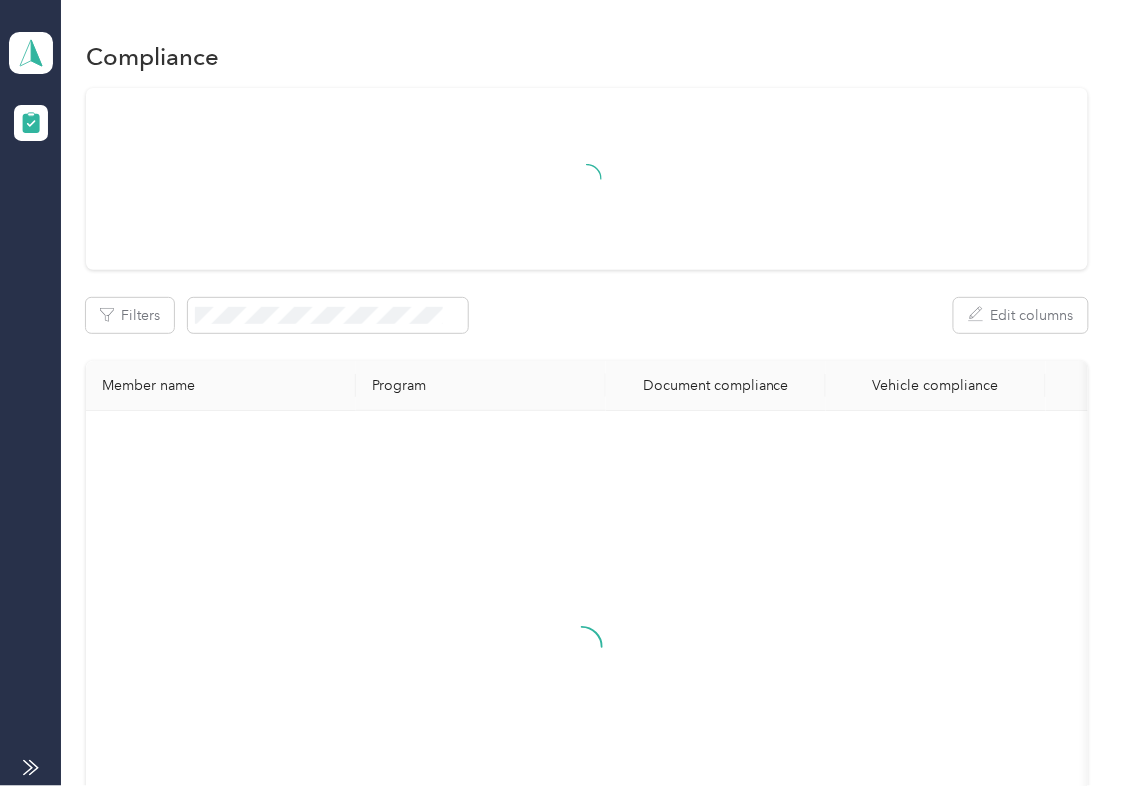 click on "Document compliance" at bounding box center [716, 385] 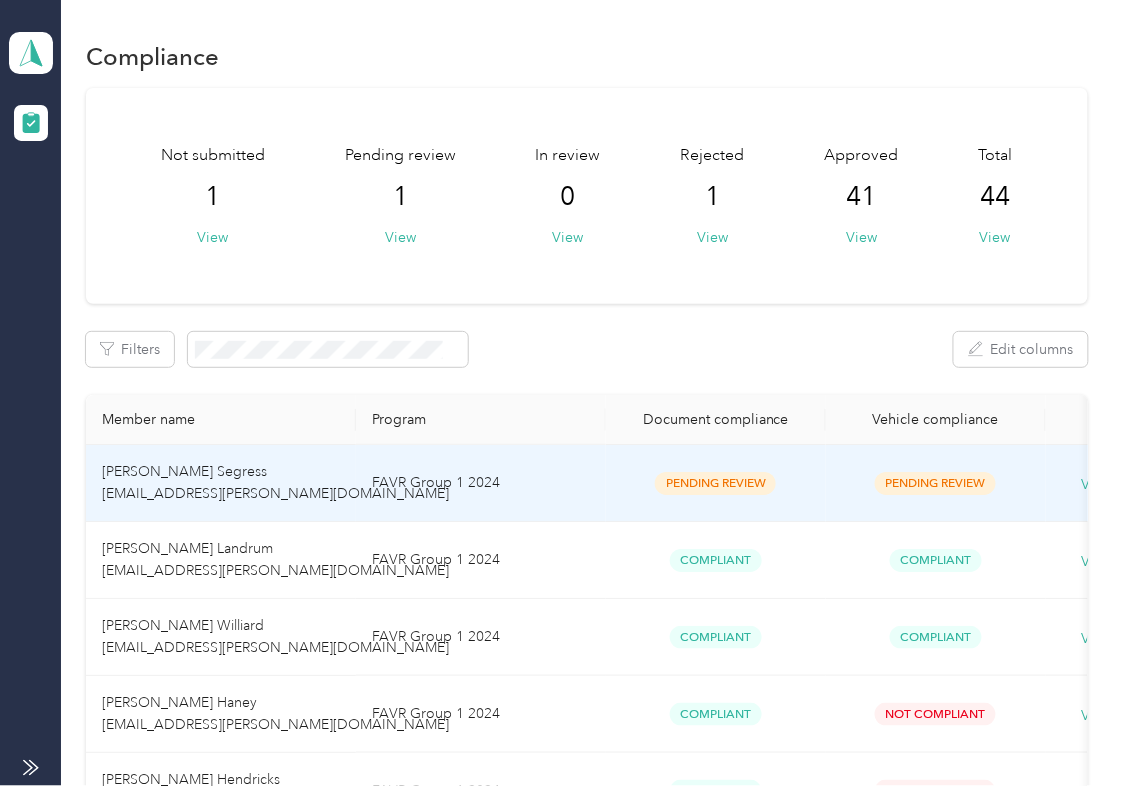 click on "FAVR Group 1 2024" at bounding box center (481, 483) 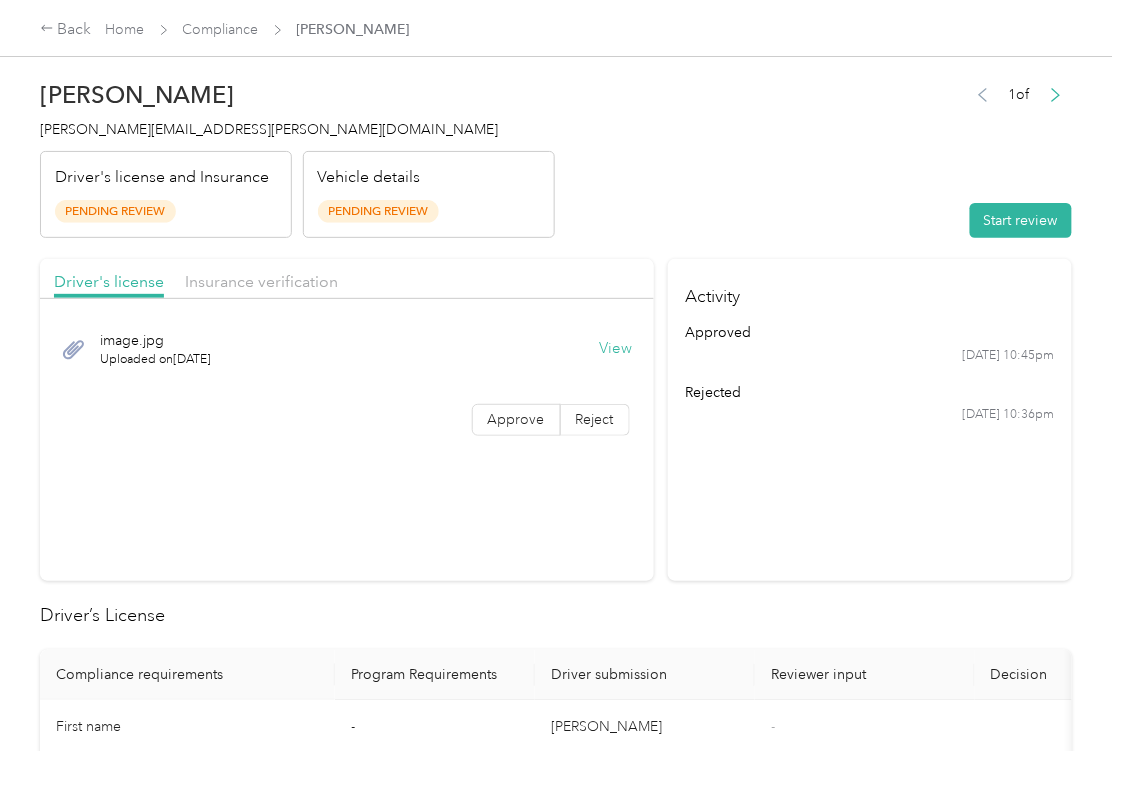 drag, startPoint x: 609, startPoint y: 453, endPoint x: 622, endPoint y: 364, distance: 89.94443 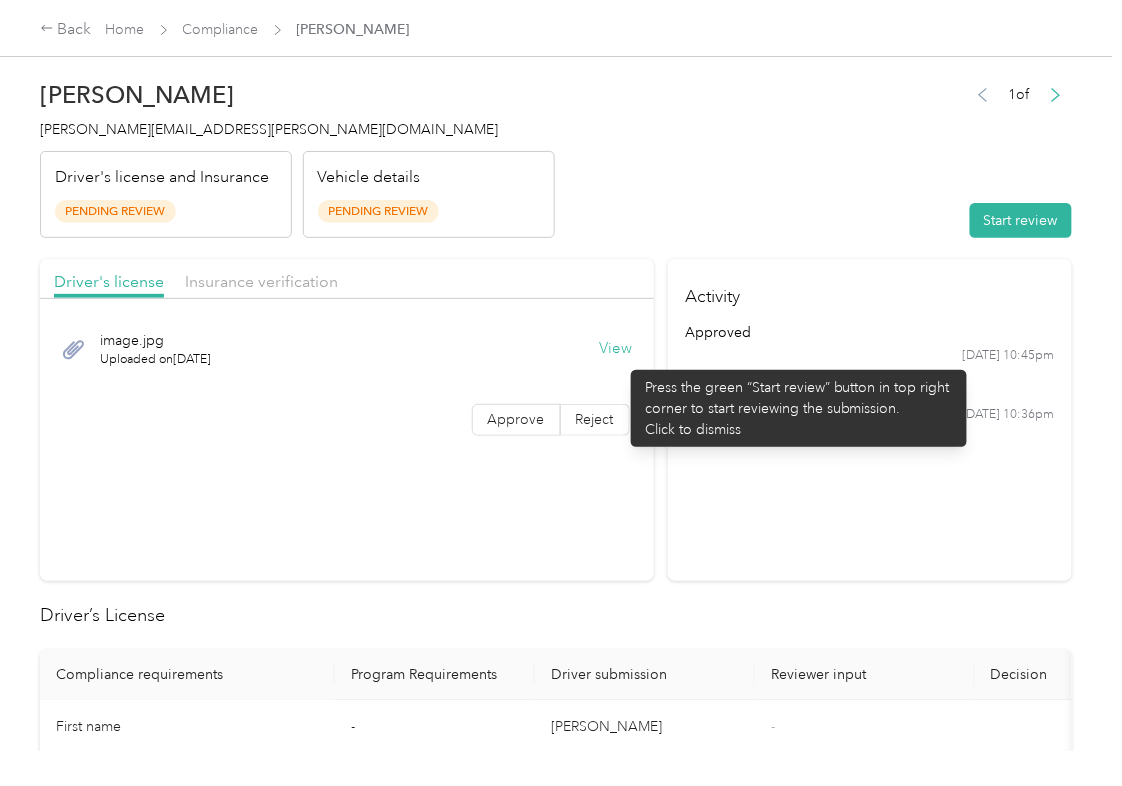 click on "View" at bounding box center [616, 349] 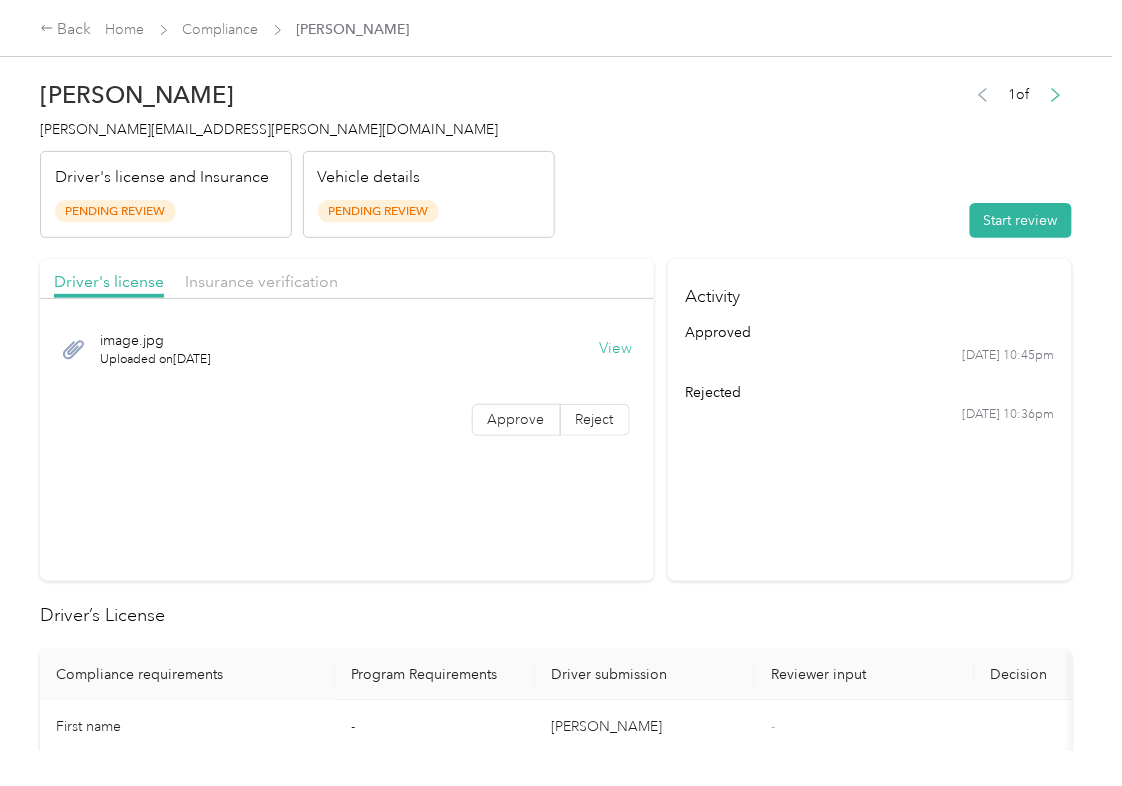 click on "[PERSON_NAME] Segress	 [EMAIL_ADDRESS][PERSON_NAME][DOMAIN_NAME] Driver's license and Insurance Pending Review Vehicle details Pending Review 1  of  Start review Driver's license Insurance verification image.jpg Uploaded on  [DATE] View Approve Reject Activity approved [DATE] 10:45pm rejected [DATE] 10:36pm Driver’s License  Compliance requirements Program Requirements Driver submission Reviewer input Decision Rejection reason             First name - [PERSON_NAME] - Last name - [PERSON_NAME]	 - Mobile number - [PHONE_NUMBER] - Driver License expiration * 0 month-diff [DATE] - Approve Reject Insurance Declaration Compliance requirements Program Requirements Driver submission Reviewer input Decision Rejection reason             State * - [US_STATE] - Zip code * - 74014 - Insurance Declaration expiration * 0 month-diff [DATE] - Approve Reject Bodily injury coverage per person * $100,000 min $250,000 - Approve Reject Bodily injury coverage per accident * $300,000 min $500,000 - Approve Reject $50,000 min $100,000 - Approve -" at bounding box center (556, 1263) 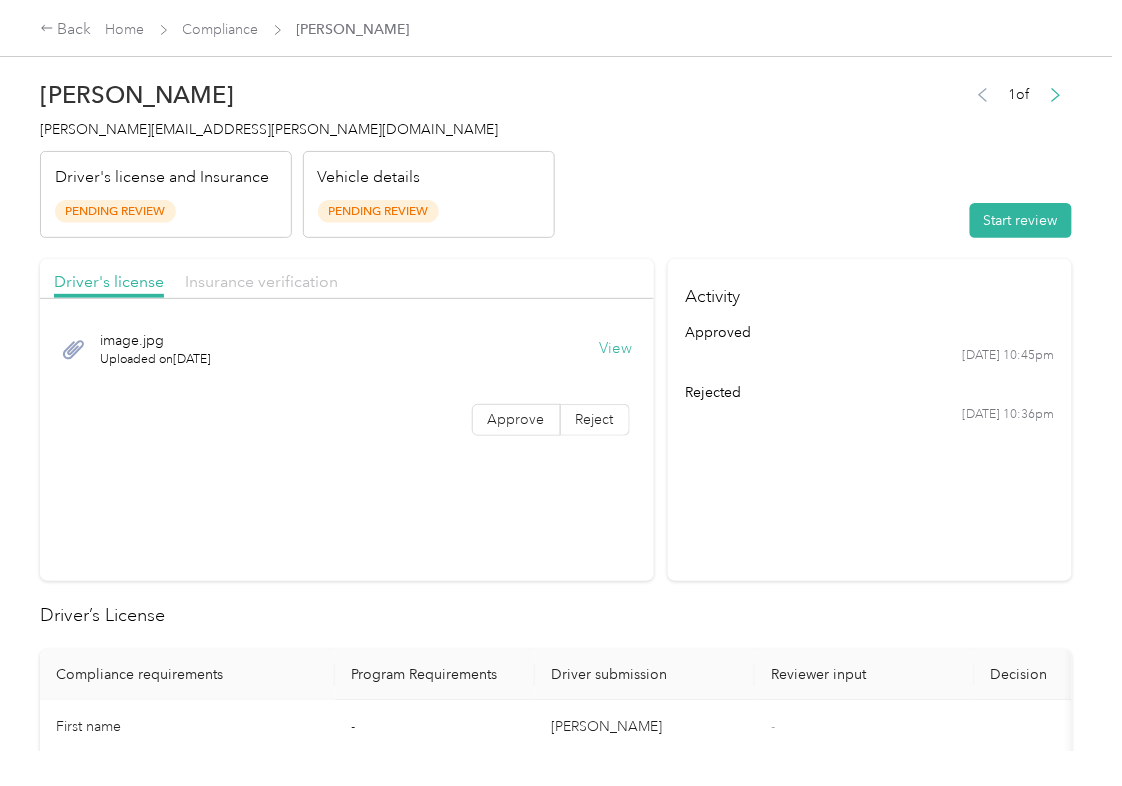 click on "Insurance verification" at bounding box center [261, 281] 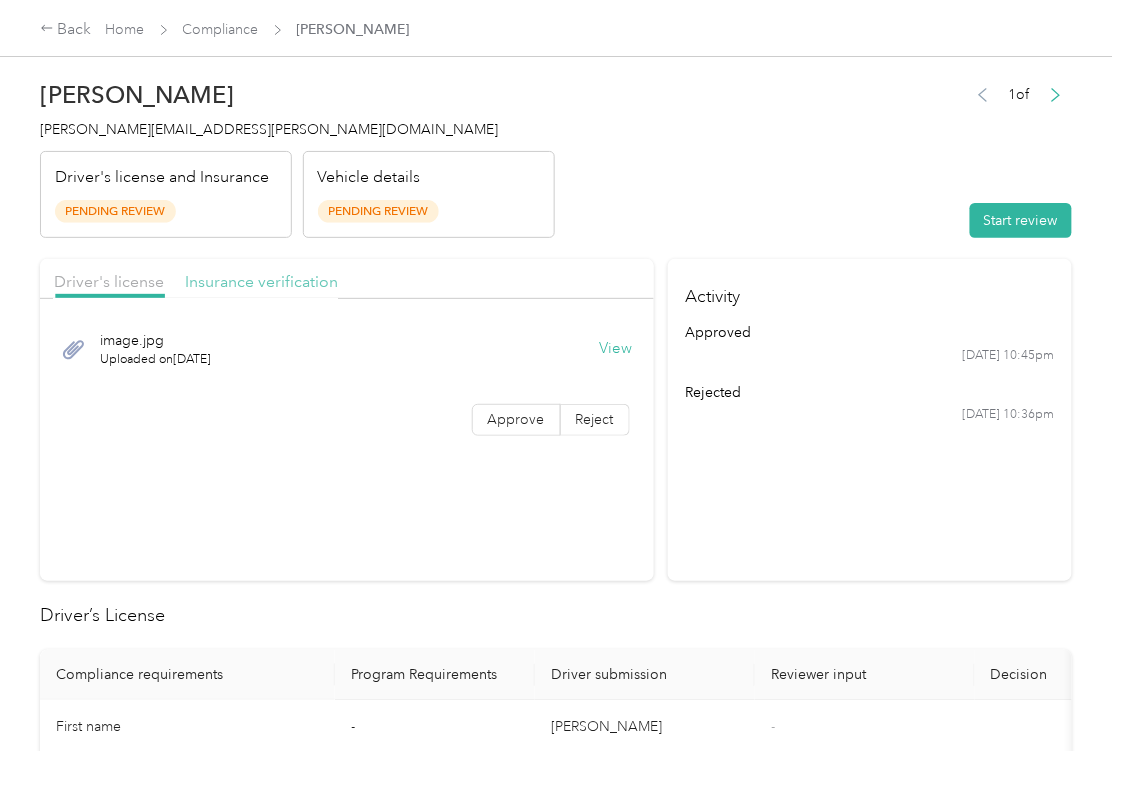 click on "Insurance verification" at bounding box center [261, 281] 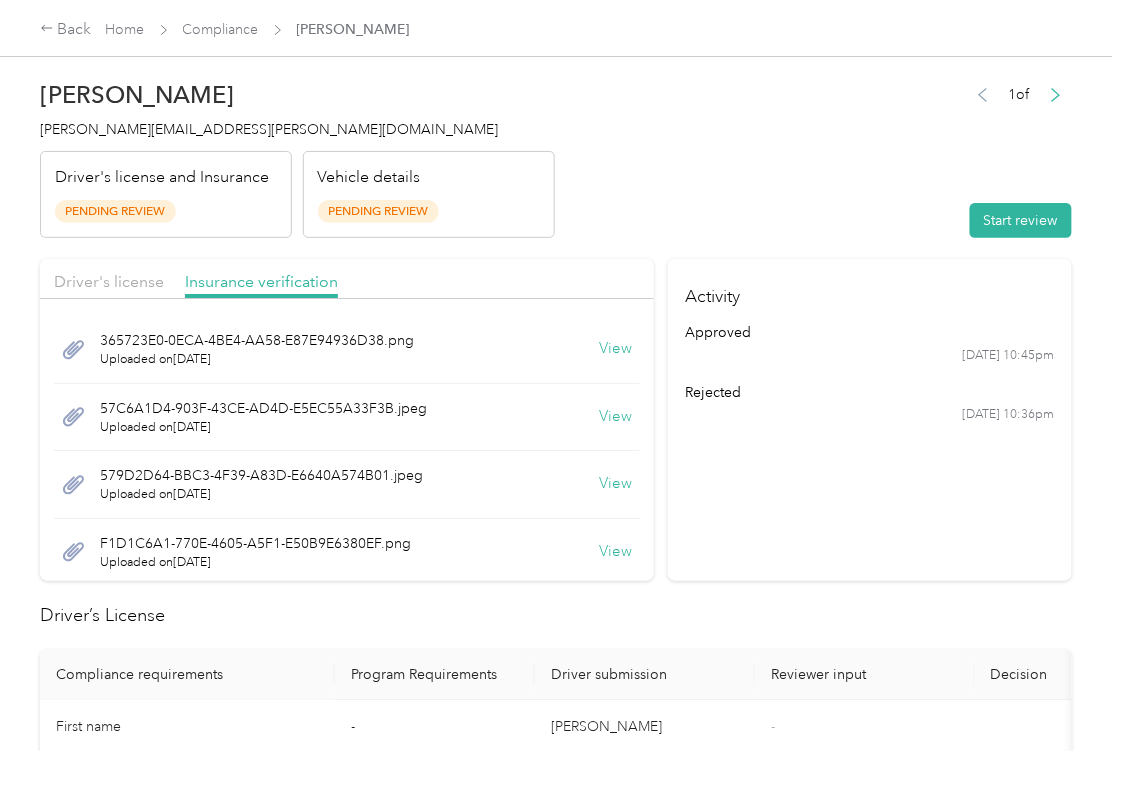 click on "View" at bounding box center (616, 349) 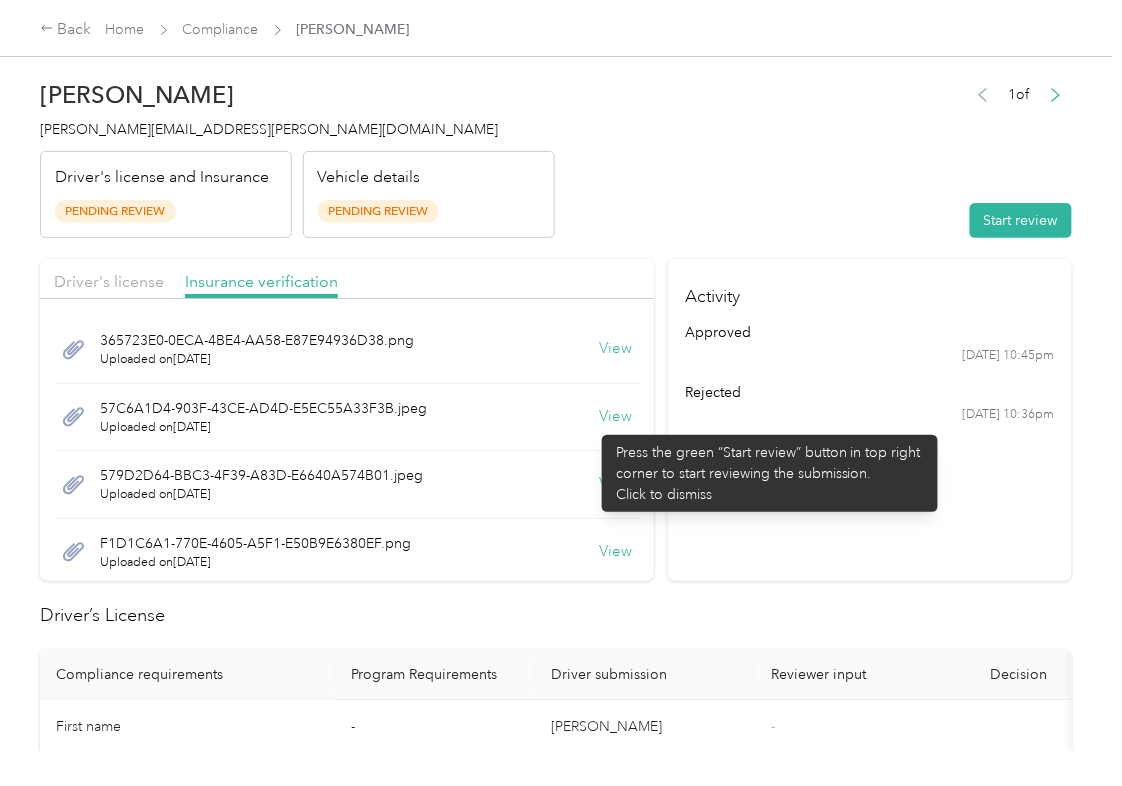 click on "View" at bounding box center [616, 417] 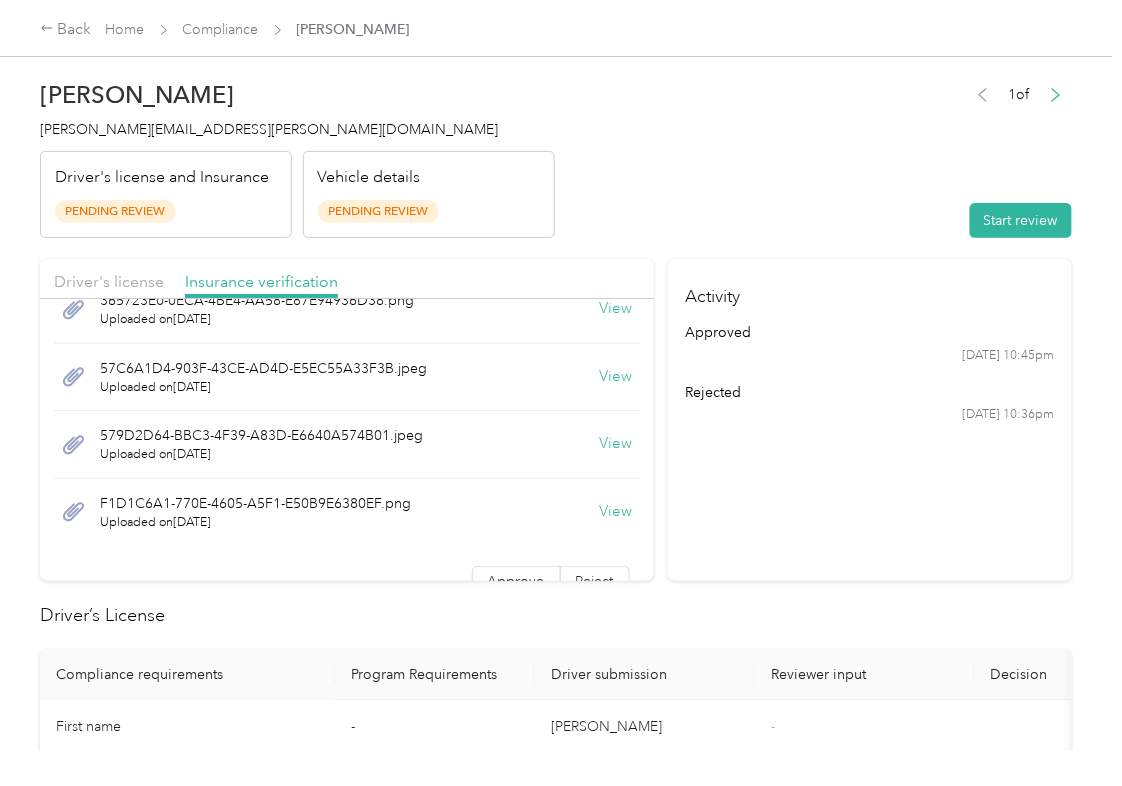 scroll, scrollTop: 49, scrollLeft: 0, axis: vertical 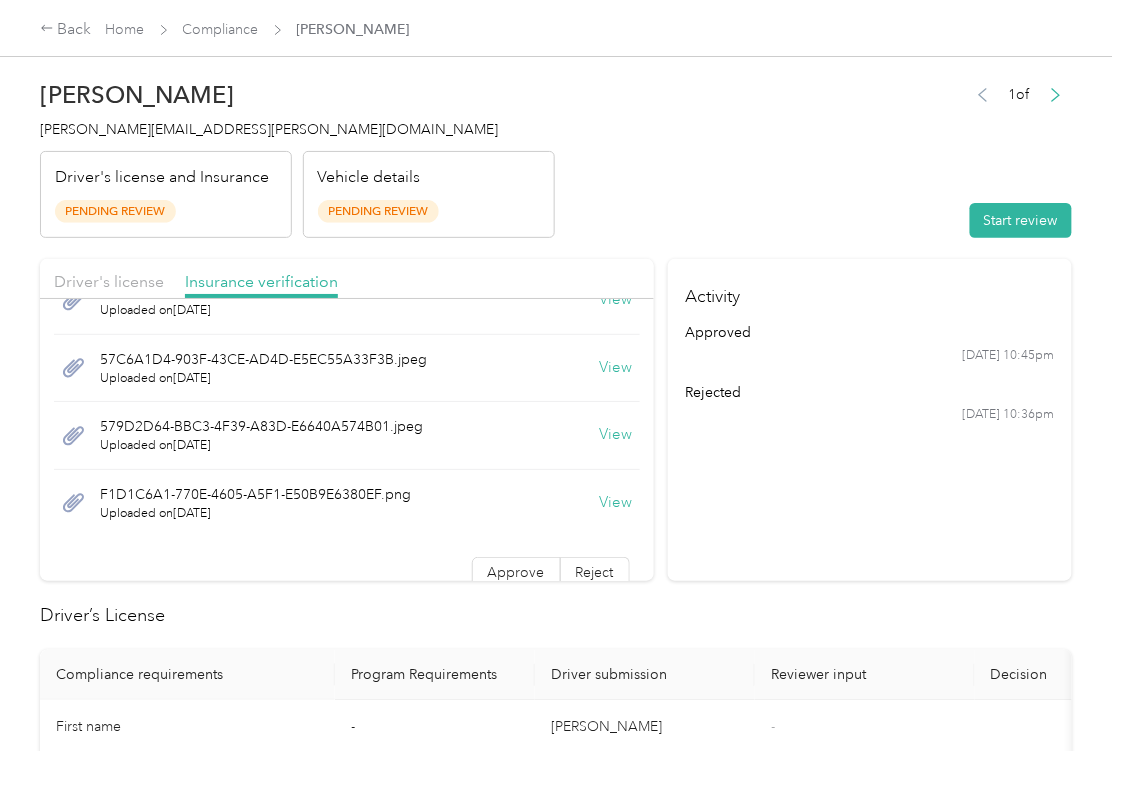 click on "View" at bounding box center (616, 435) 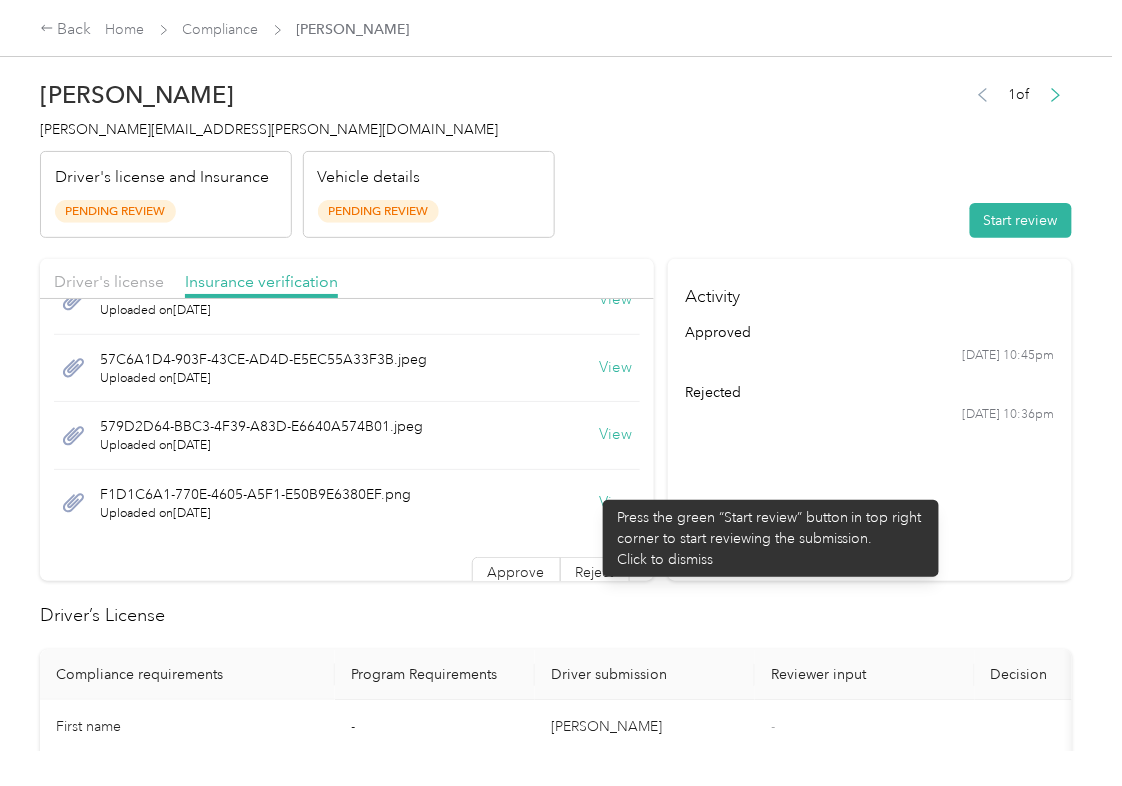 click on "View" at bounding box center [616, 503] 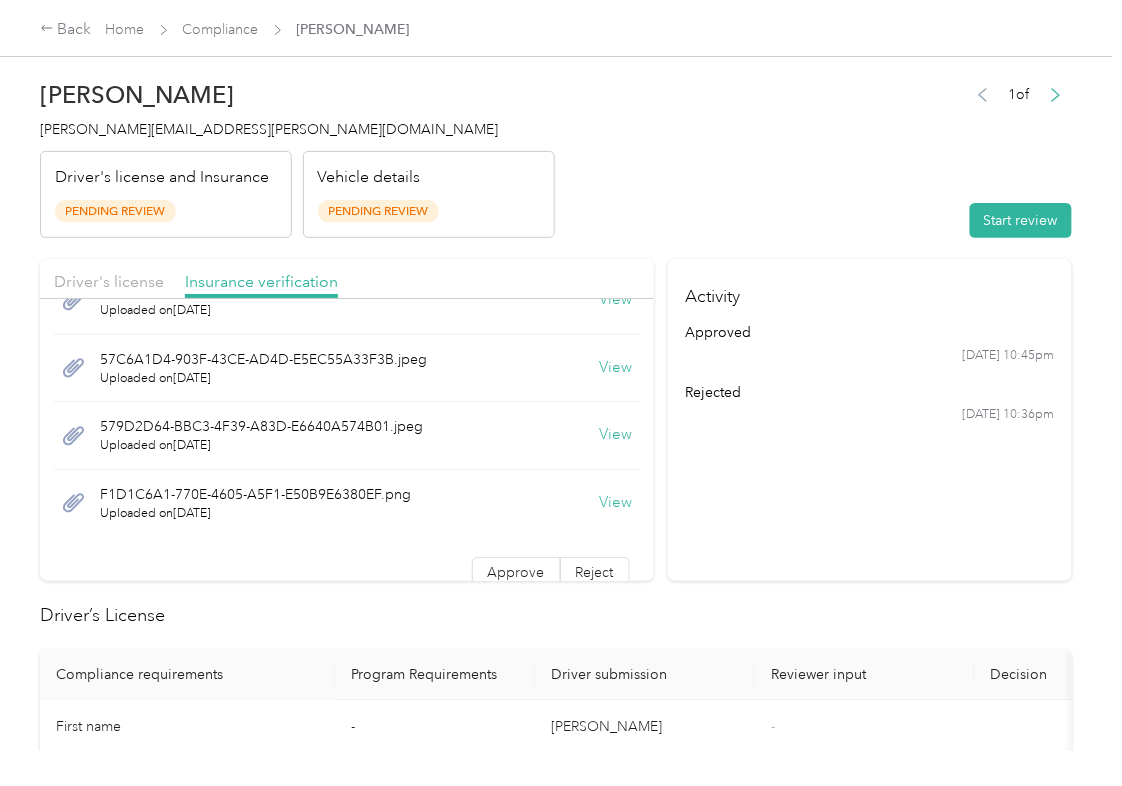 click on "Activity approved [DATE] 10:45pm rejected [DATE] 10:36pm" at bounding box center [870, 420] 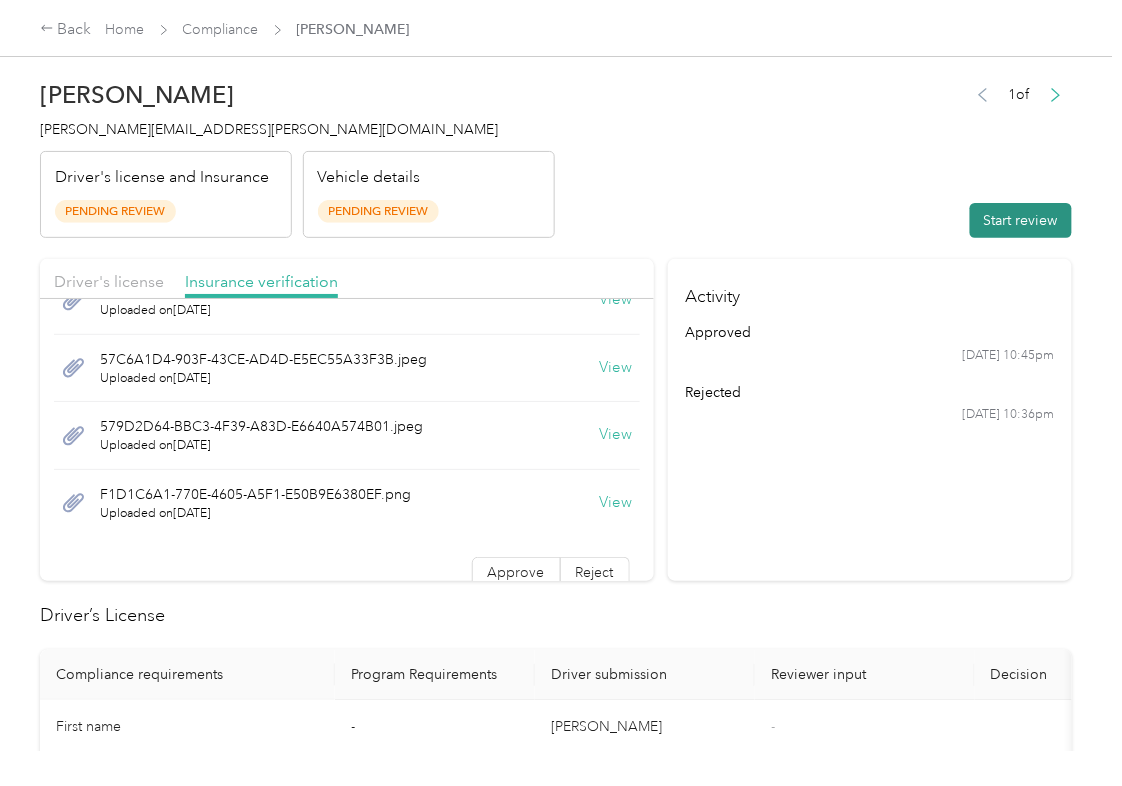 click on "Start review" at bounding box center (1021, 220) 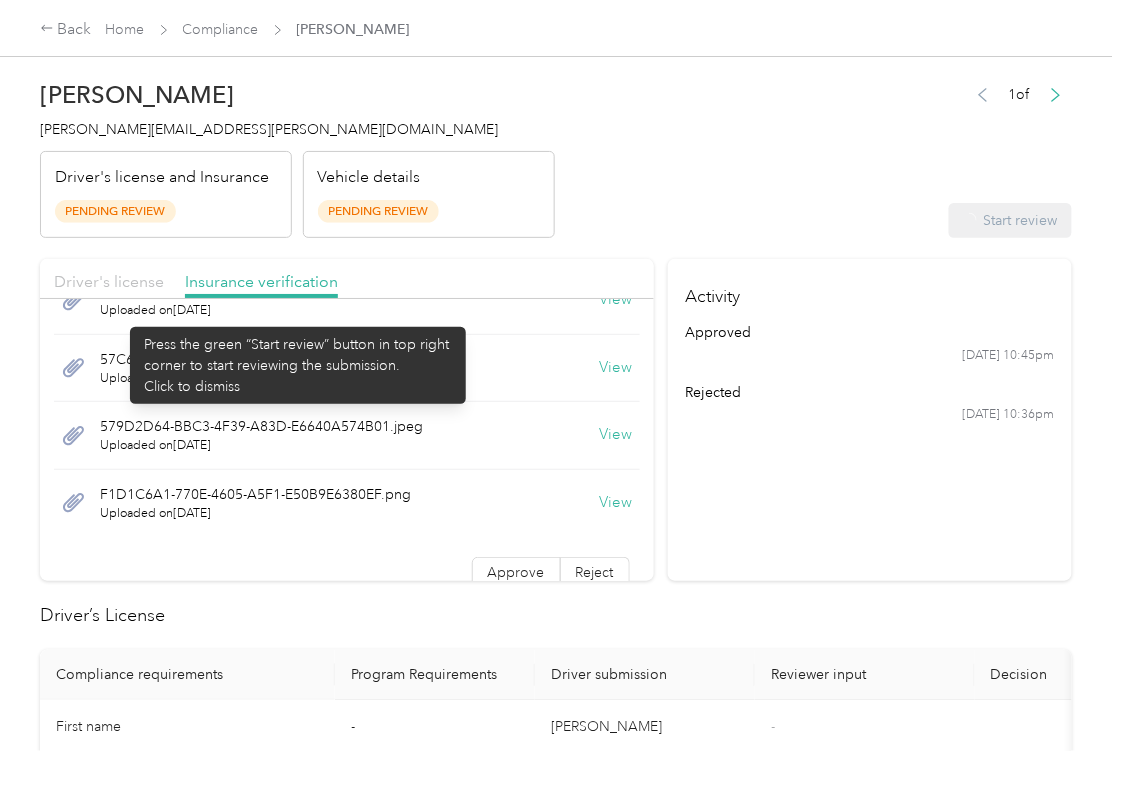 drag, startPoint x: 108, startPoint y: 312, endPoint x: 120, endPoint y: 284, distance: 30.463093 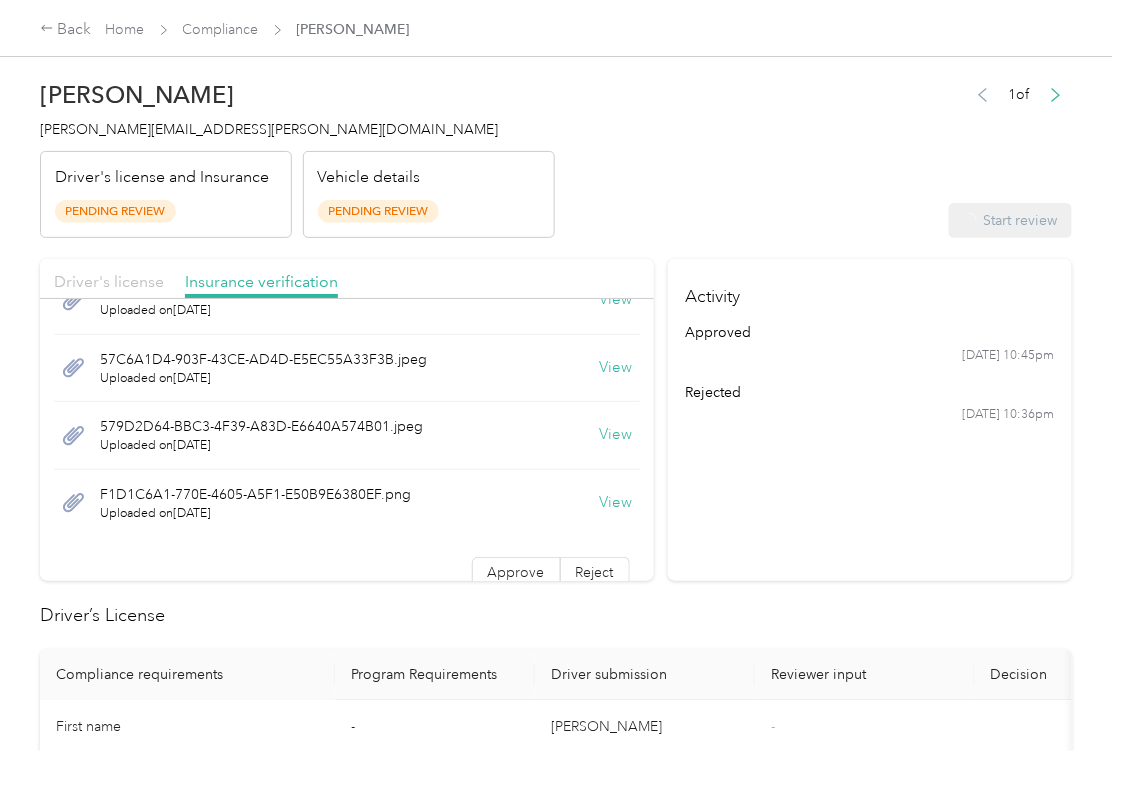 click on "Driver's license" at bounding box center (109, 281) 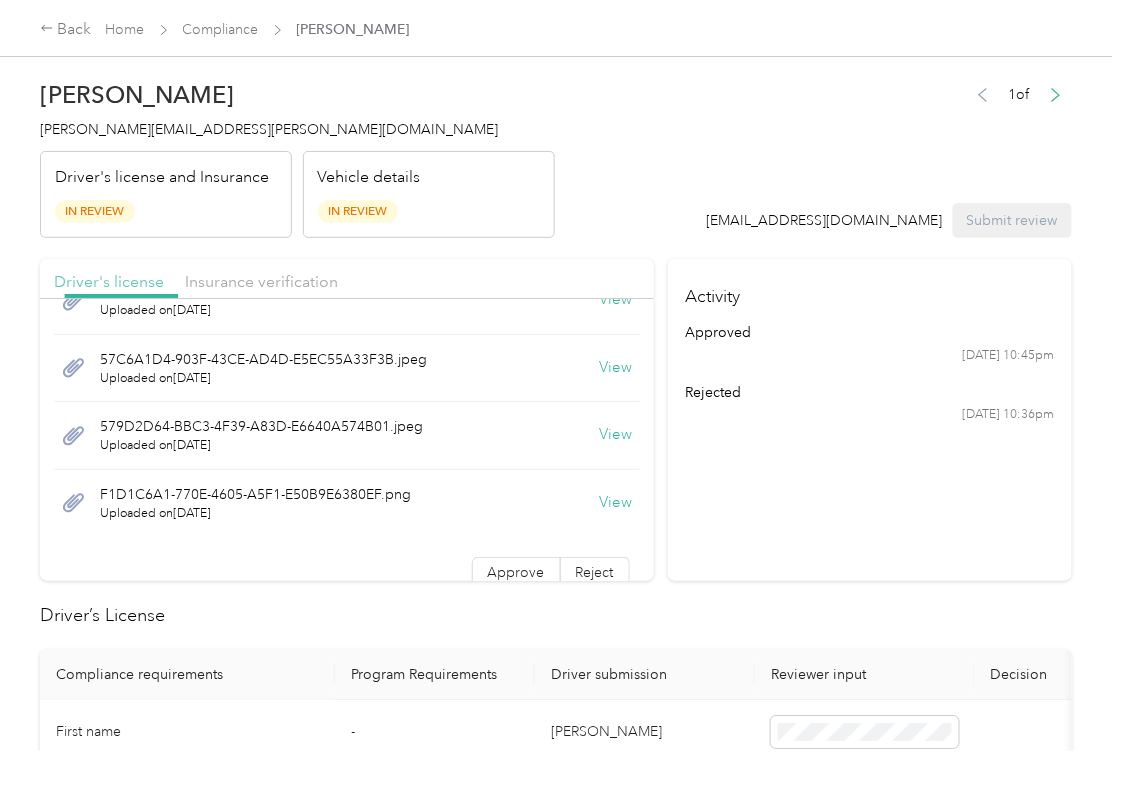 click on "Driver's license" at bounding box center [109, 281] 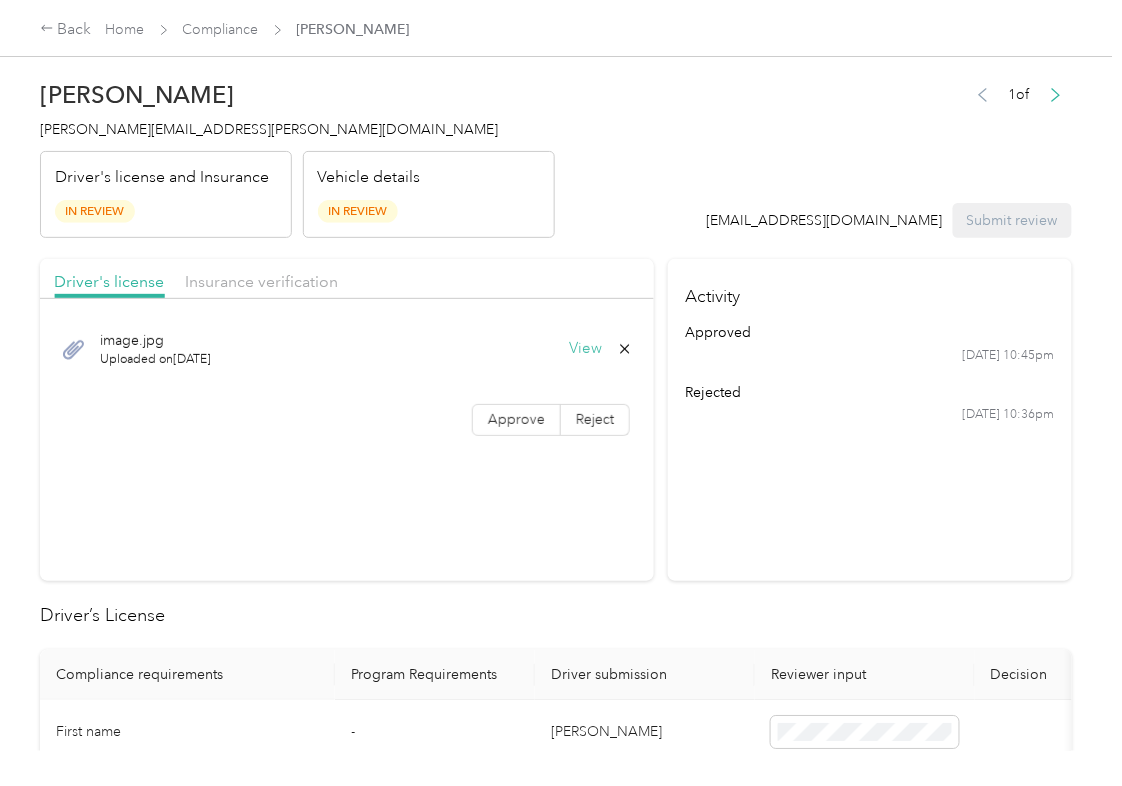 scroll, scrollTop: 0, scrollLeft: 0, axis: both 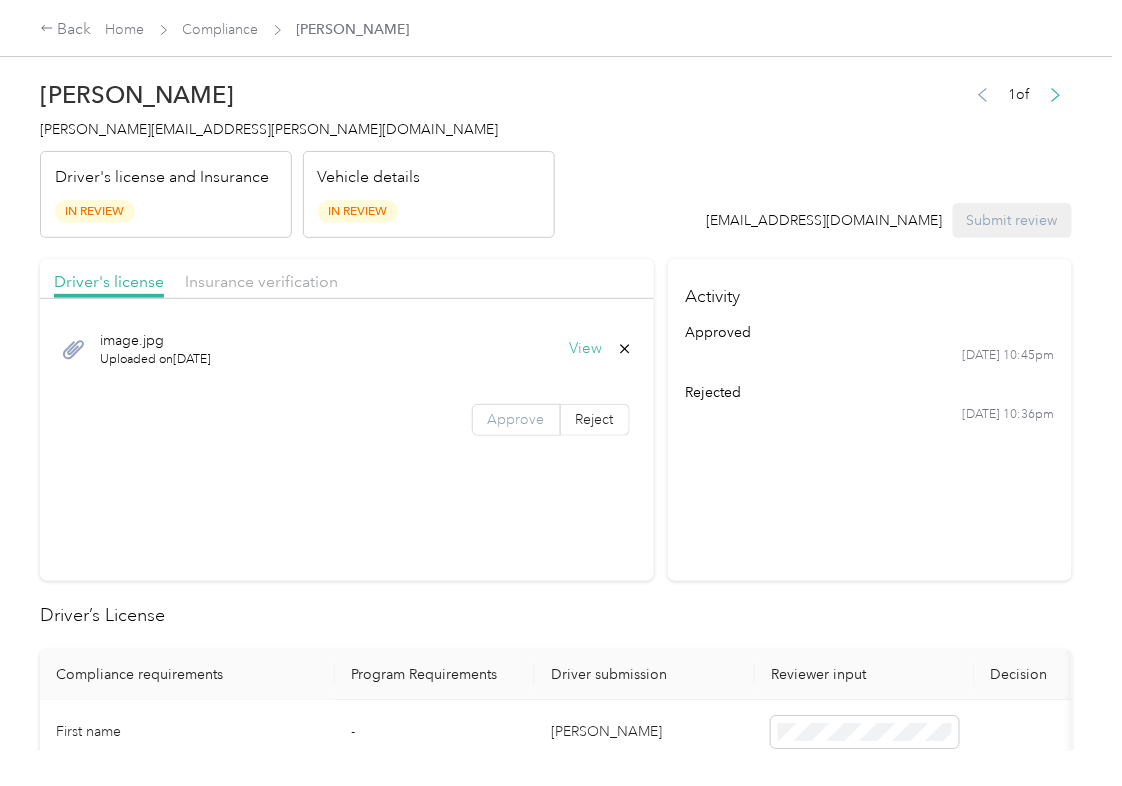 click on "Approve" at bounding box center (516, 420) 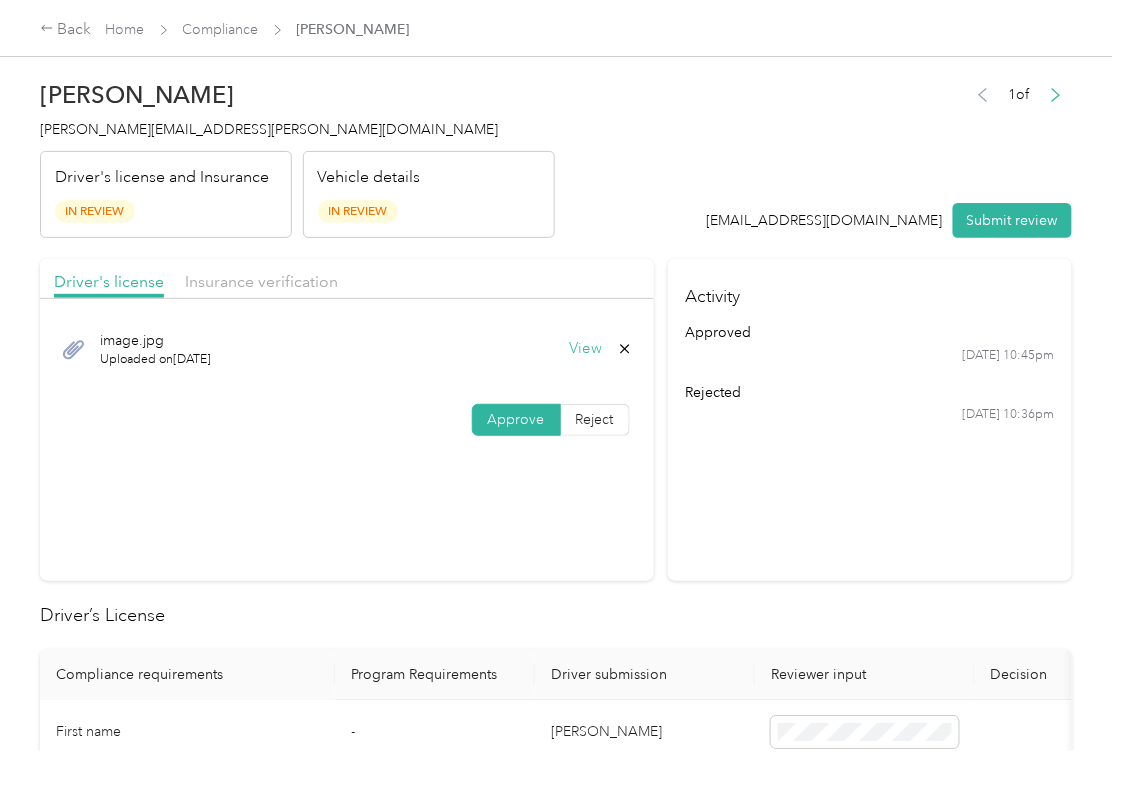 click on "Approve" at bounding box center [516, 419] 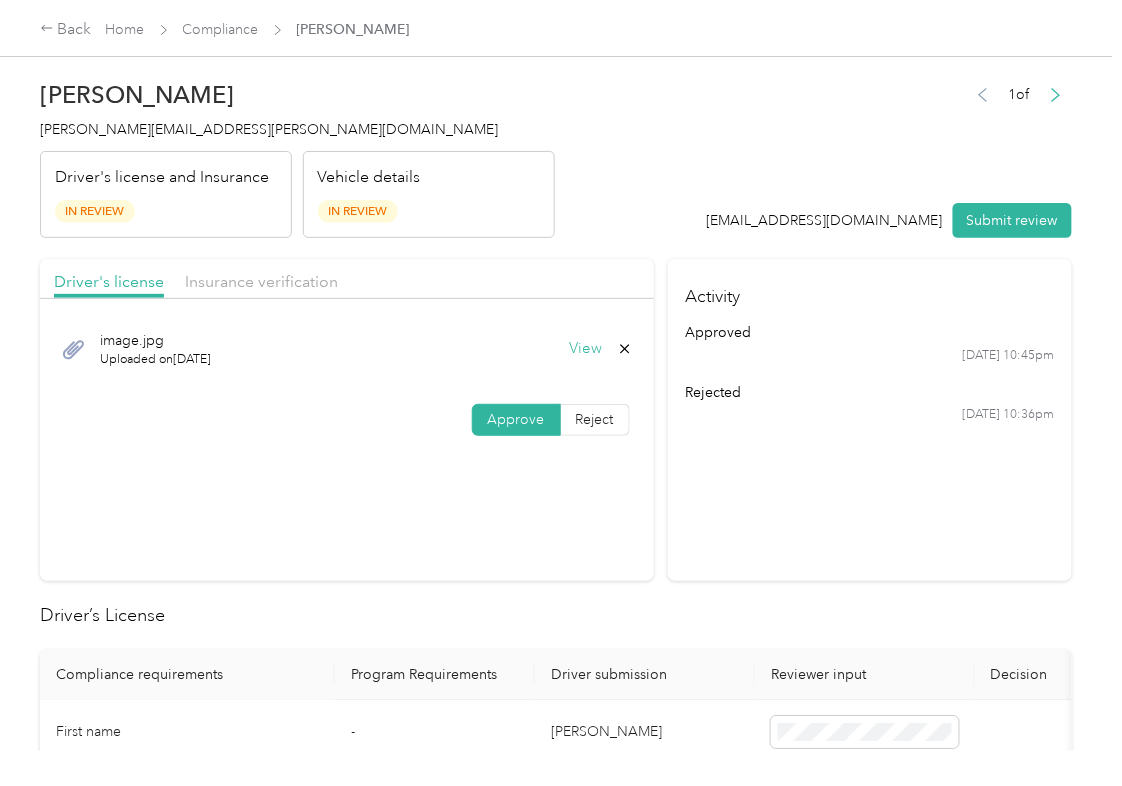 drag, startPoint x: 490, startPoint y: 425, endPoint x: 180, endPoint y: 302, distance: 333.51013 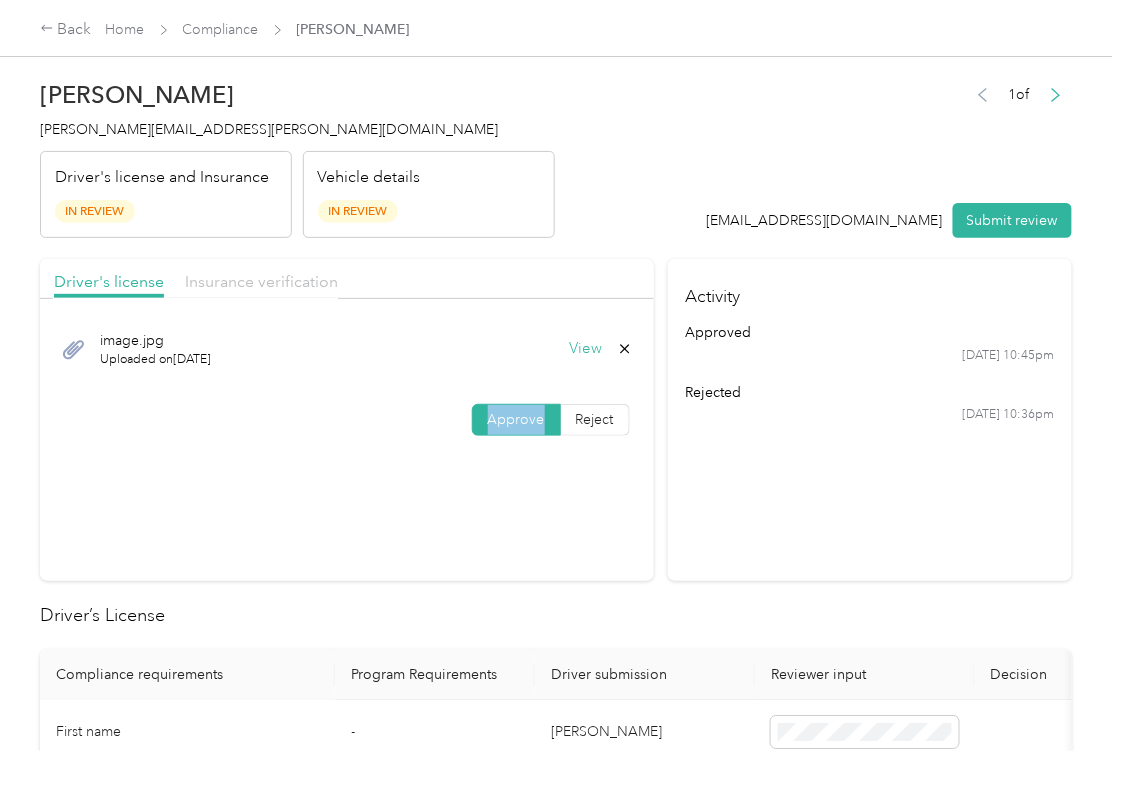 click on "Insurance verification" at bounding box center (261, 281) 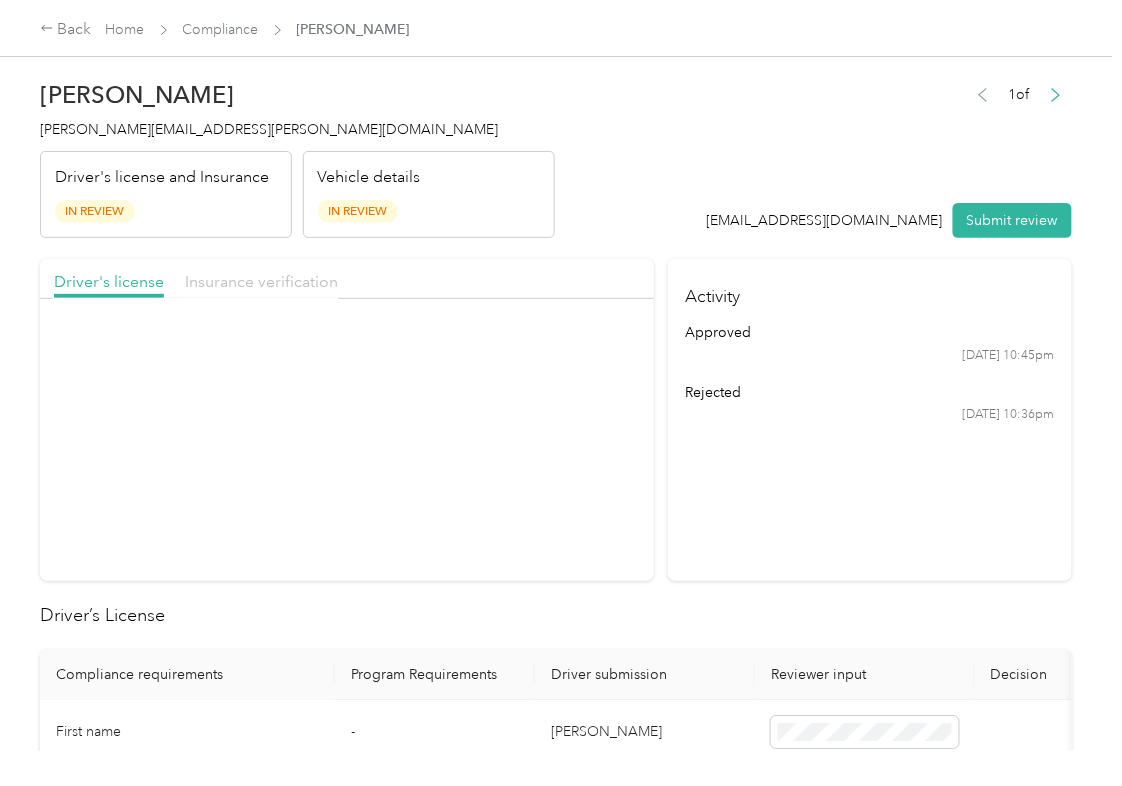 click on "Insurance verification" at bounding box center (261, 281) 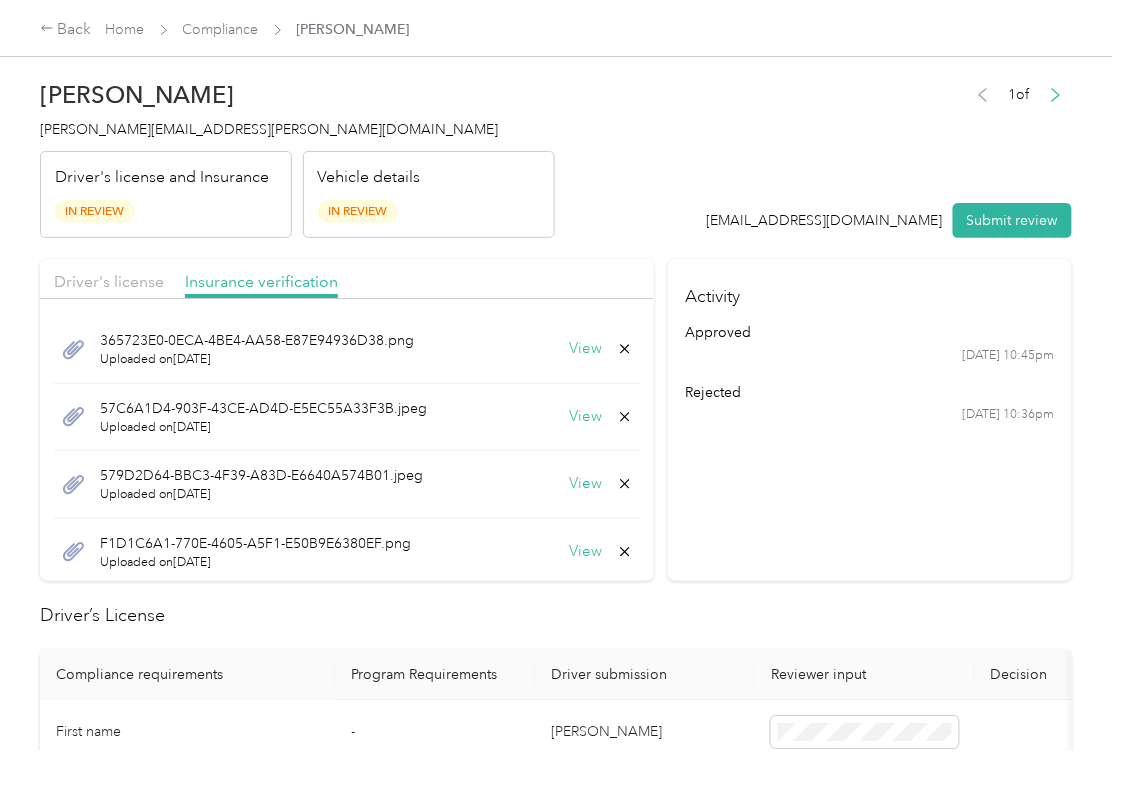 scroll, scrollTop: 72, scrollLeft: 0, axis: vertical 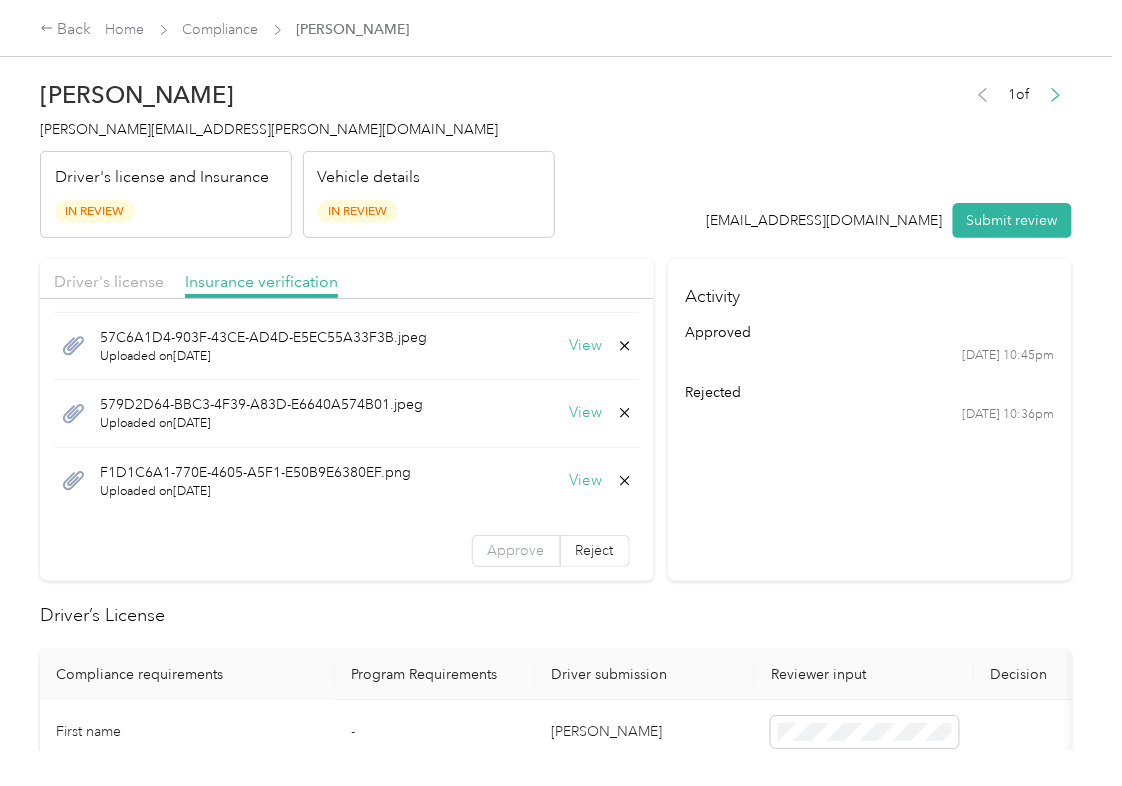 click on "Approve" at bounding box center [516, 550] 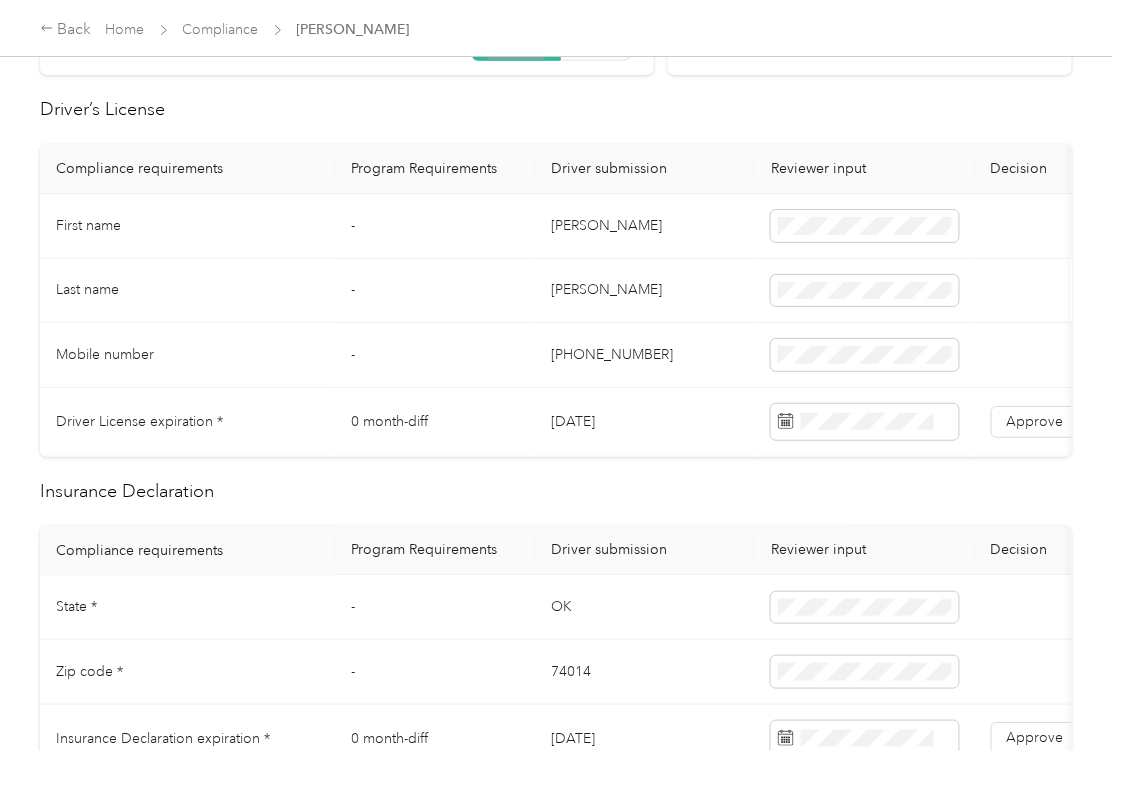 scroll, scrollTop: 533, scrollLeft: 0, axis: vertical 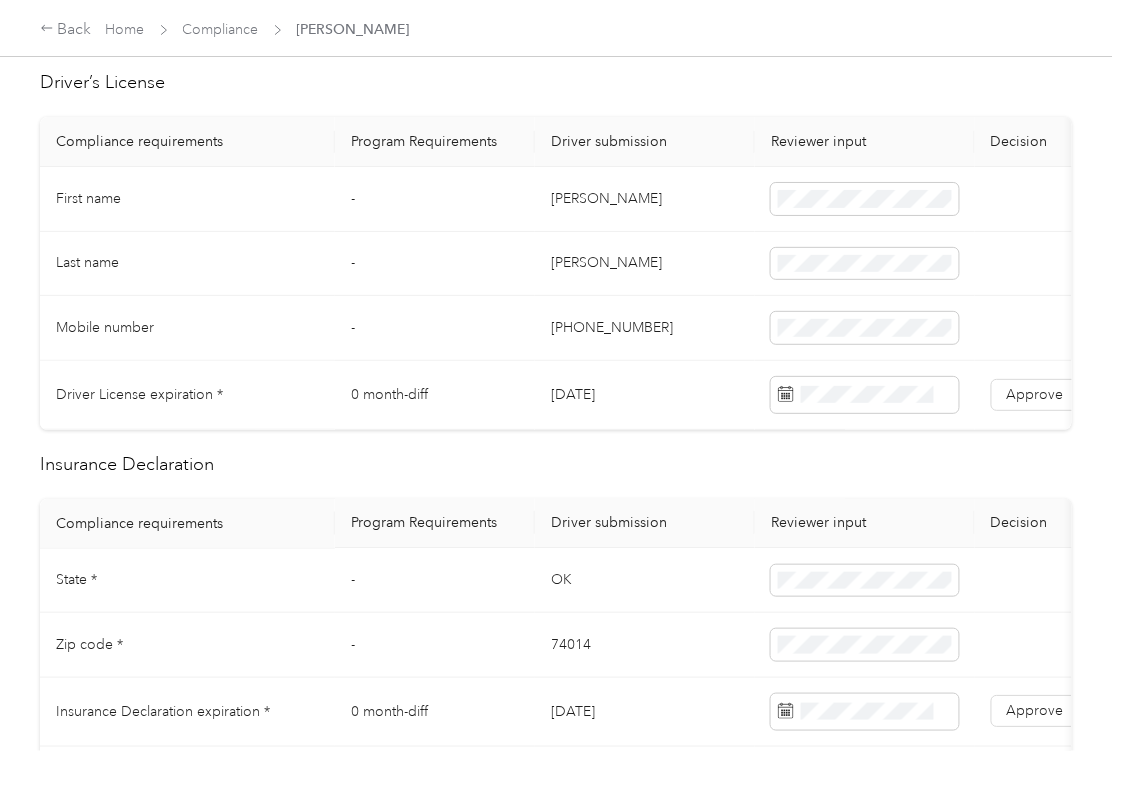 click on "[DATE]" at bounding box center (645, 395) 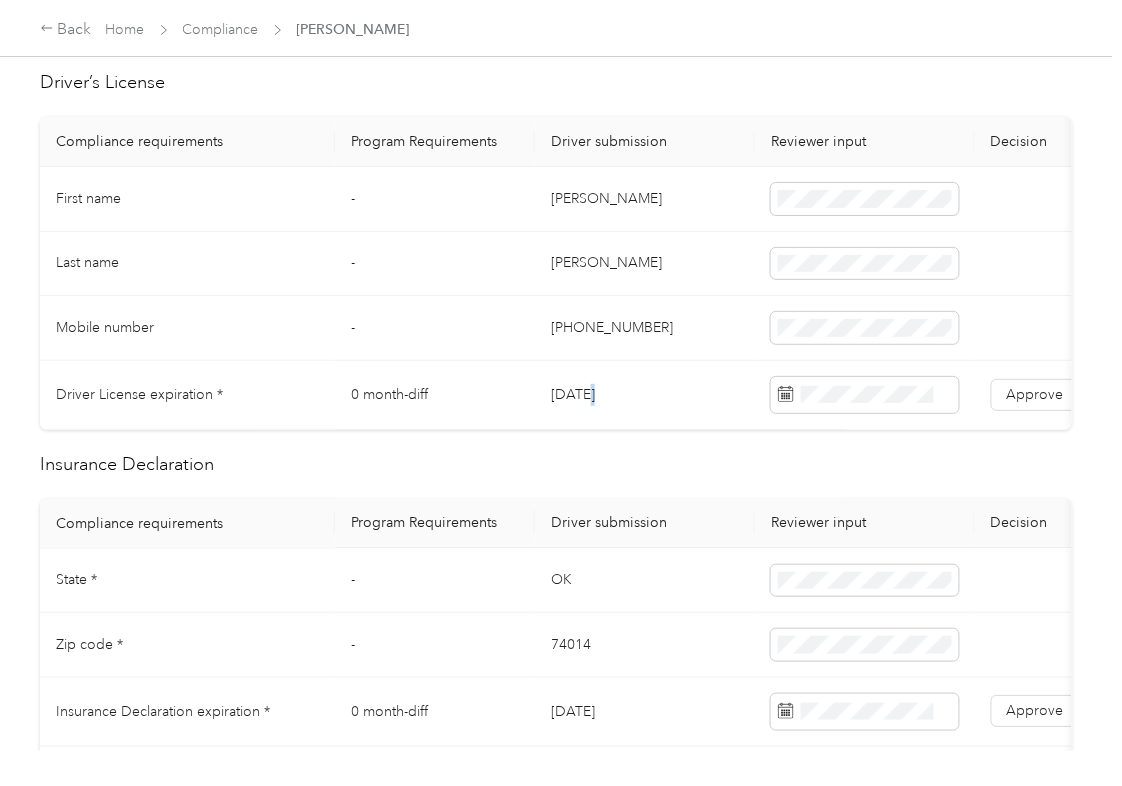 click on "[DATE]" at bounding box center [645, 395] 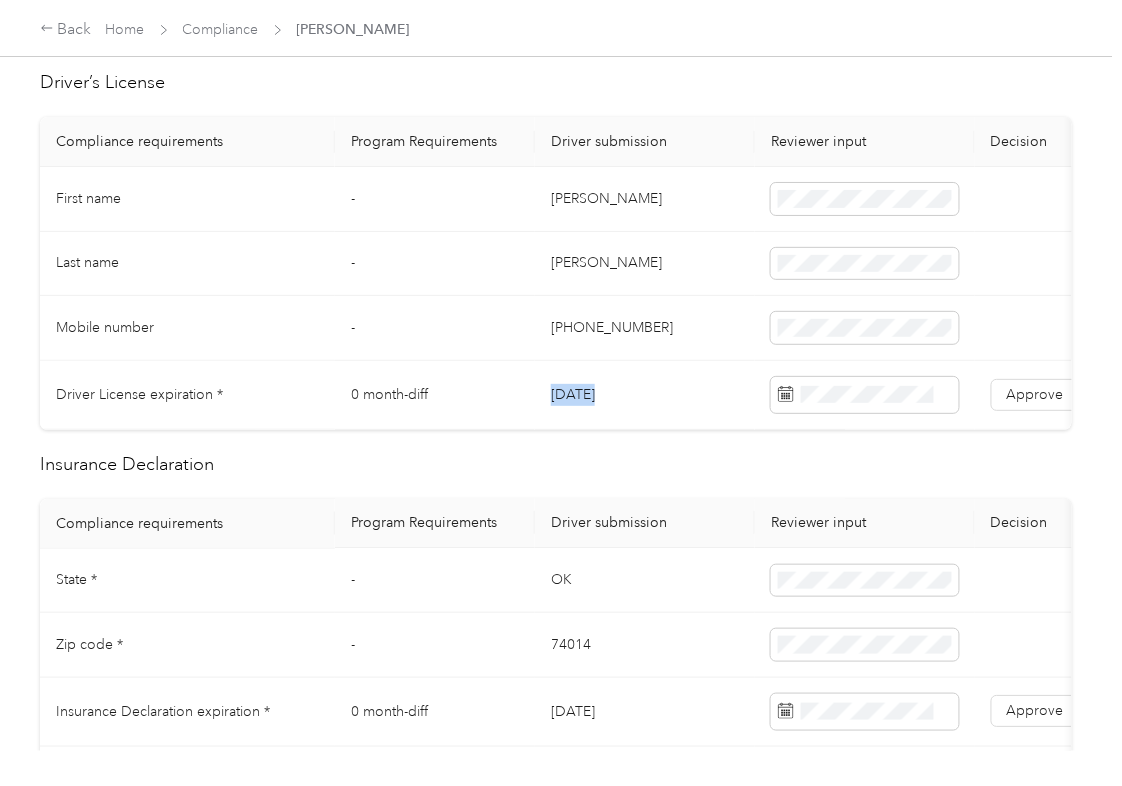 click on "[DATE]" at bounding box center (645, 395) 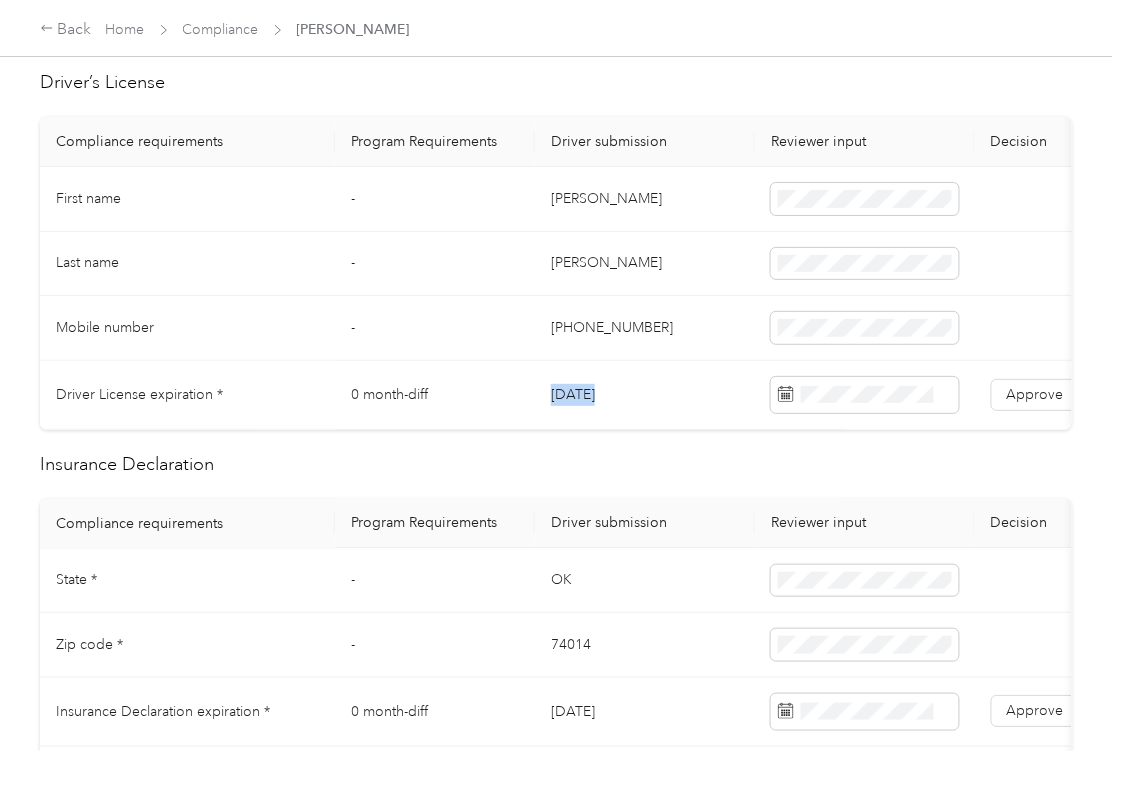 copy on "[DATE]" 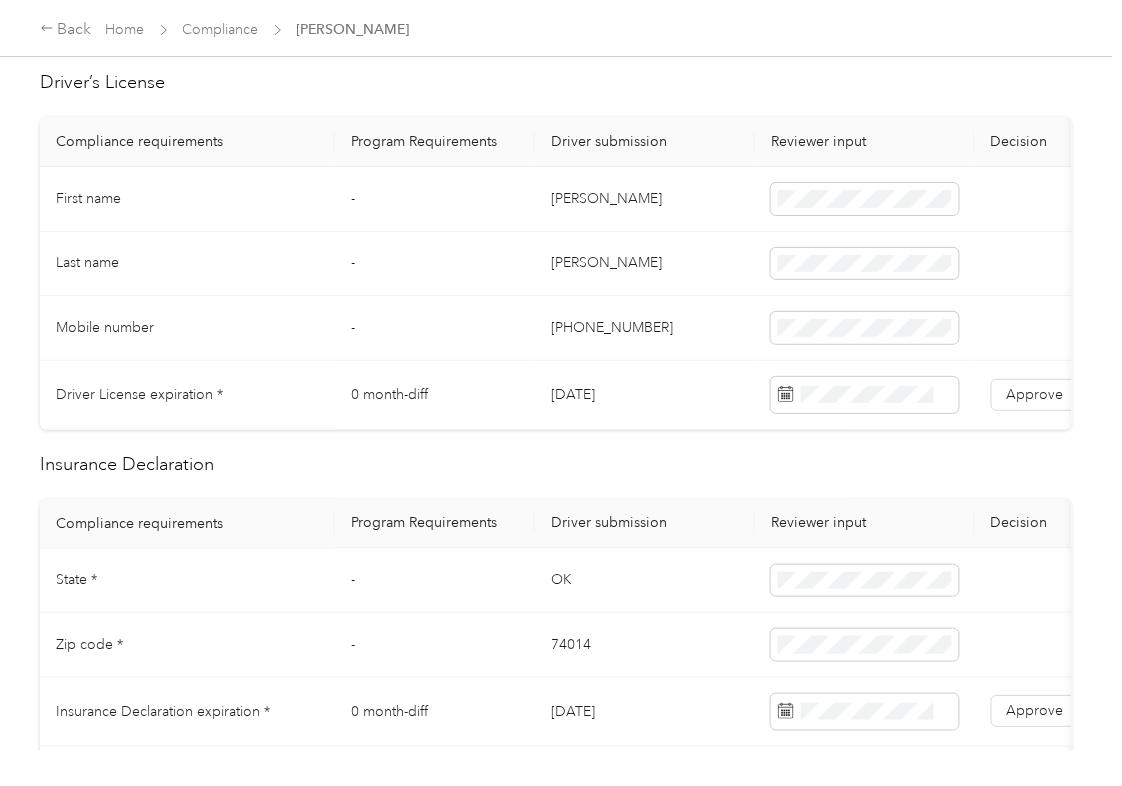 click on "Insurance Declaration" at bounding box center [556, 464] 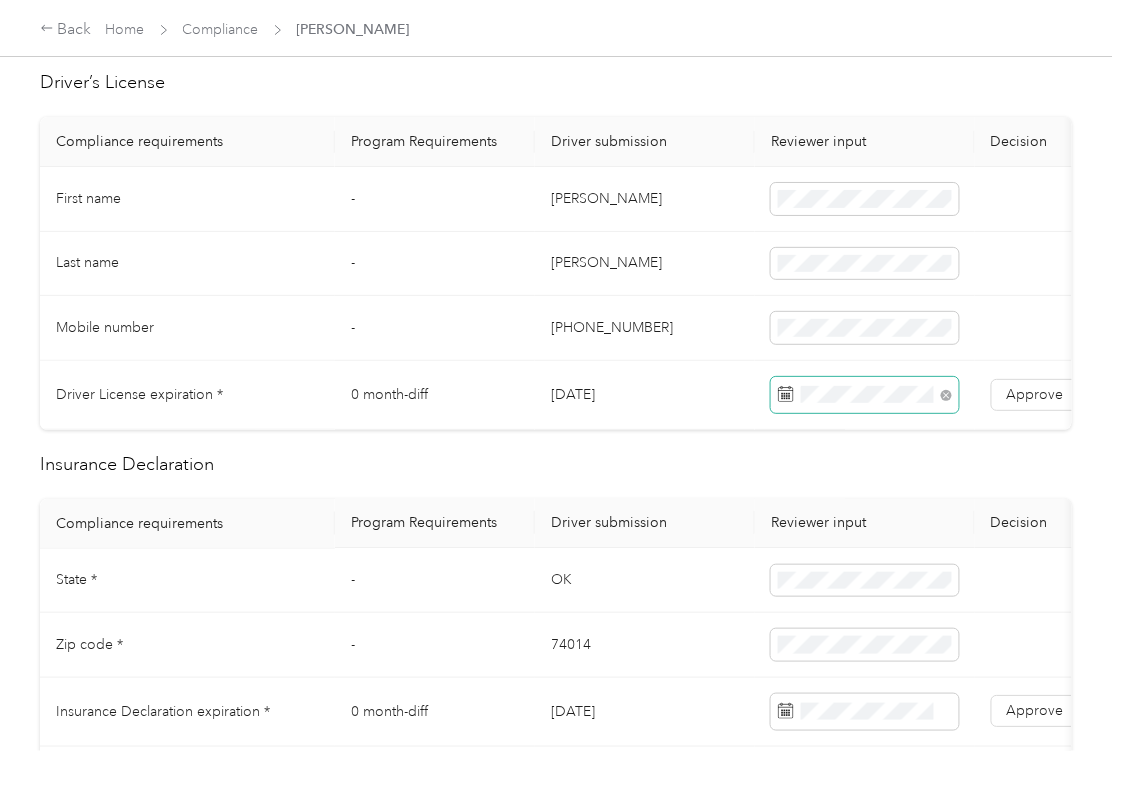 drag, startPoint x: 1042, startPoint y: 386, endPoint x: 853, endPoint y: 412, distance: 190.77998 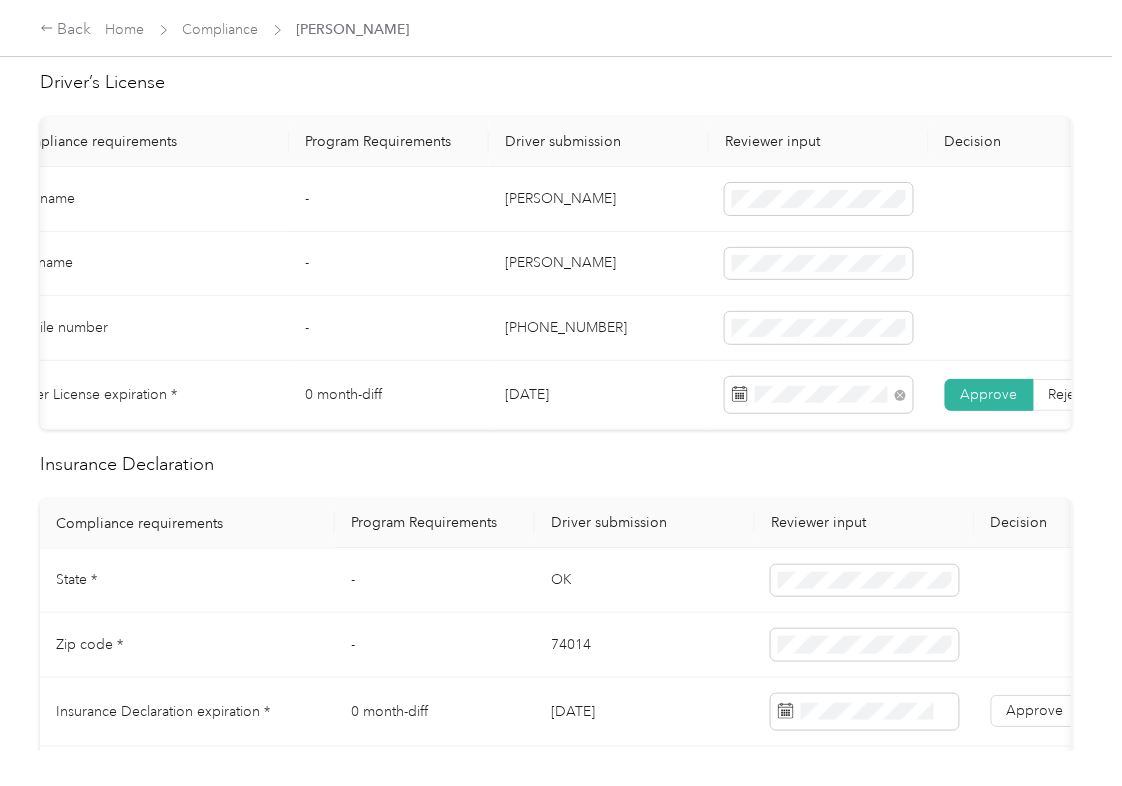 scroll, scrollTop: 0, scrollLeft: 50, axis: horizontal 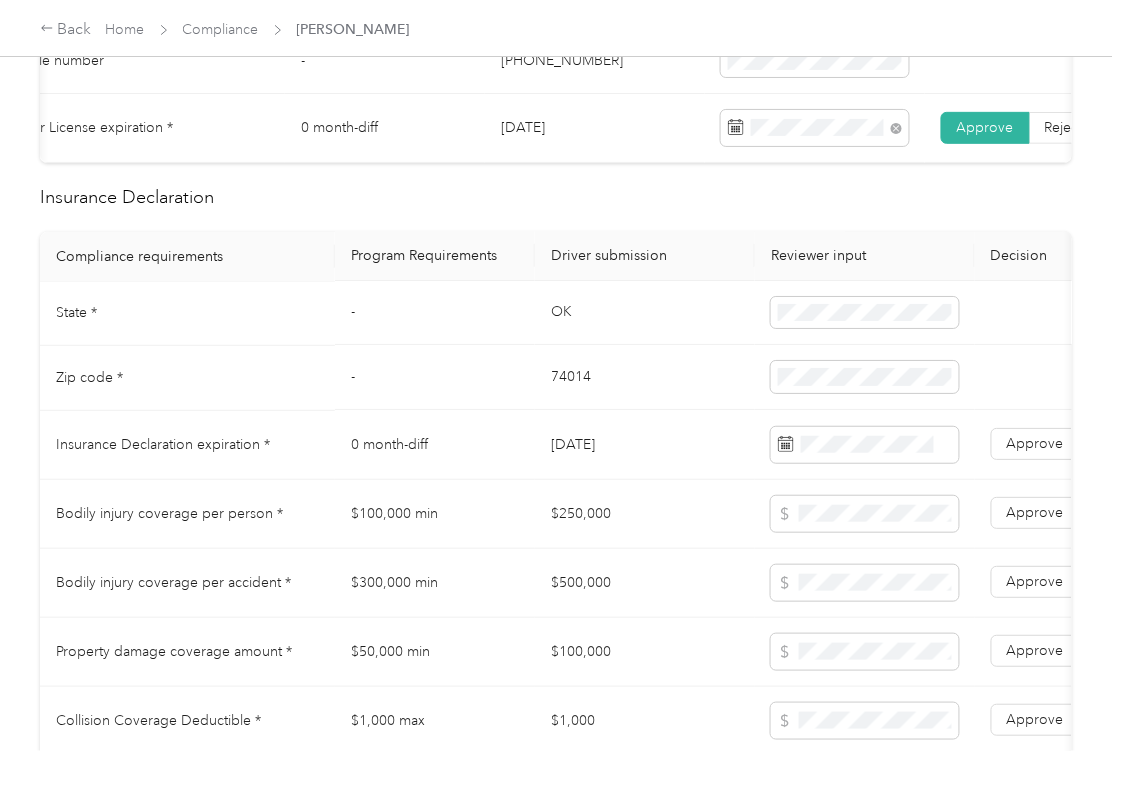 click on "OK" at bounding box center (645, 314) 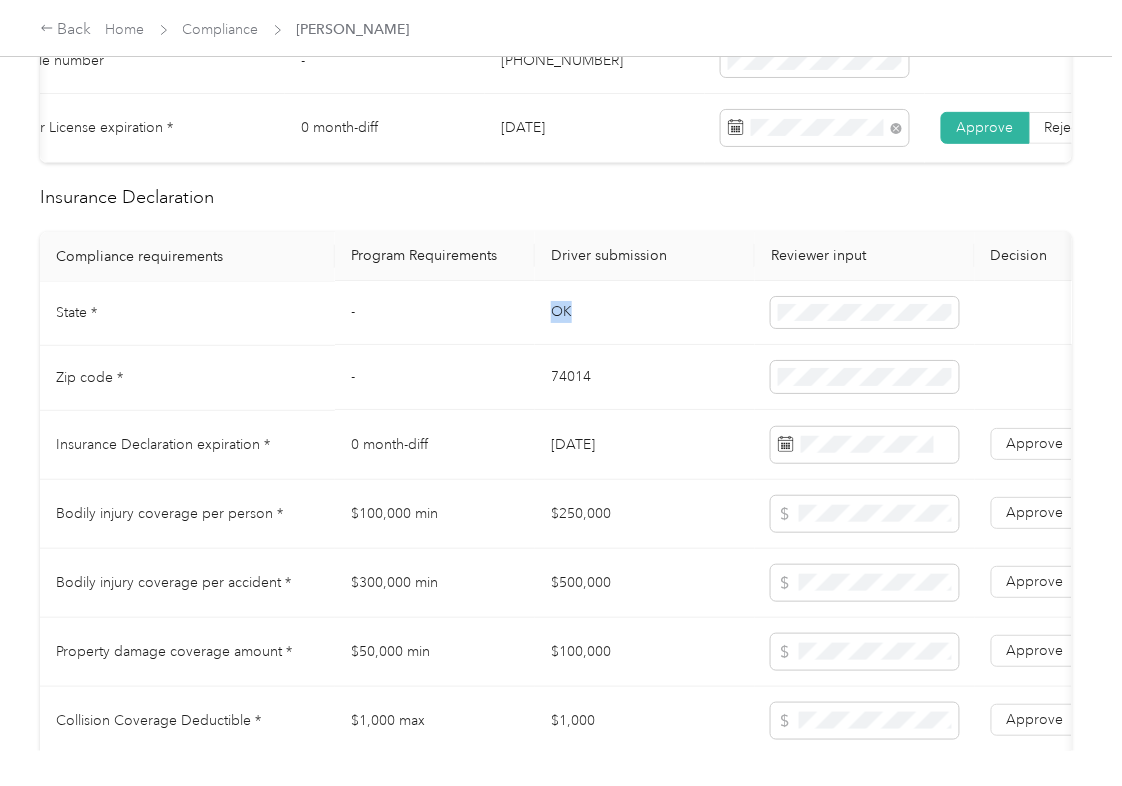 click on "OK" at bounding box center (645, 314) 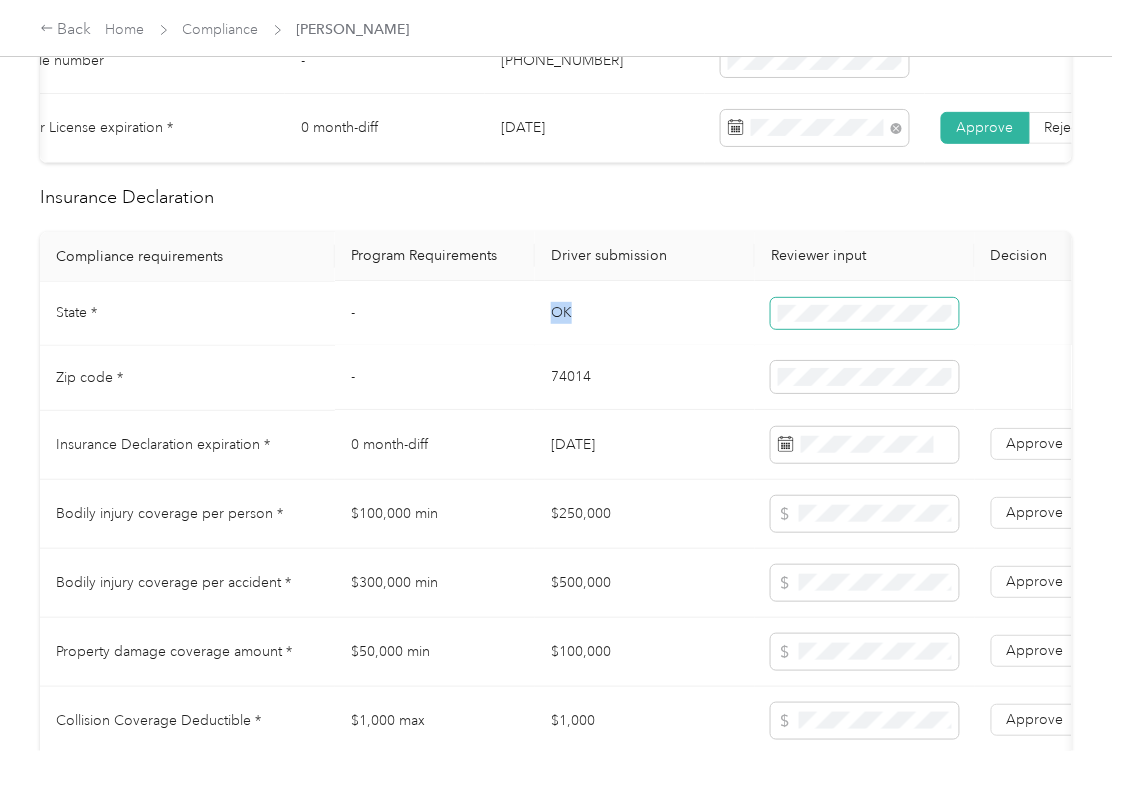 copy on "OK" 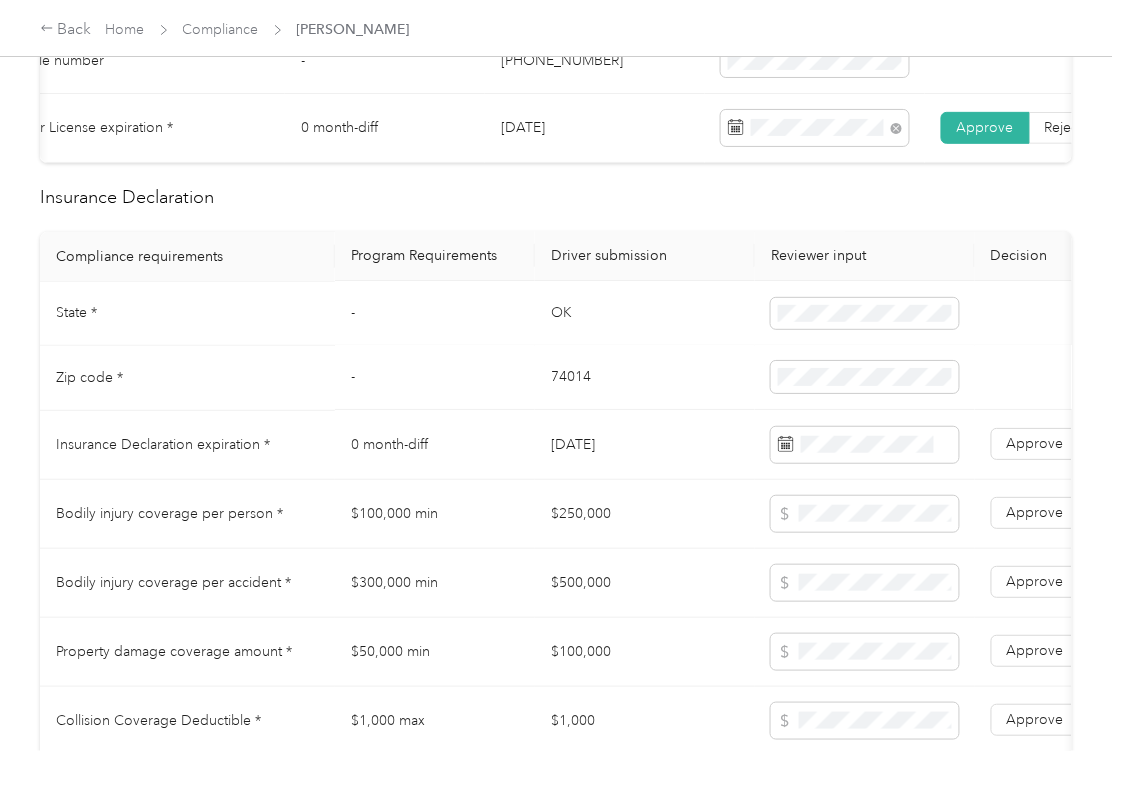 click on "74014" at bounding box center (645, 378) 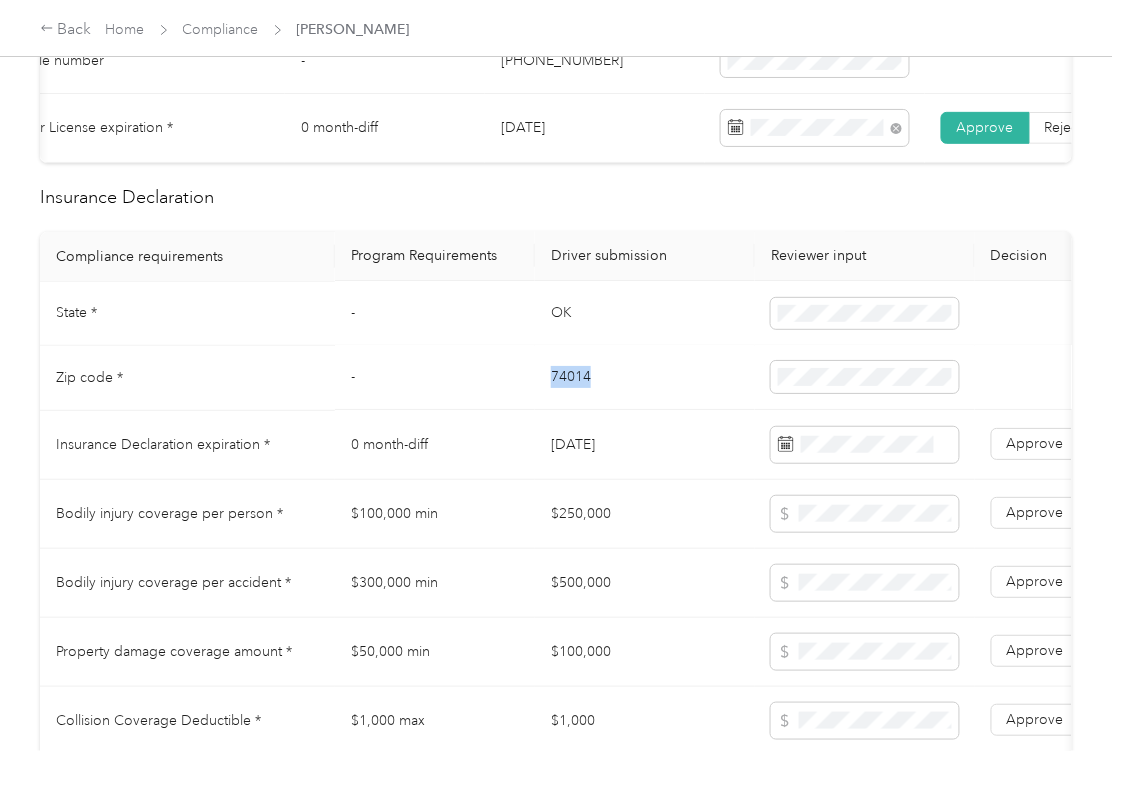 click on "74014" at bounding box center (645, 378) 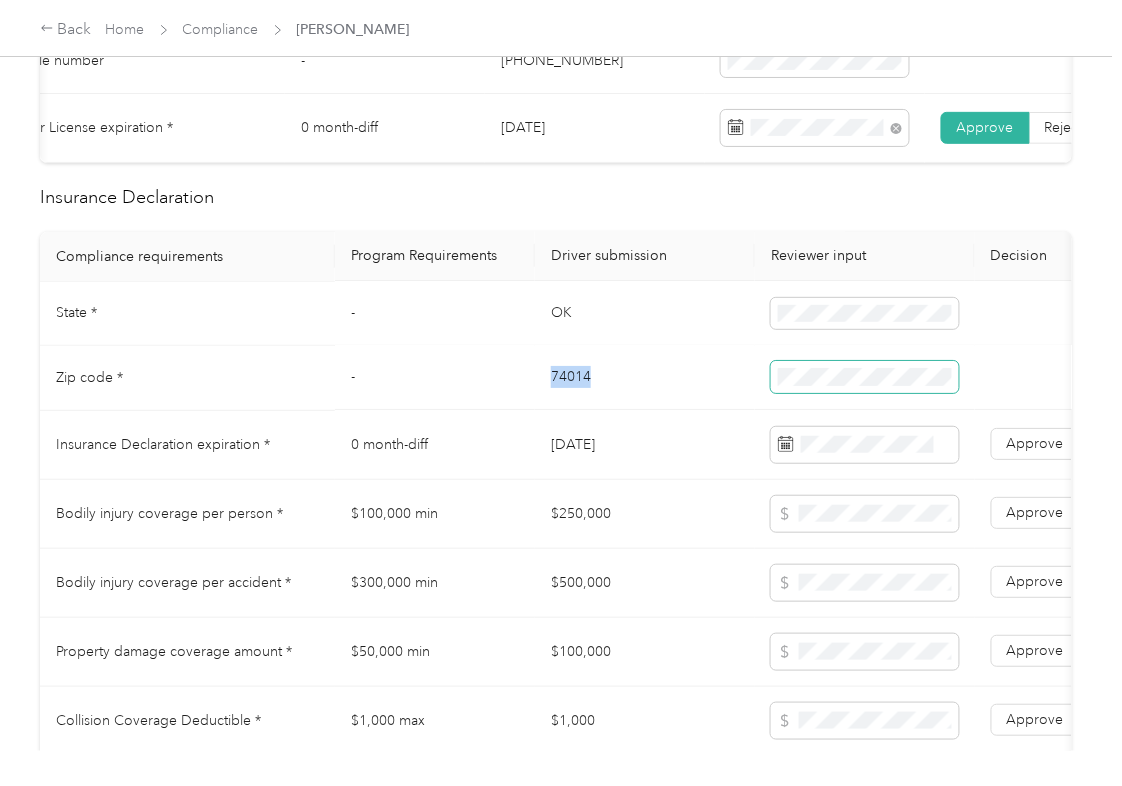 drag, startPoint x: 565, startPoint y: 400, endPoint x: 770, endPoint y: 400, distance: 205 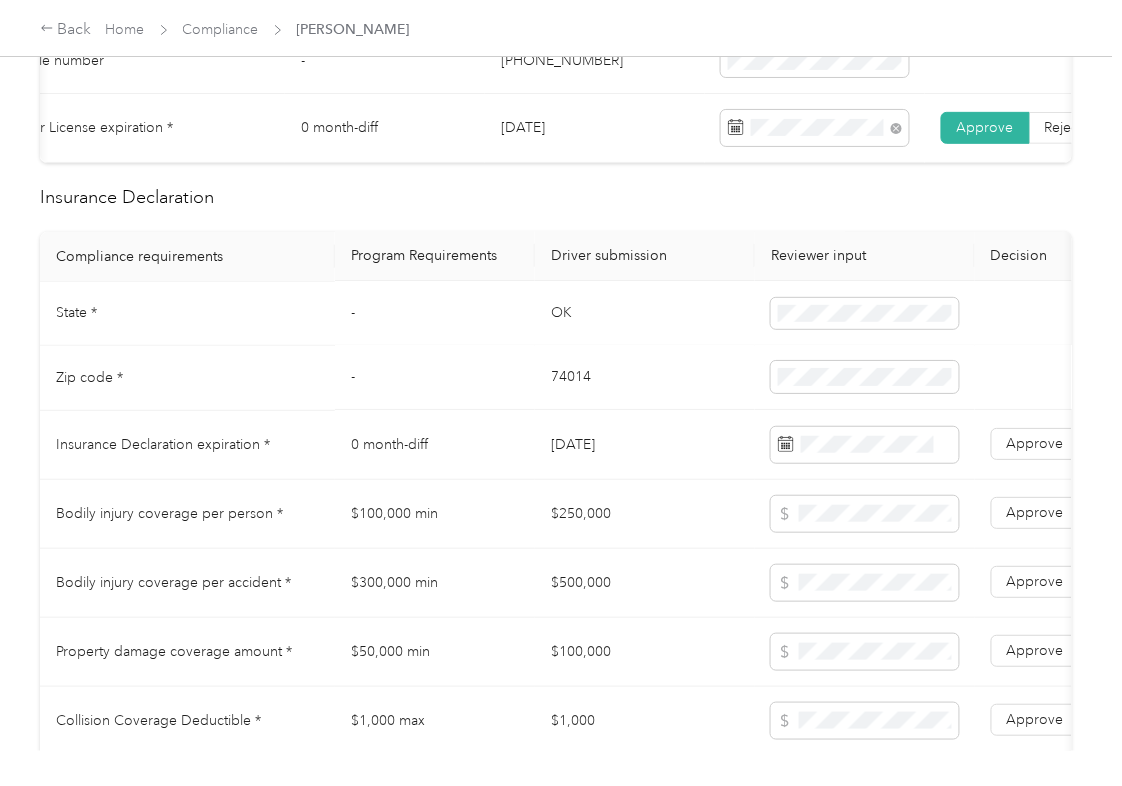 click on "74014" at bounding box center [645, 378] 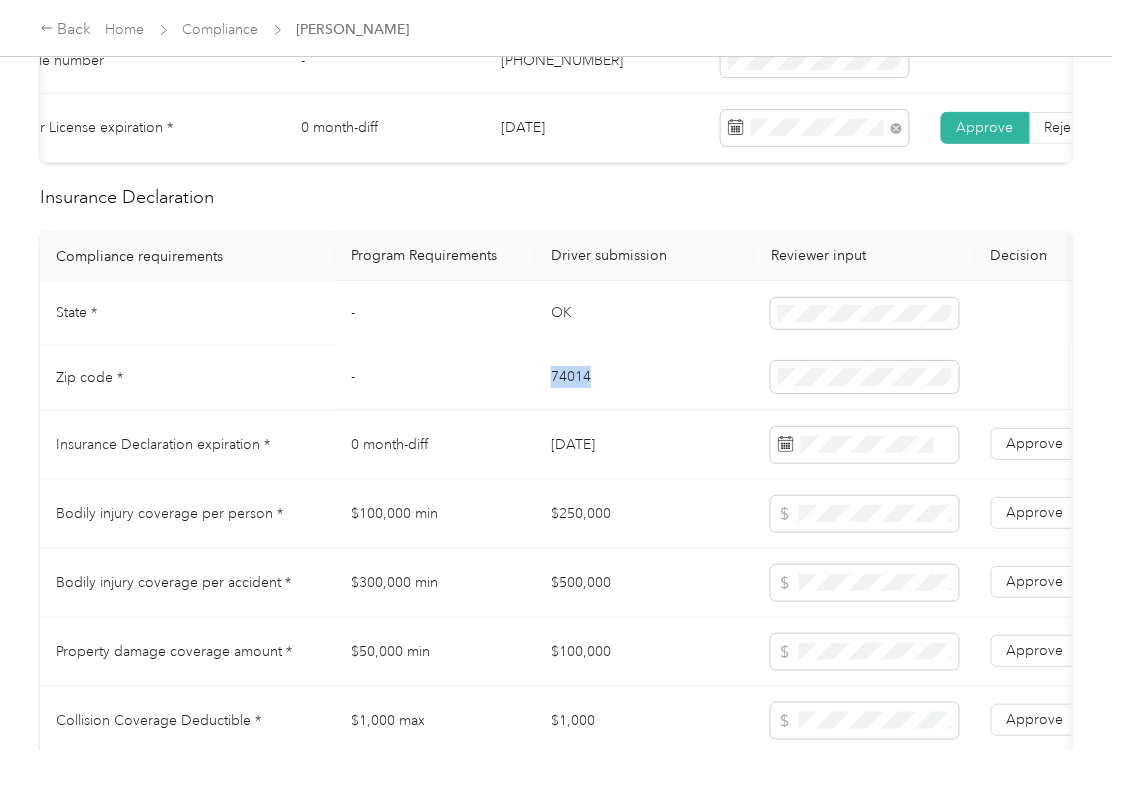 click on "74014" at bounding box center [645, 378] 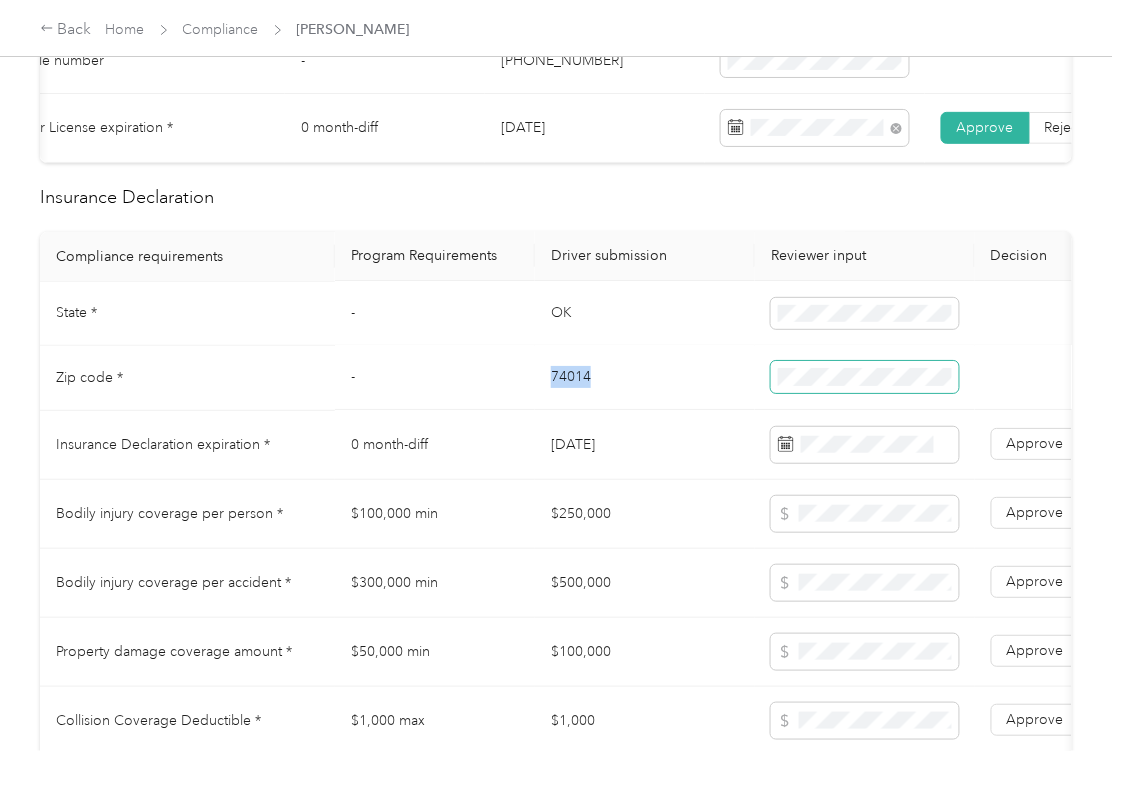click at bounding box center [865, 378] 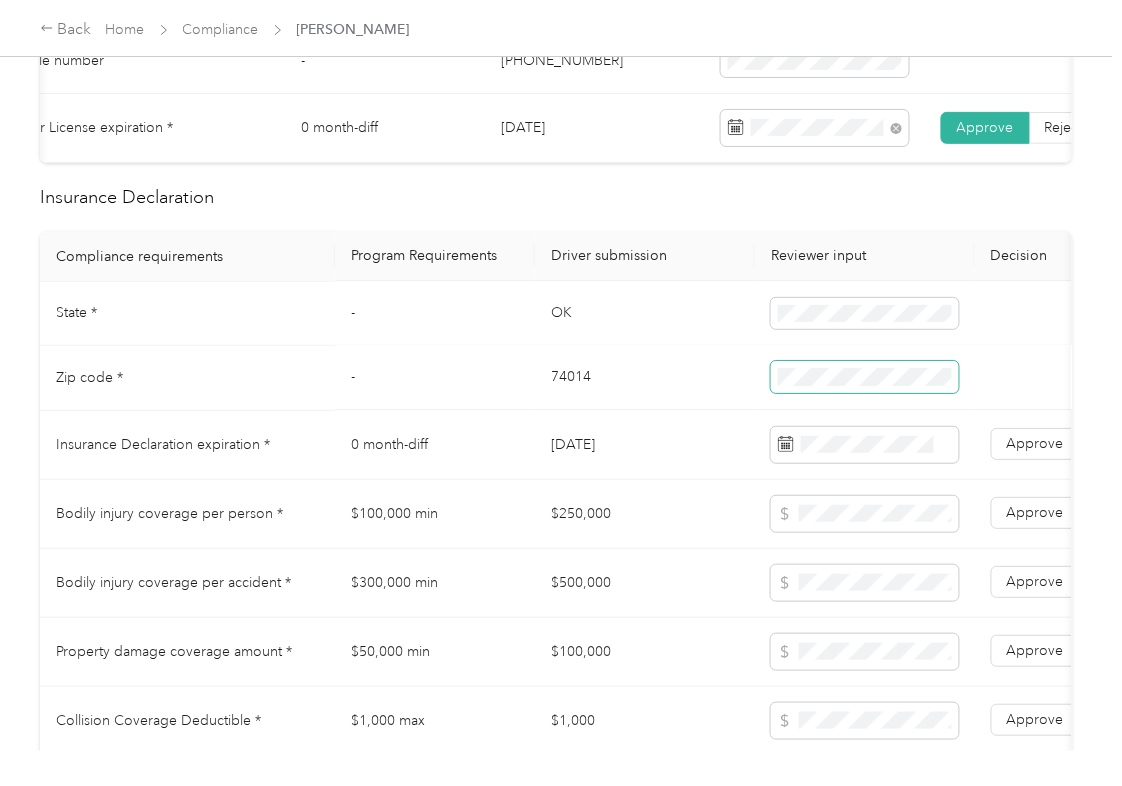 click at bounding box center (865, 378) 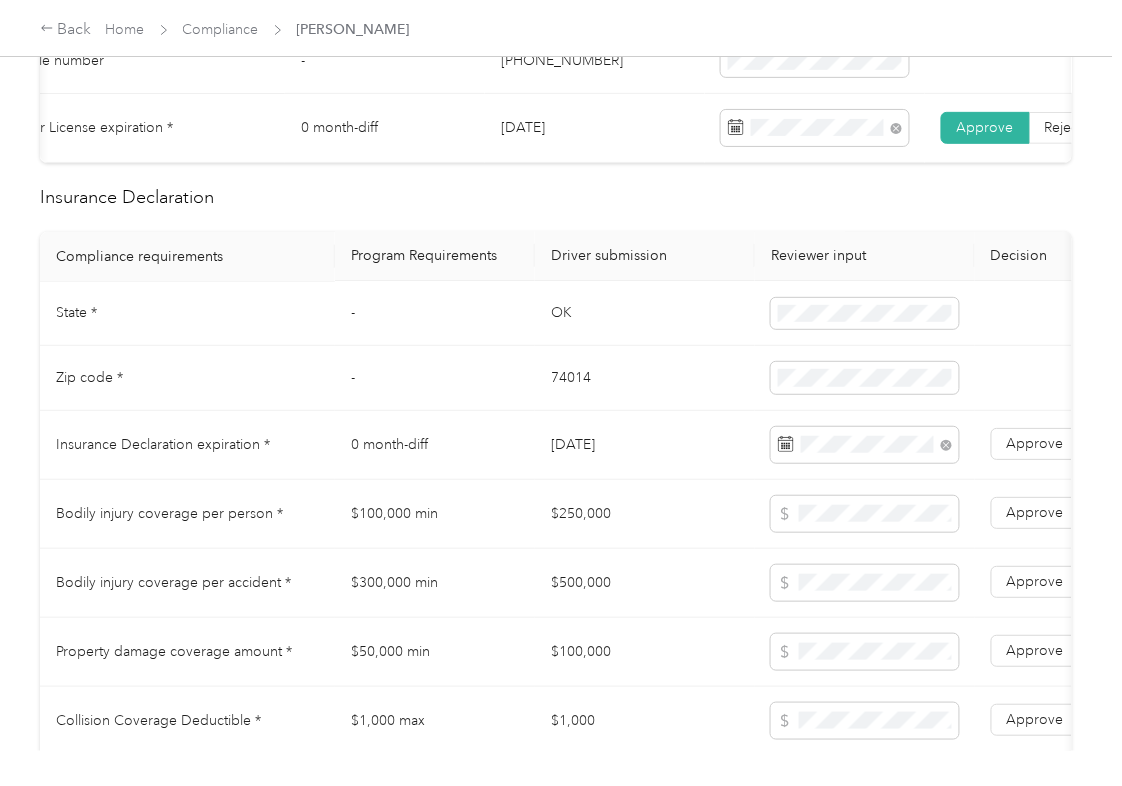 click on "Driver’s License  Compliance requirements Program Requirements Driver submission Reviewer input Decision Rejection reason             First name - [PERSON_NAME] Last name - [PERSON_NAME]	 Mobile number - [PHONE_NUMBER] Driver License expiration * 0 month-diff [DATE] Approve Reject Insurance Declaration Compliance requirements Program Requirements Driver submission Reviewer input Decision Rejection reason             State * - [US_STATE] Zip code * - 74014 Insurance Declaration expiration * 0 month-diff [DATE] Approve Reject Bodily injury coverage per person * $100,000 min $250,000 Approve Reject Bodily injury coverage per accident * $300,000 min $500,000 Approve Reject Property damage coverage amount * $50,000 min $100,000 Approve Reject Collision Coverage Deductible * $1,000 max $1,000 Approve Reject Comprehensive Coverage Deductible * $1,000 max $1,000 Approve Reject Odometer reading (in miles) - 336,882 - Odometer reading date - [DATE] - Vehicle Compliance VIN Lookup VIN number   17 characters maximum" at bounding box center (556, 743) 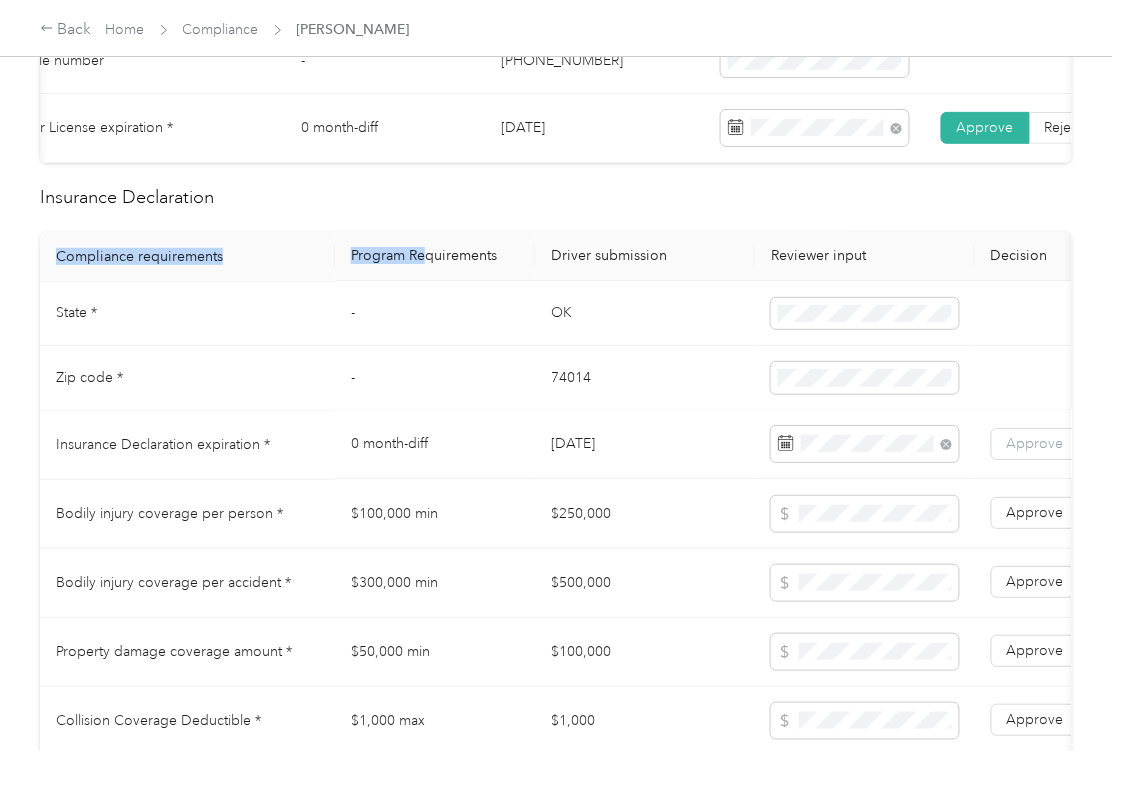 click on "Approve" at bounding box center (1035, 444) 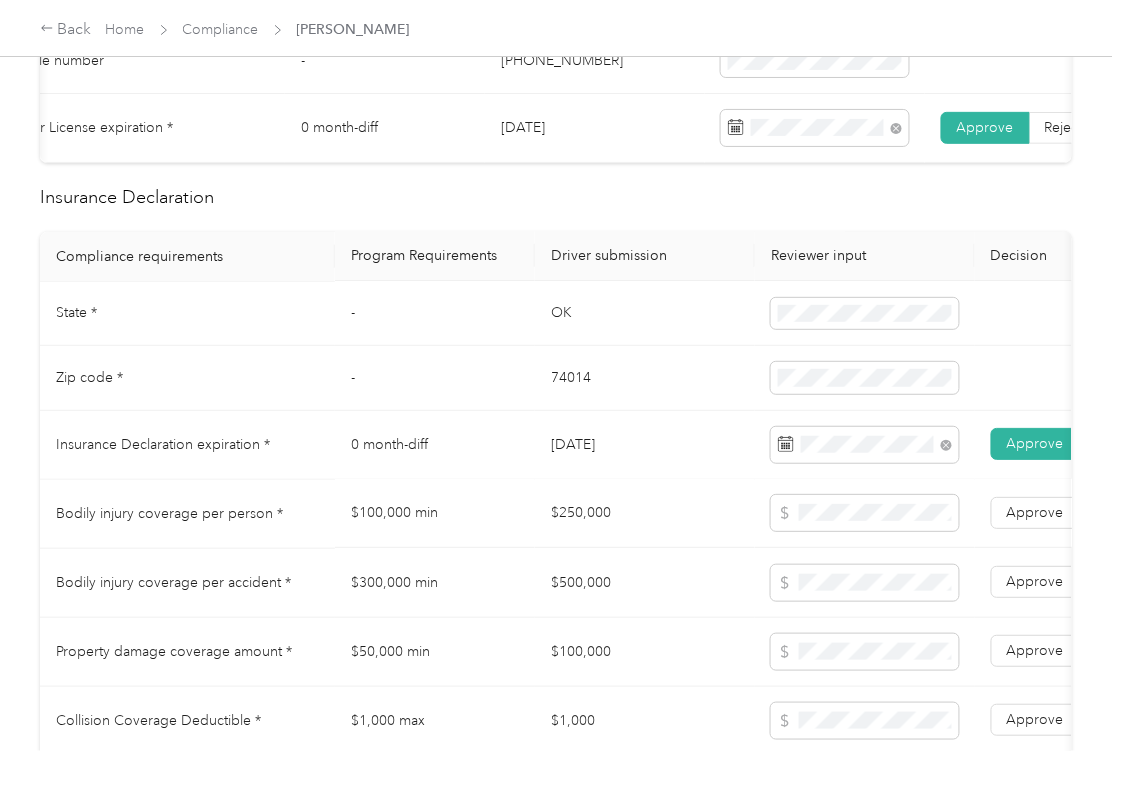 click on "$250,000" at bounding box center [645, 514] 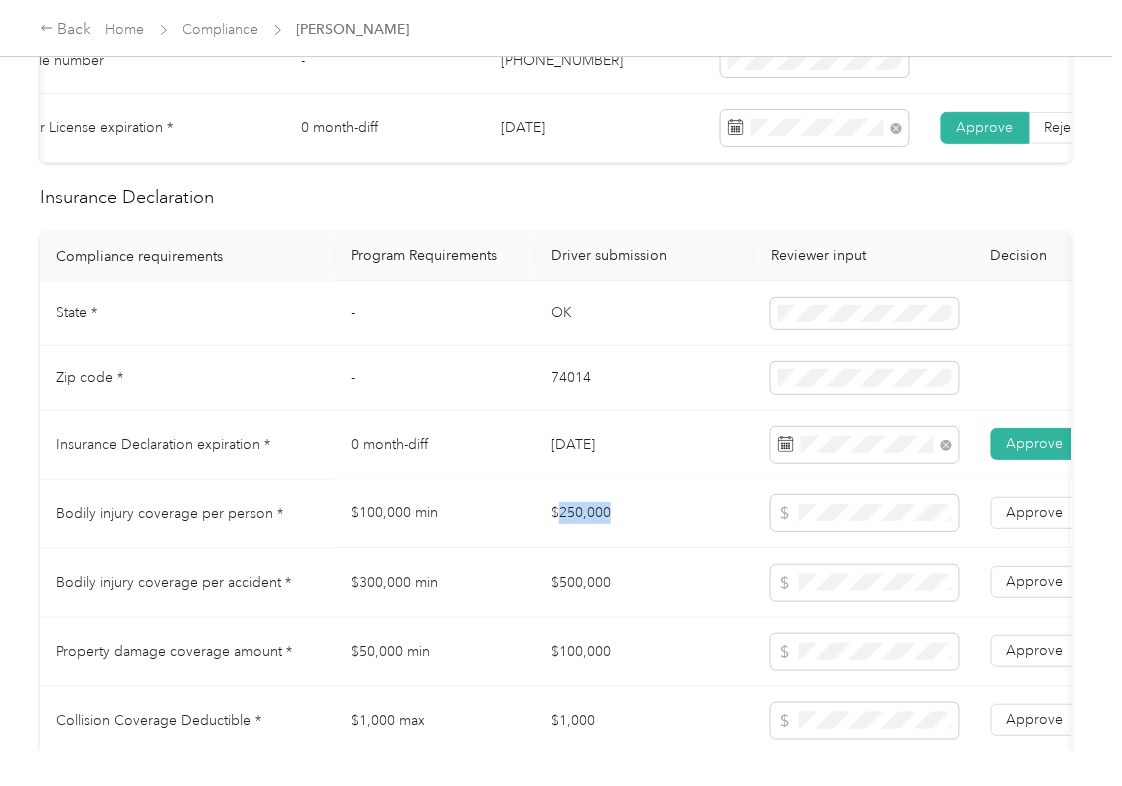 click on "$250,000" at bounding box center [645, 514] 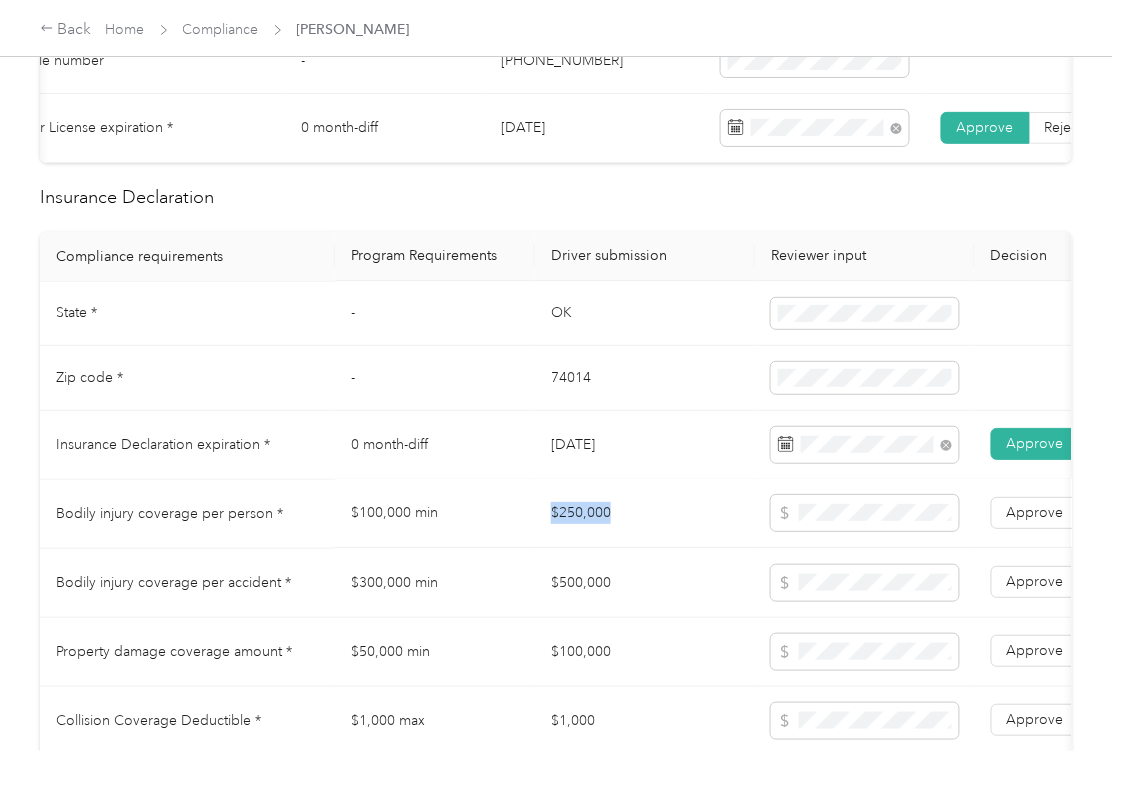 click on "$250,000" at bounding box center (645, 514) 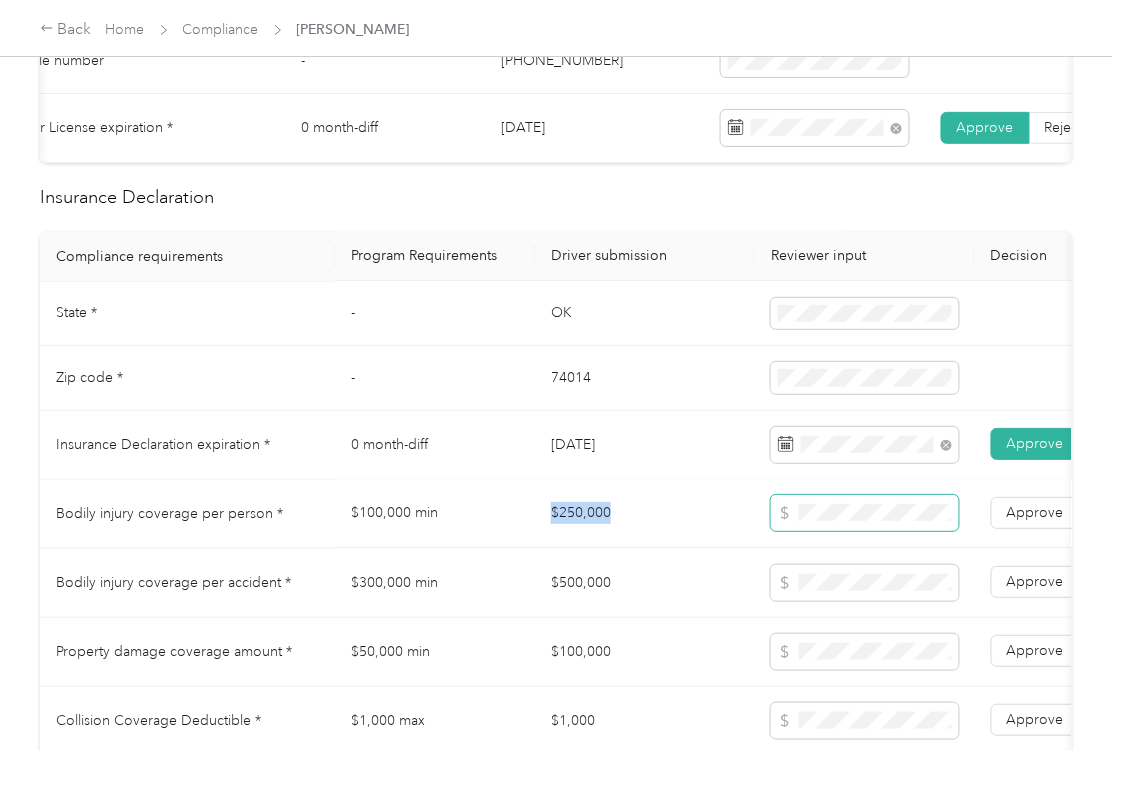 copy on "$250,000" 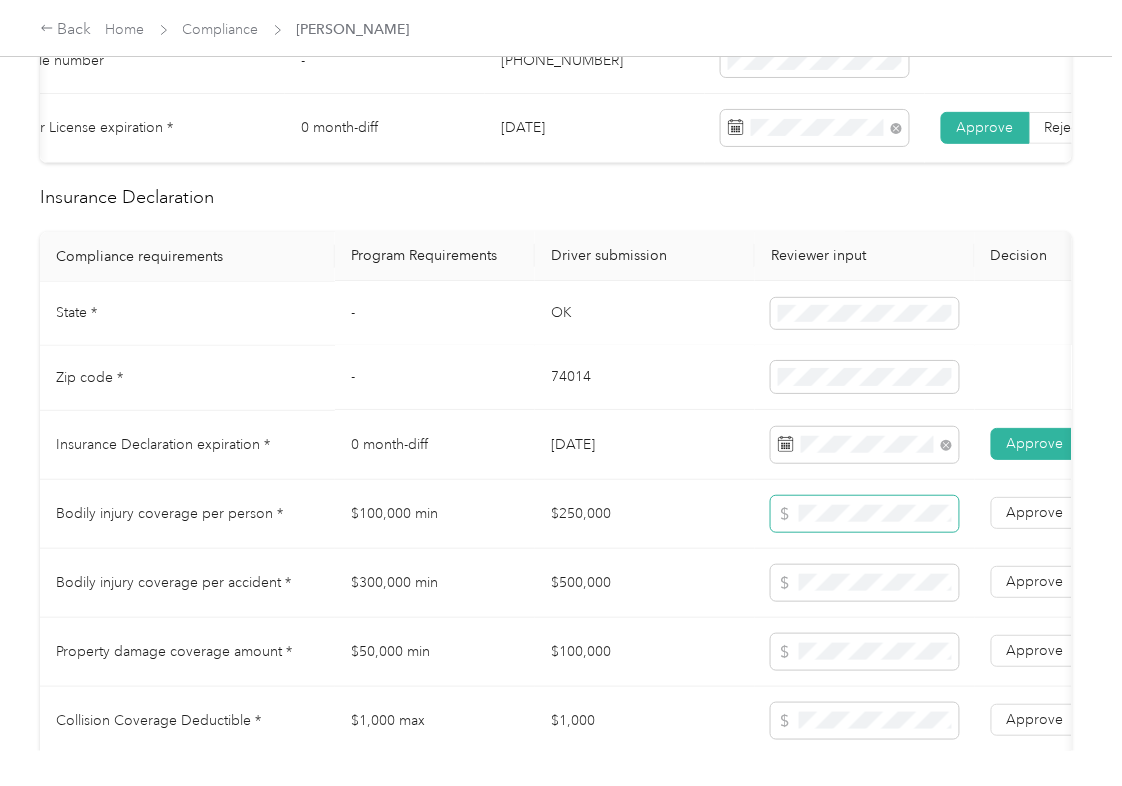 scroll, scrollTop: 1066, scrollLeft: 0, axis: vertical 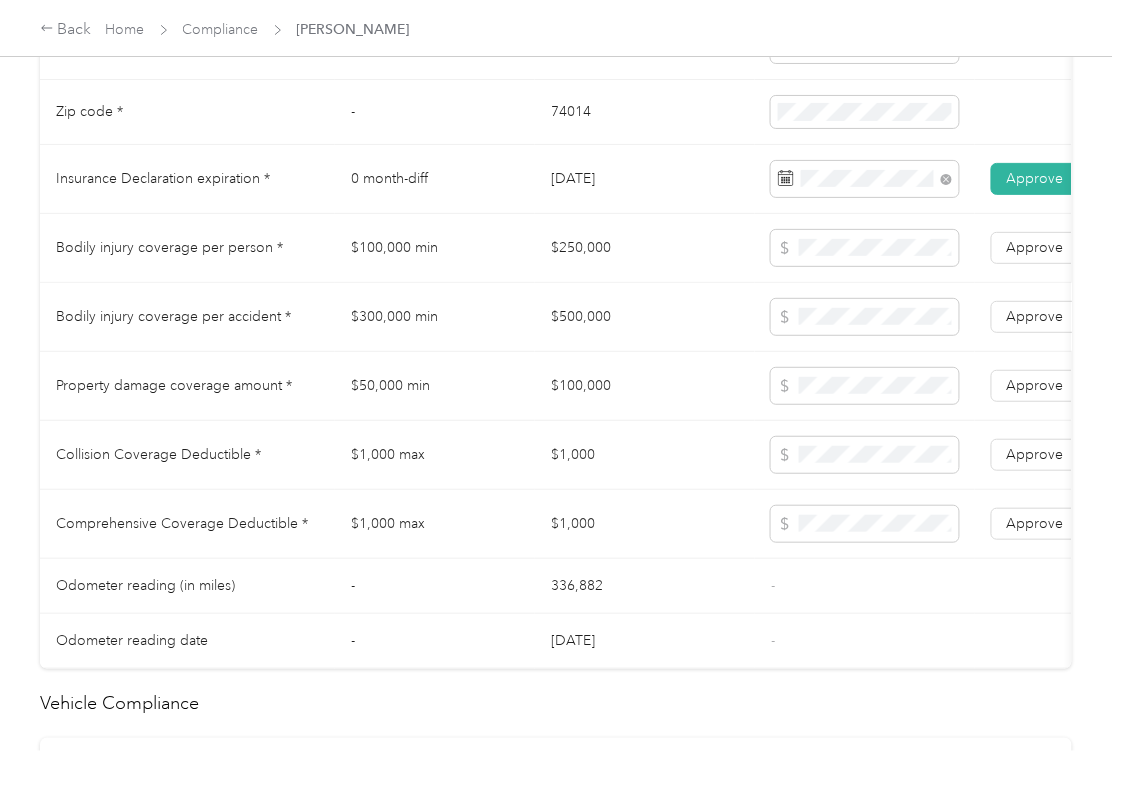 click on "$500,000" at bounding box center (645, 317) 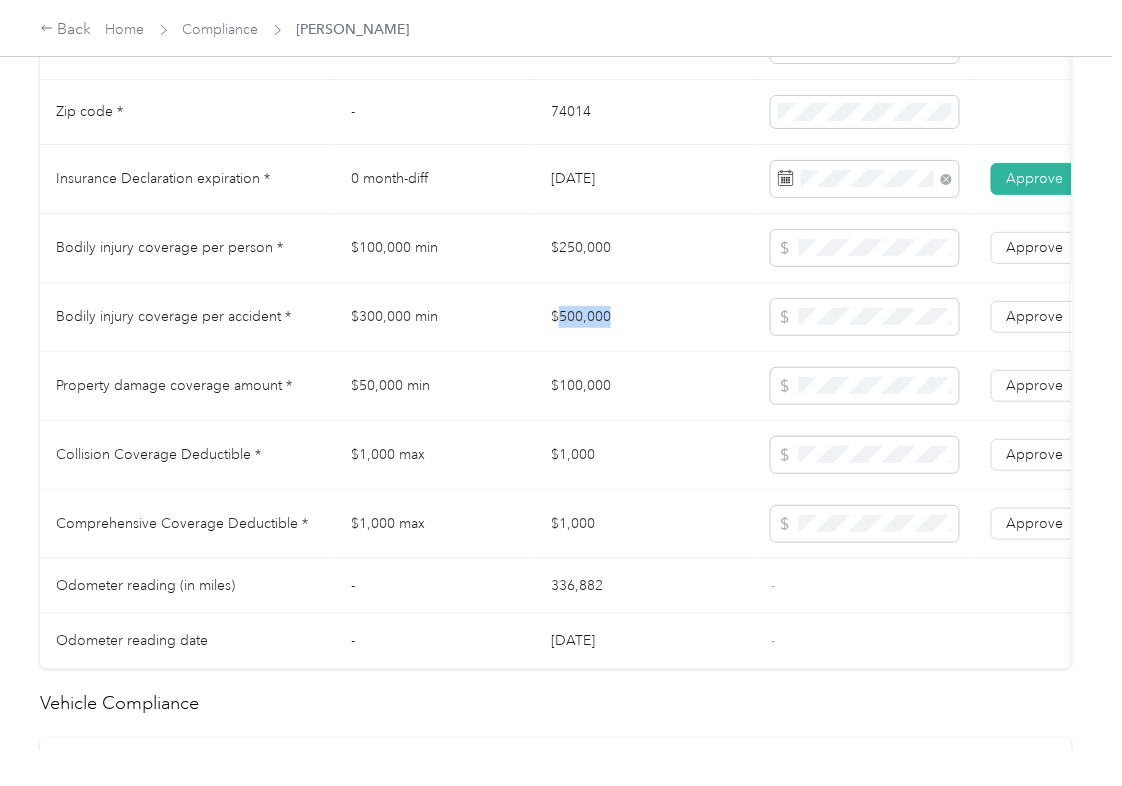 click on "$500,000" at bounding box center [645, 317] 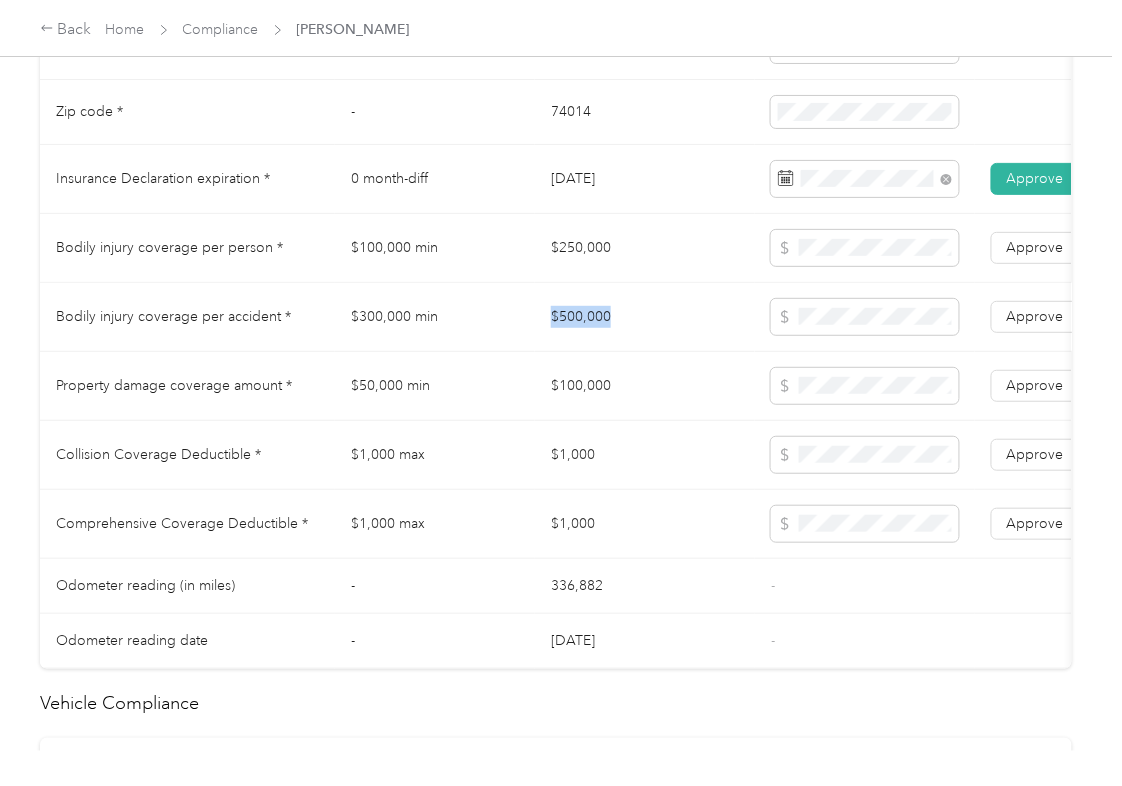 click on "$500,000" at bounding box center (645, 317) 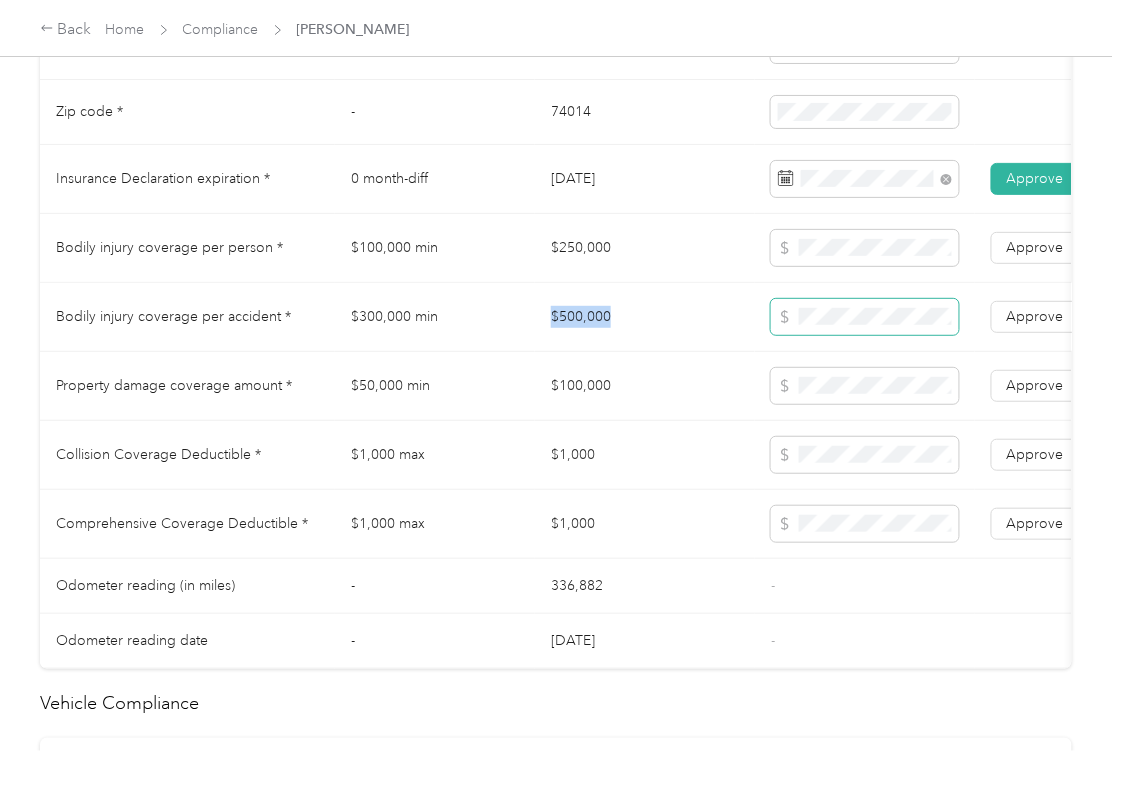 copy on "$500,000" 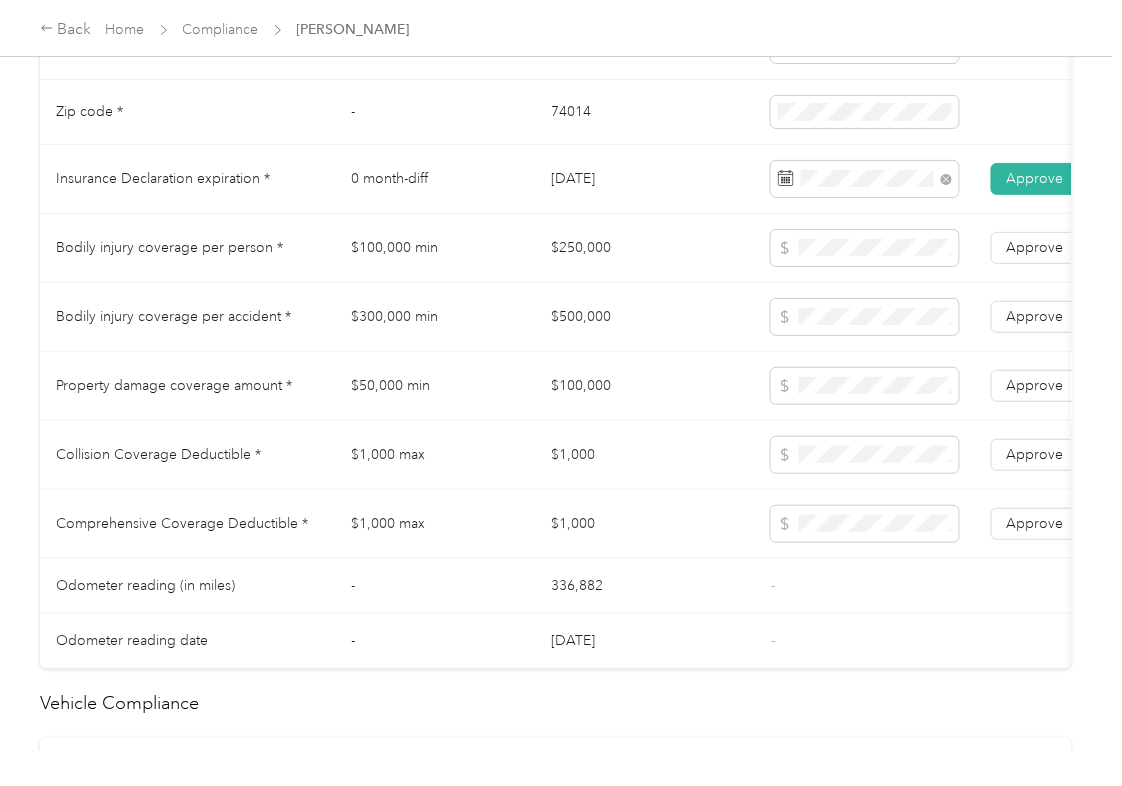 click on "$100,000" at bounding box center (645, 386) 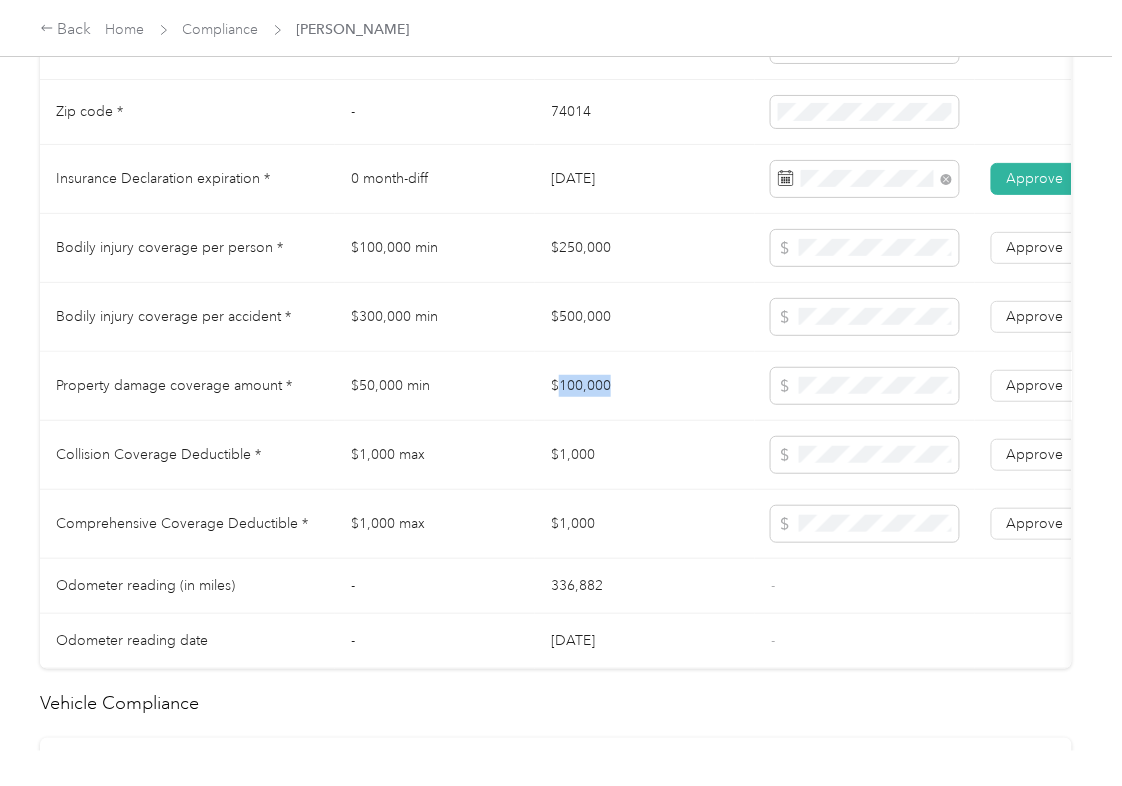 click on "$100,000" at bounding box center [645, 386] 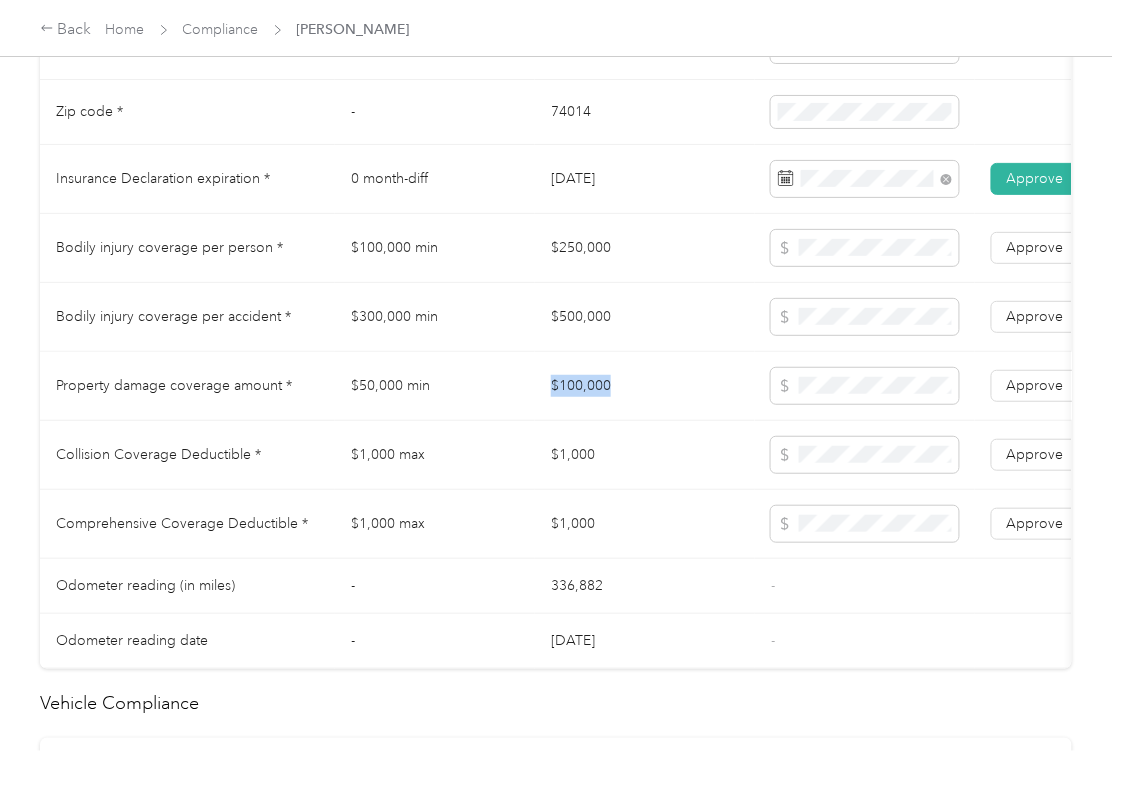 click on "$100,000" at bounding box center (645, 386) 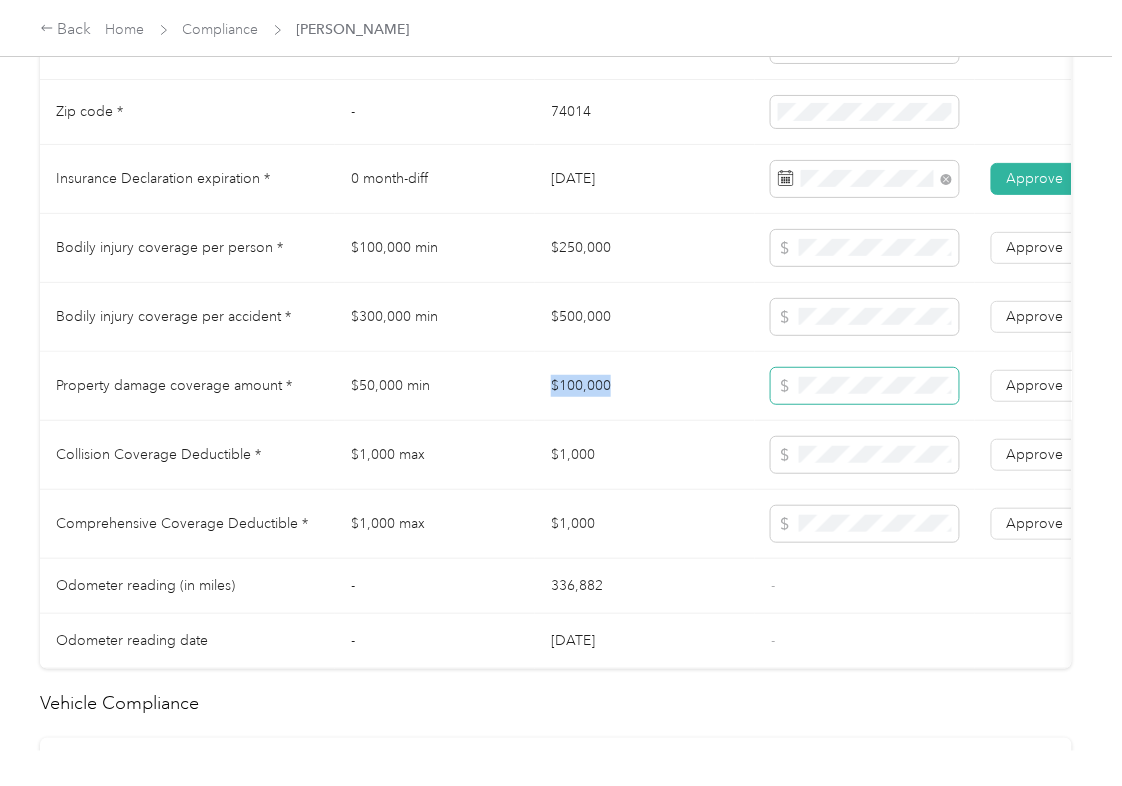 copy on "$100,000" 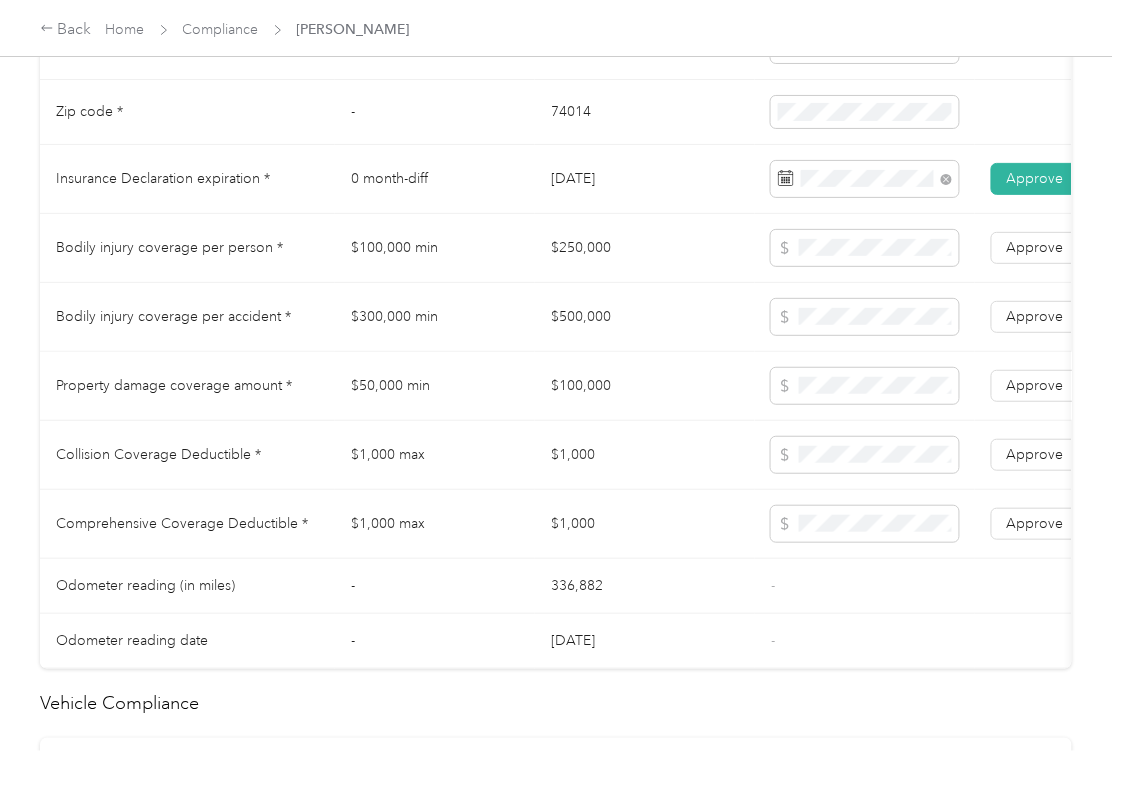 click on "Approve" at bounding box center (1035, 386) 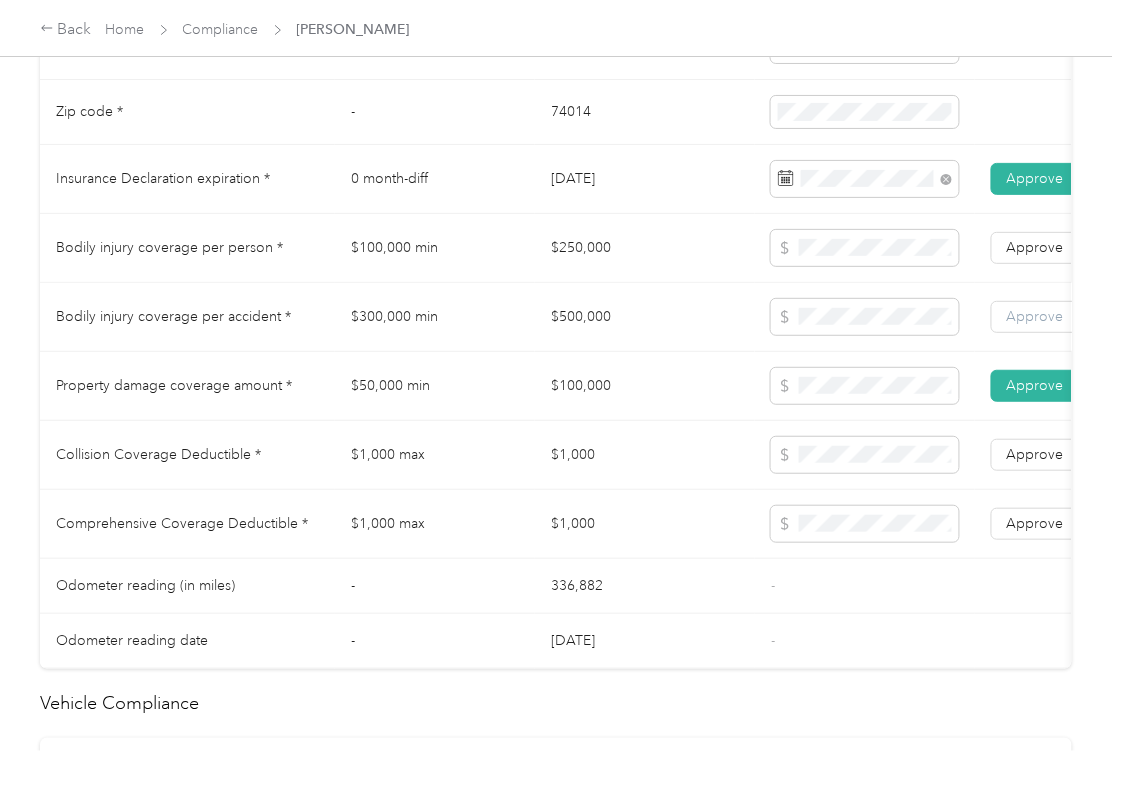 click on "Approve" at bounding box center [1035, 316] 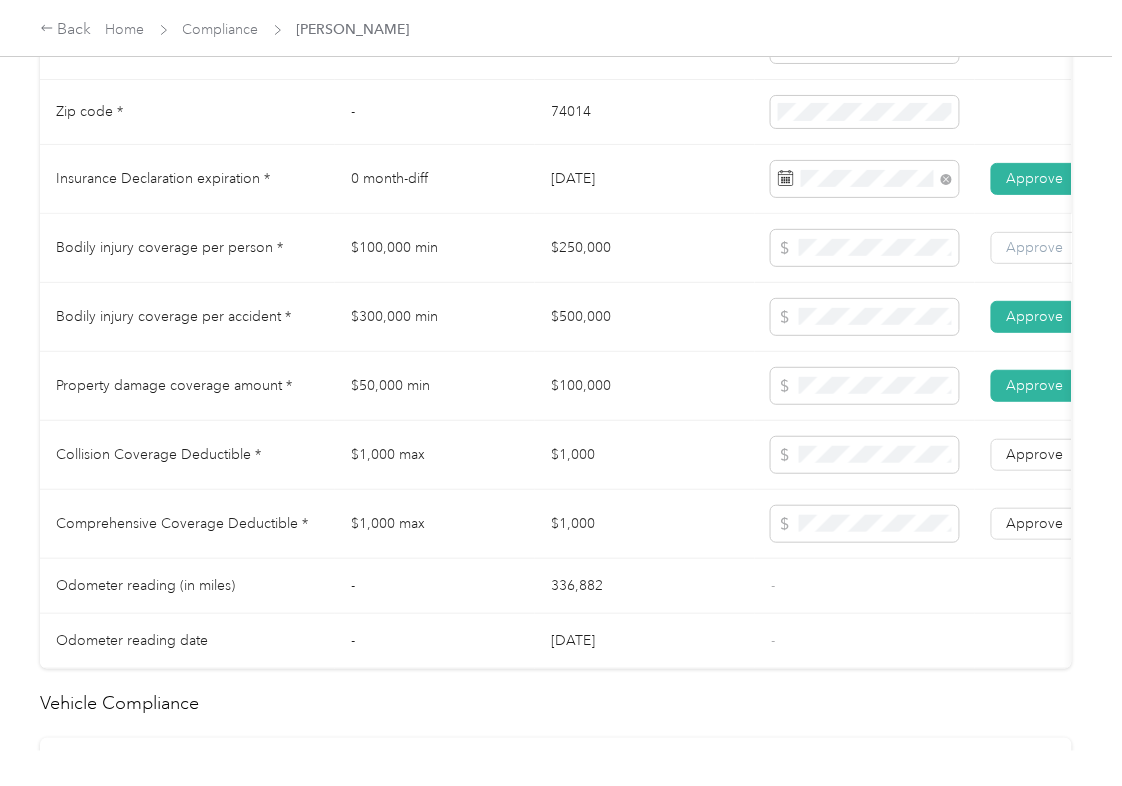 click on "Approve" at bounding box center (1035, 247) 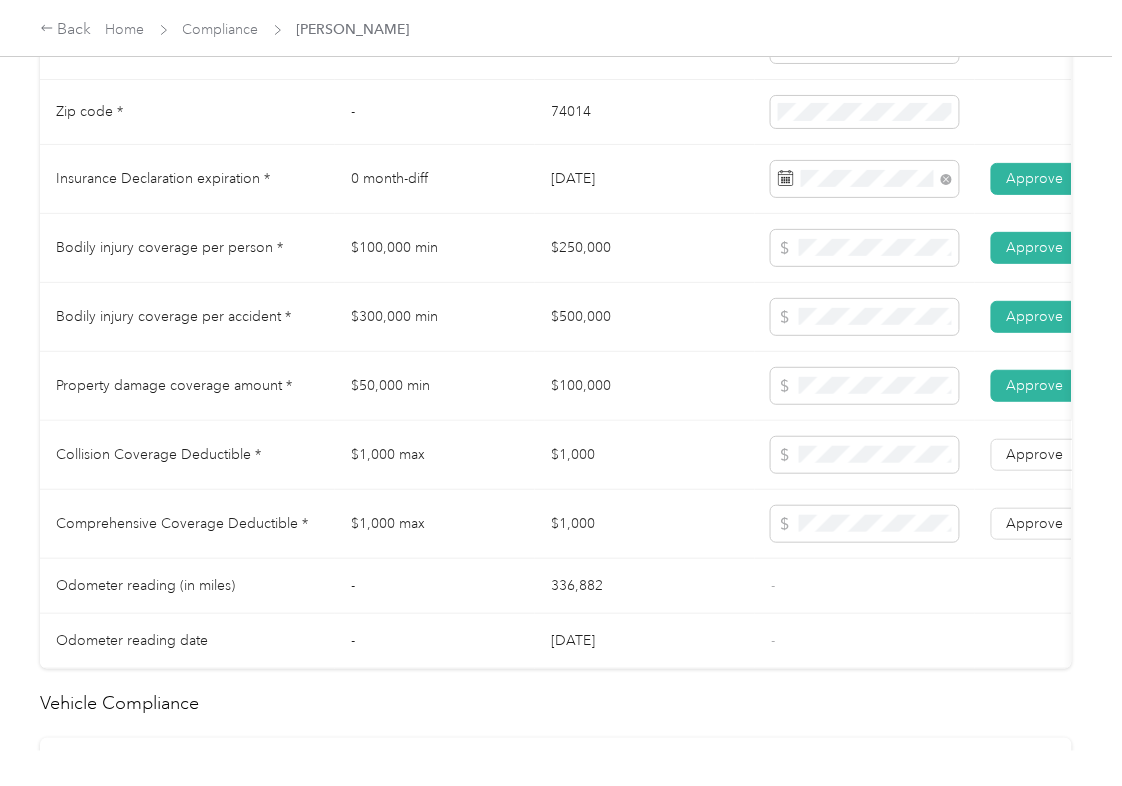 click on "$1,000" at bounding box center (645, 455) 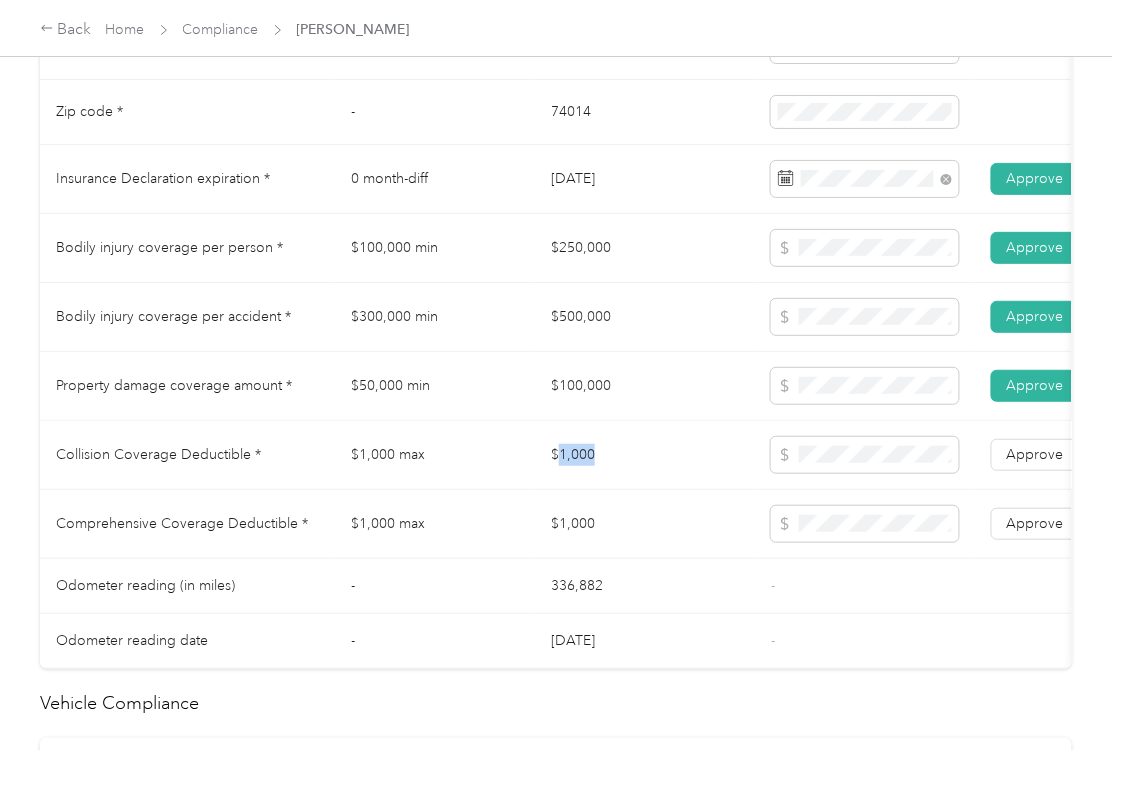 click on "$1,000" at bounding box center [645, 455] 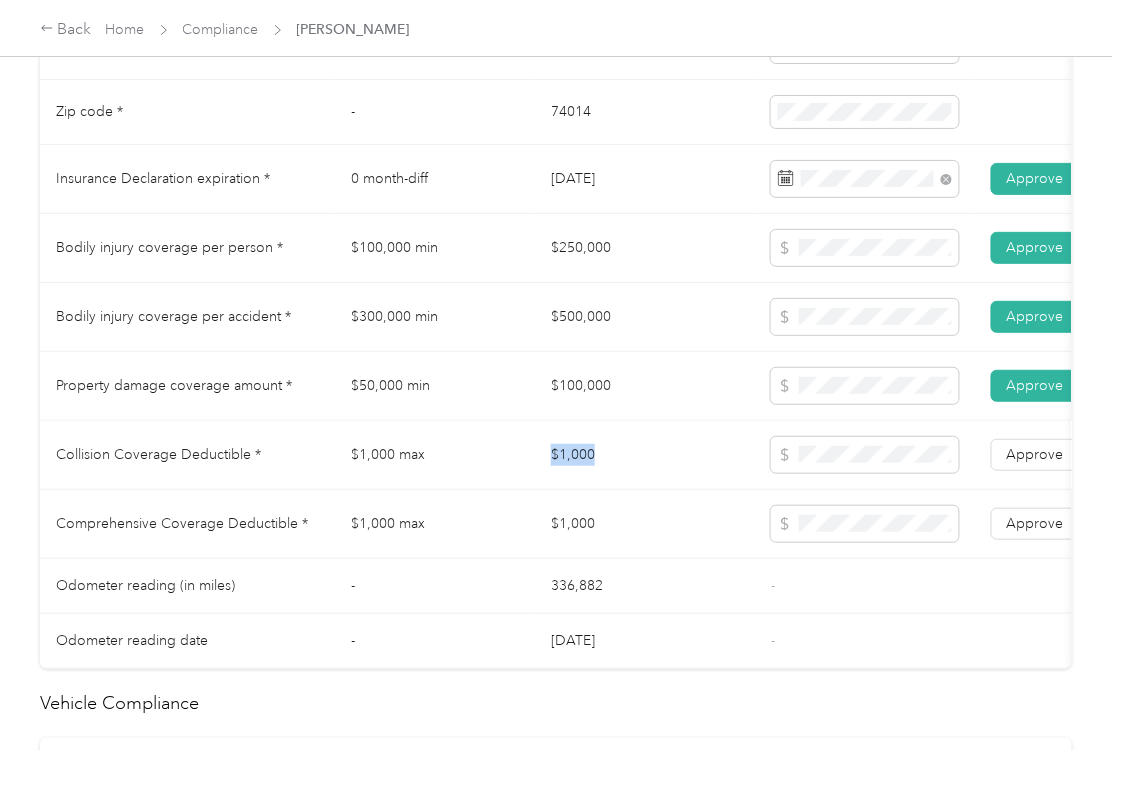 click on "$1,000" at bounding box center (645, 455) 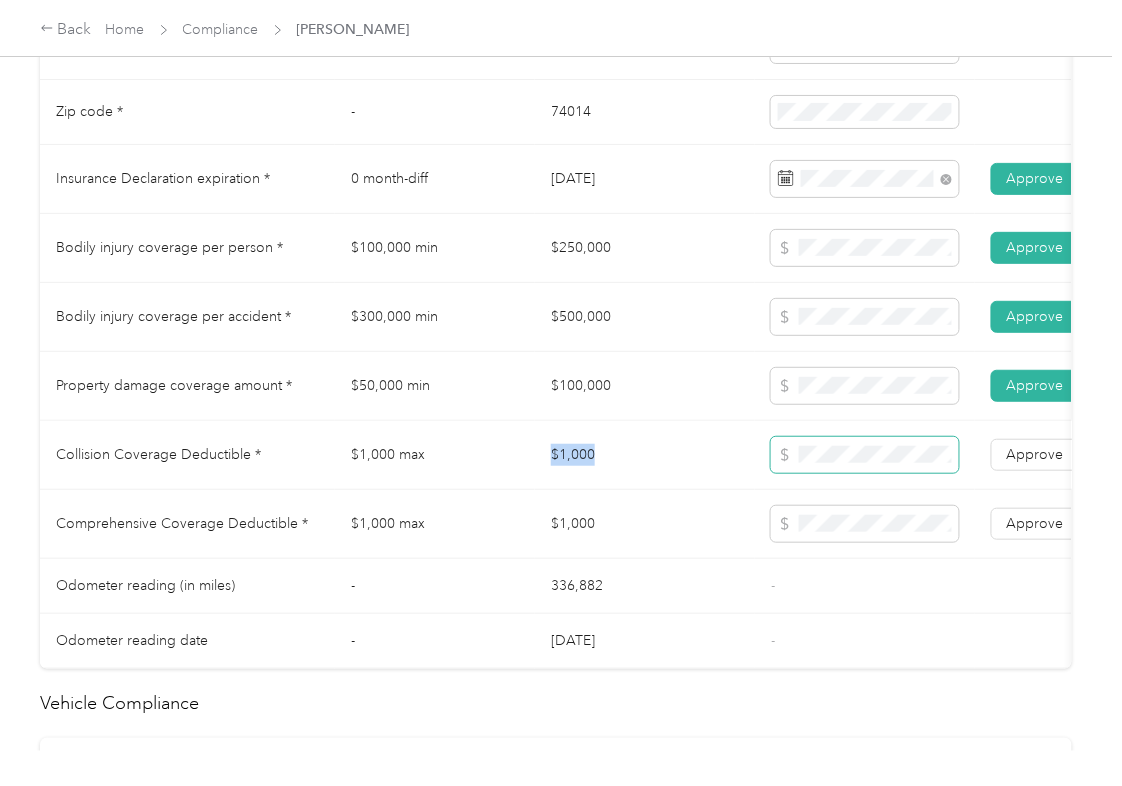copy on "$1,000" 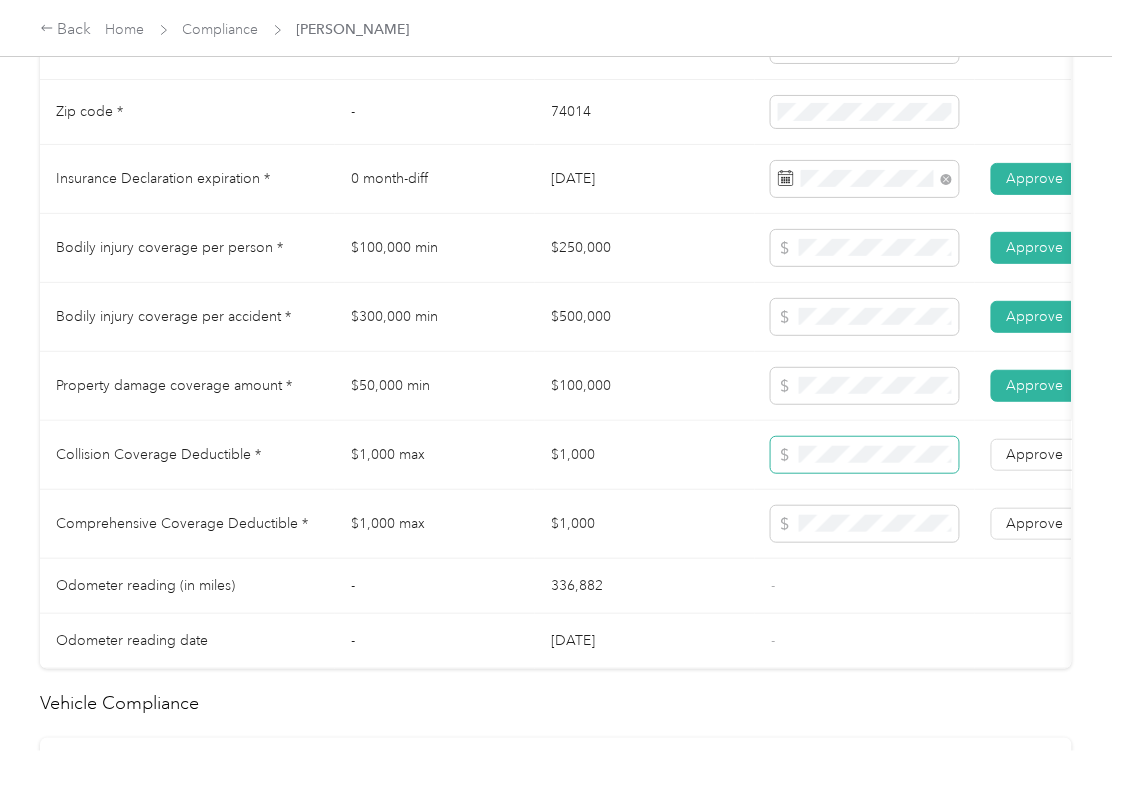 click at bounding box center (865, 455) 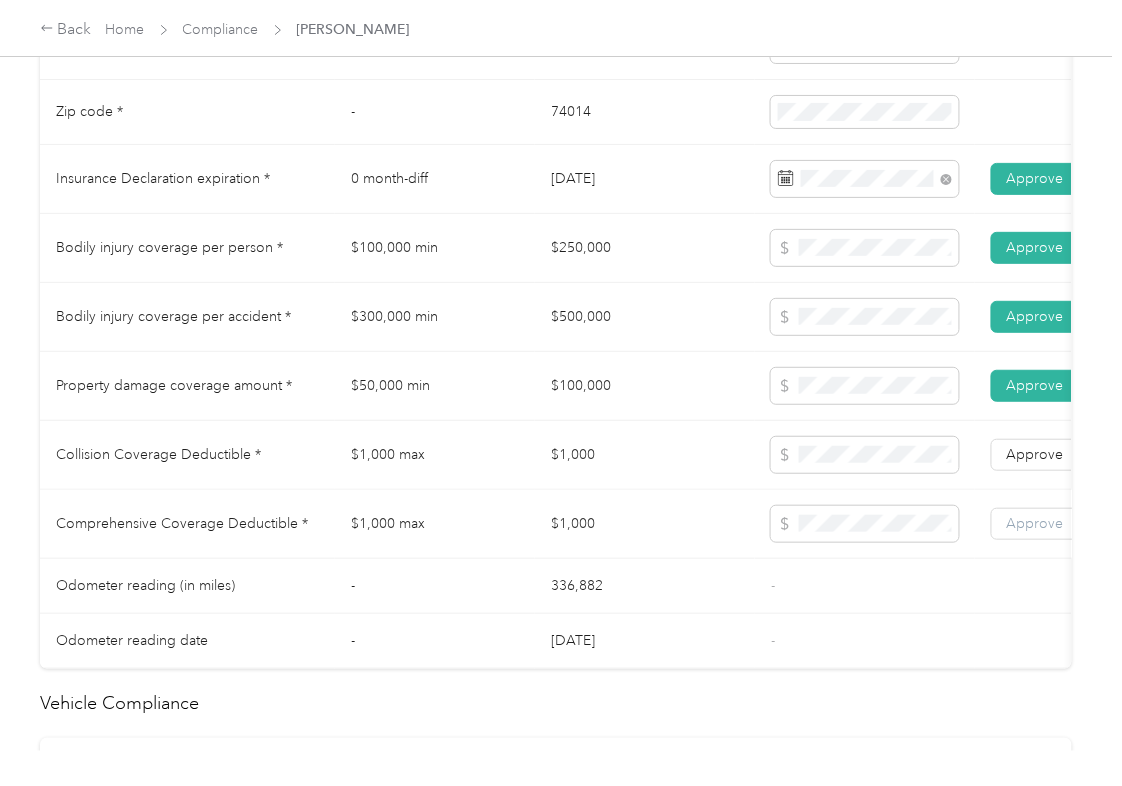 click on "Approve" at bounding box center [1035, 523] 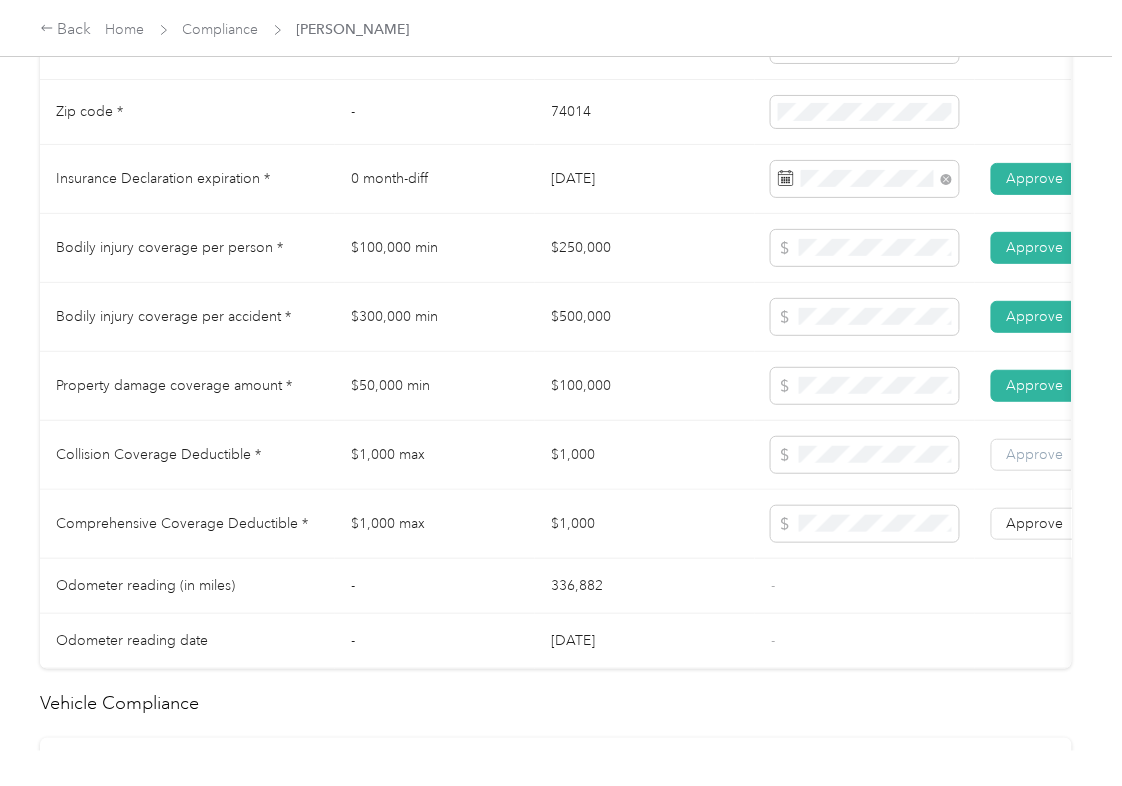click on "Approve" at bounding box center (1035, 454) 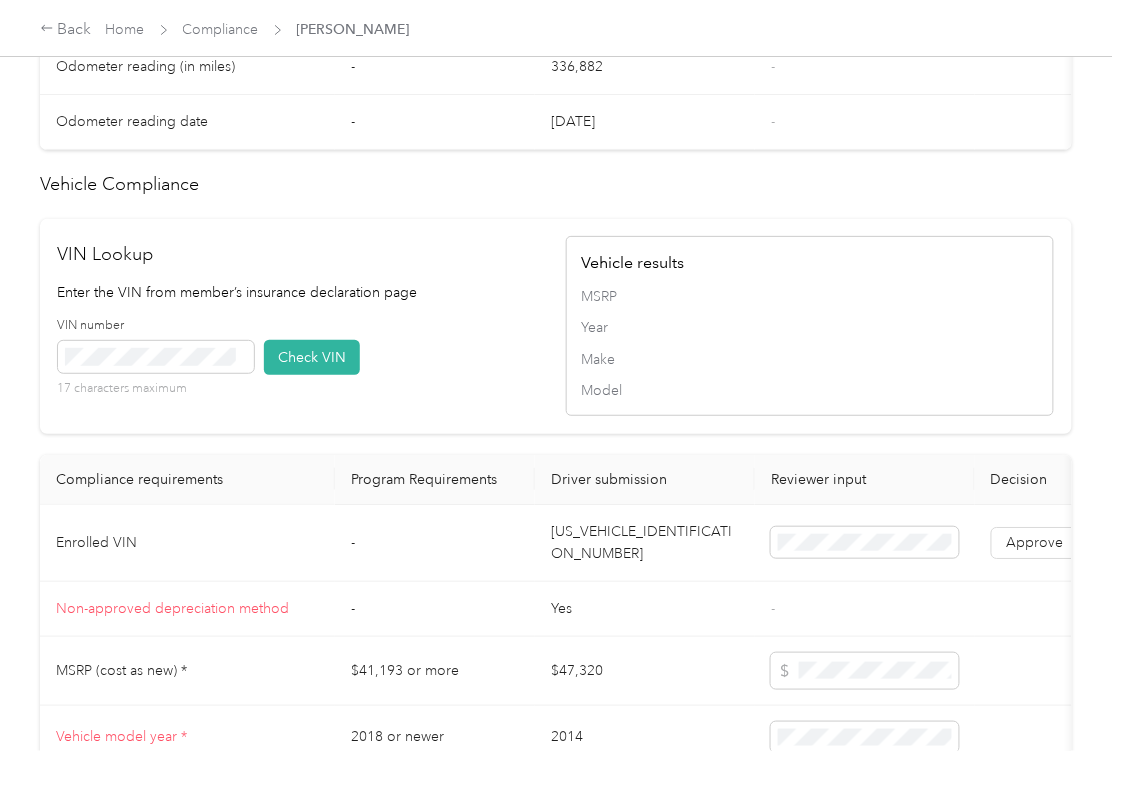 scroll, scrollTop: 1961, scrollLeft: 0, axis: vertical 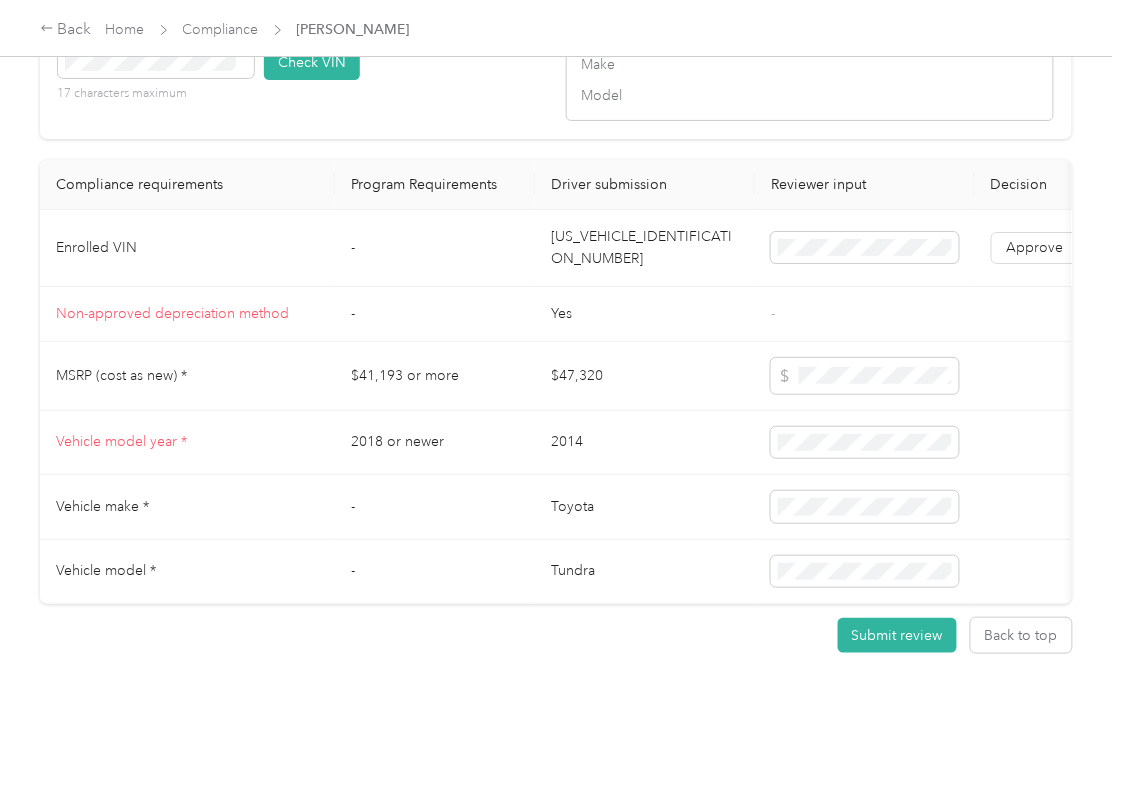 click on "[US_VEHICLE_IDENTIFICATION_NUMBER]" at bounding box center (645, 248) 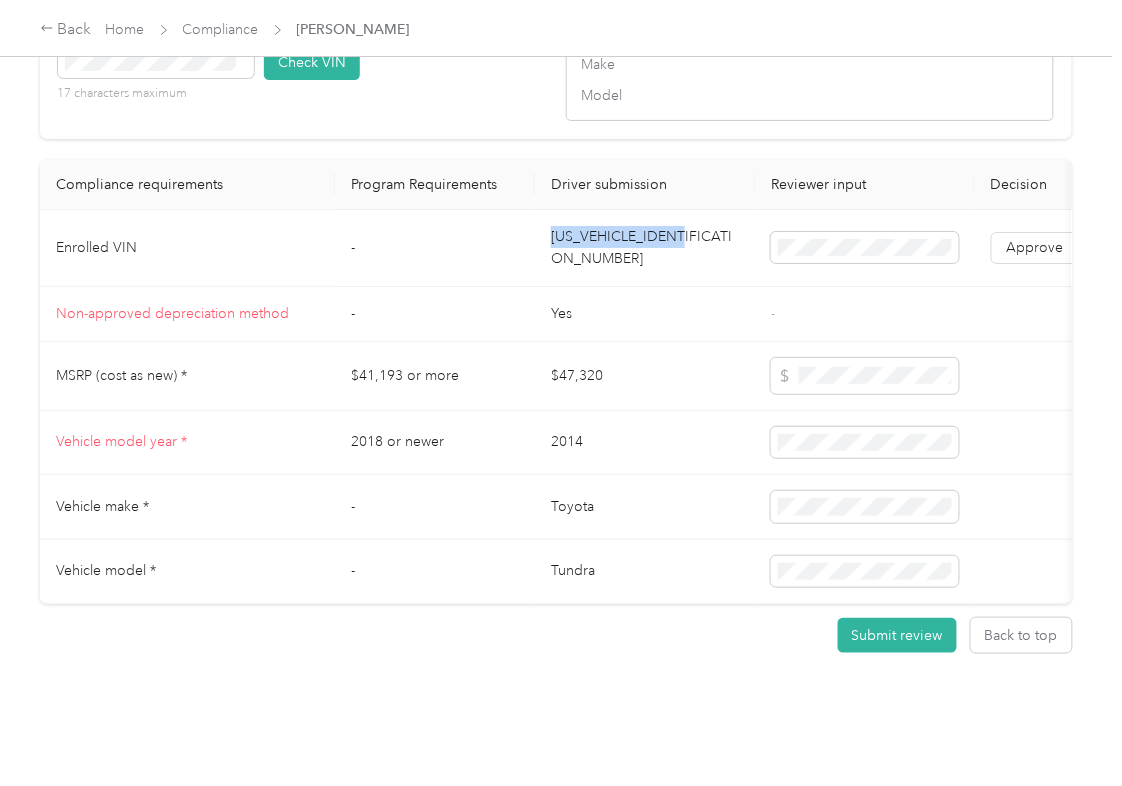 click on "[US_VEHICLE_IDENTIFICATION_NUMBER]" at bounding box center (645, 248) 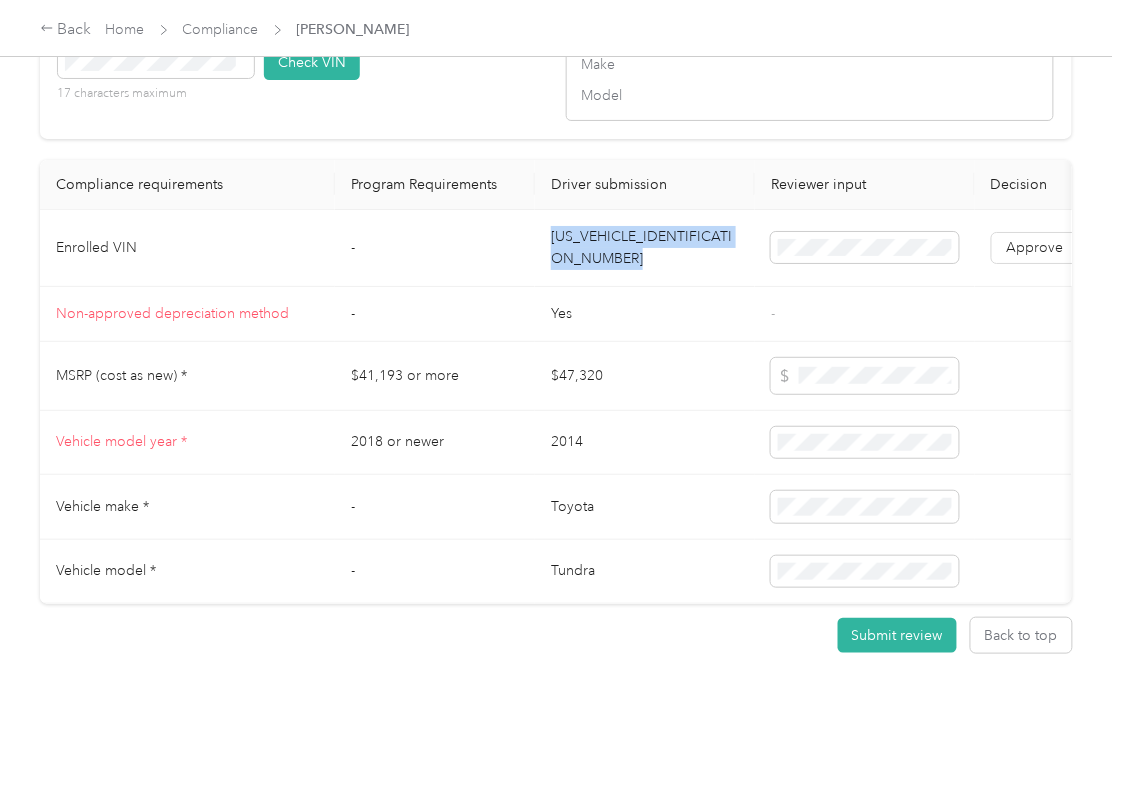 click on "[US_VEHICLE_IDENTIFICATION_NUMBER]" at bounding box center (645, 248) 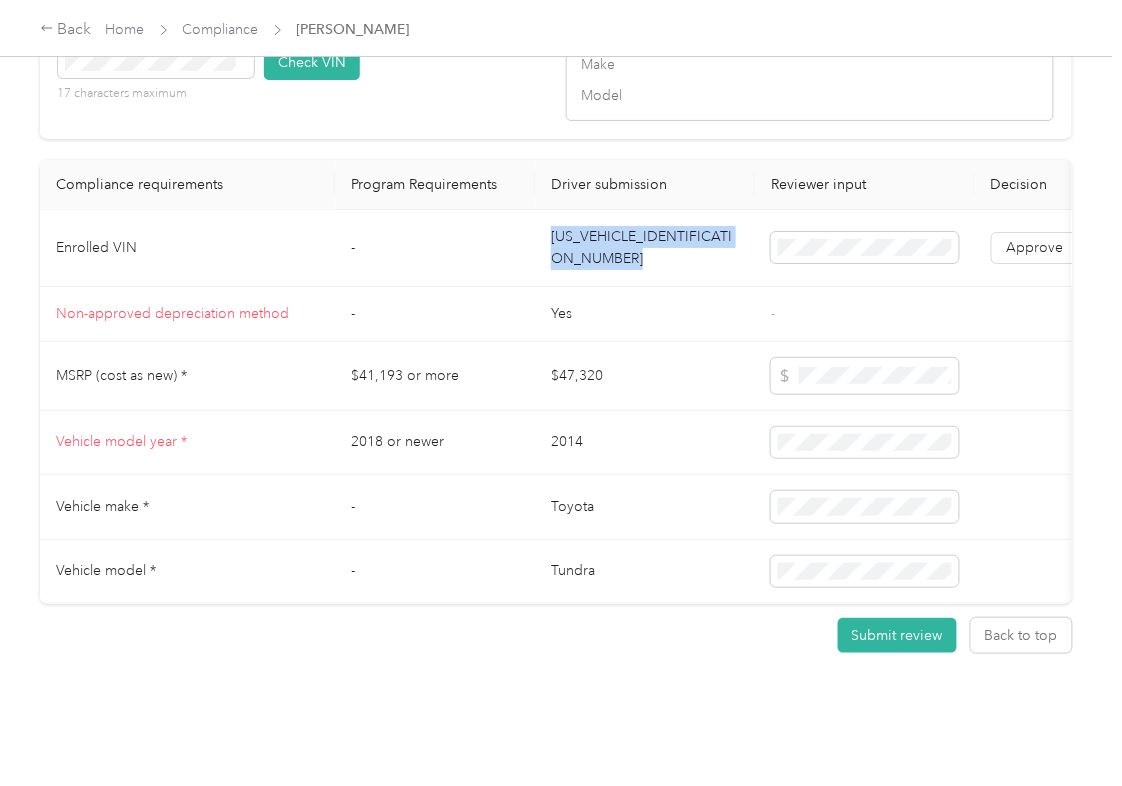 copy on "[US_VEHICLE_IDENTIFICATION_NUMBER]" 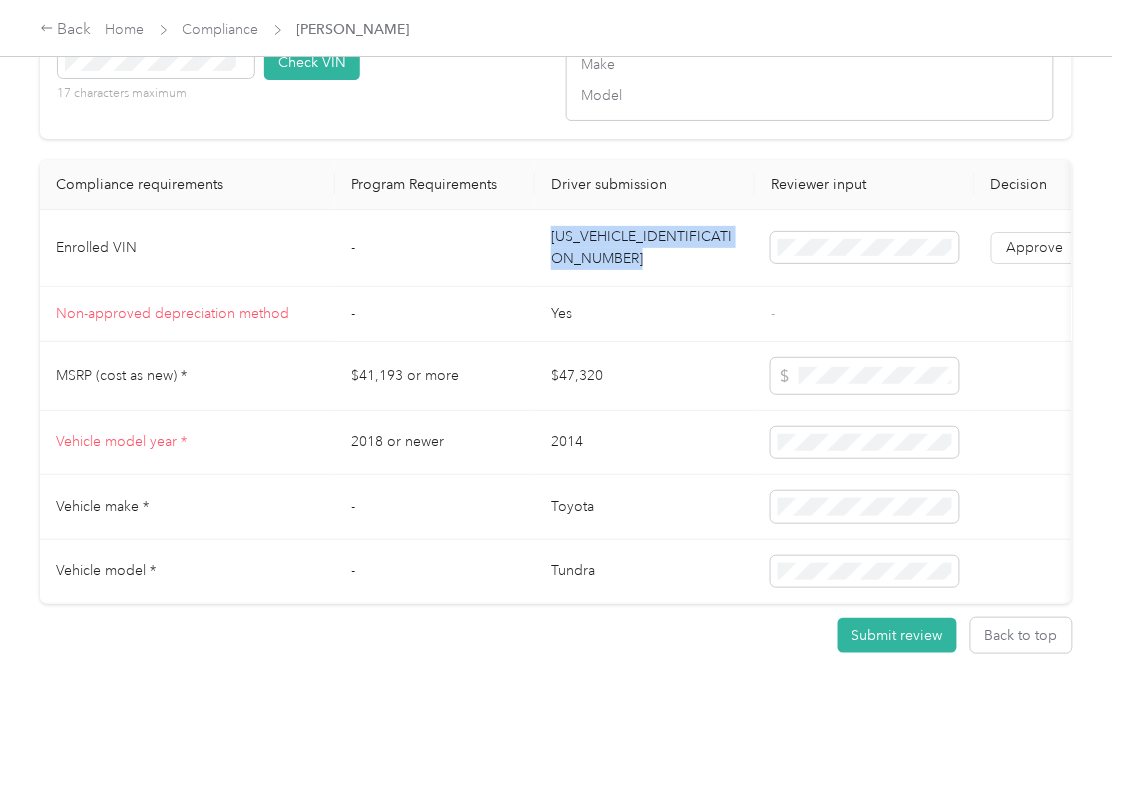 click on "Yes" at bounding box center [645, 314] 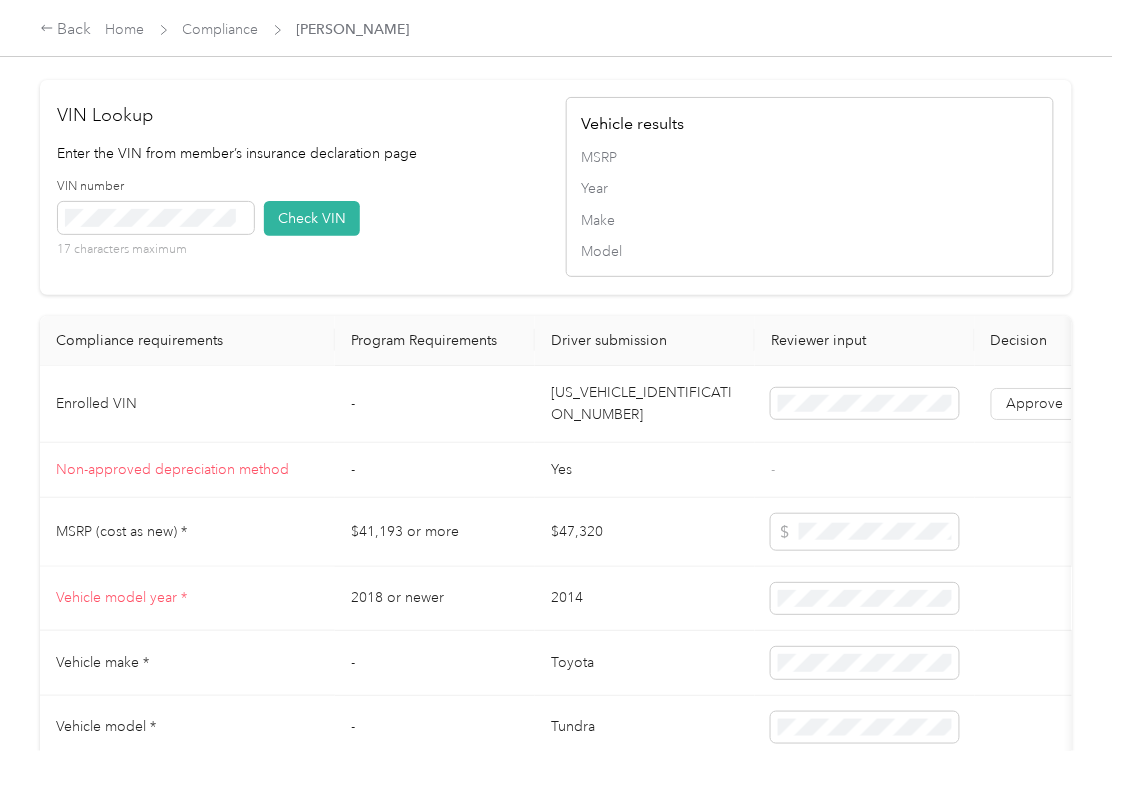 scroll, scrollTop: 1694, scrollLeft: 0, axis: vertical 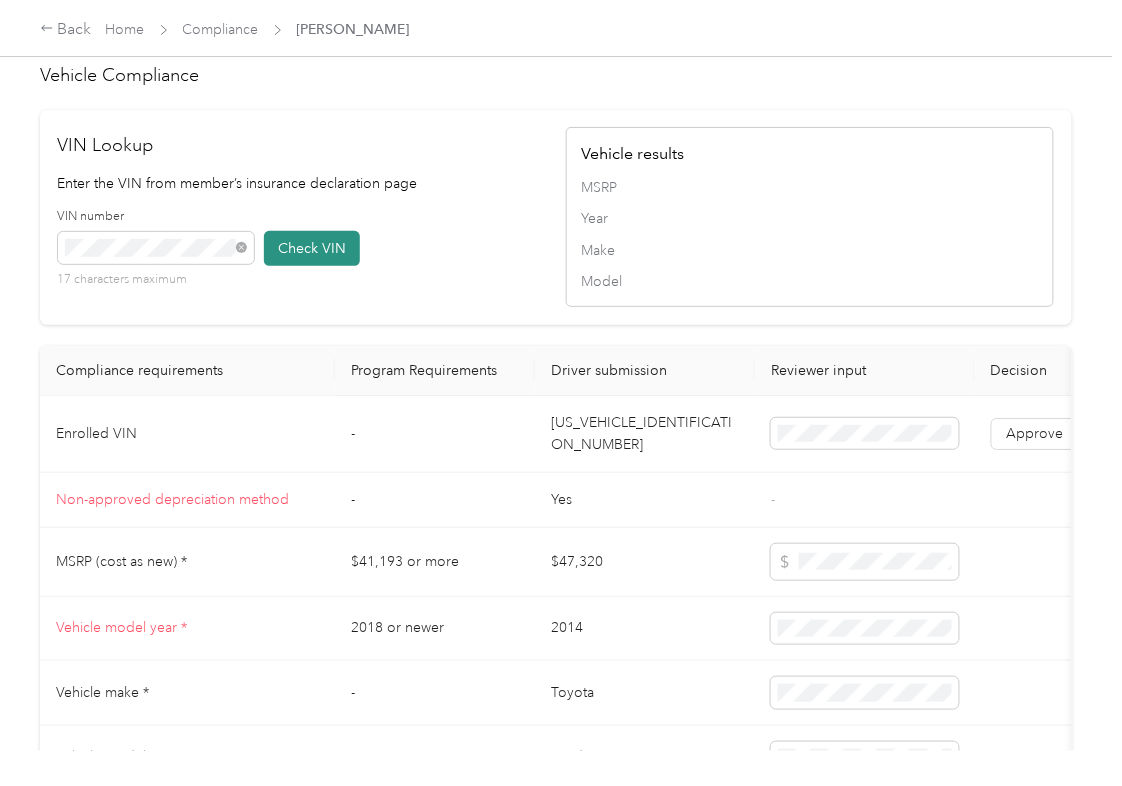 click on "Check VIN" at bounding box center (312, 248) 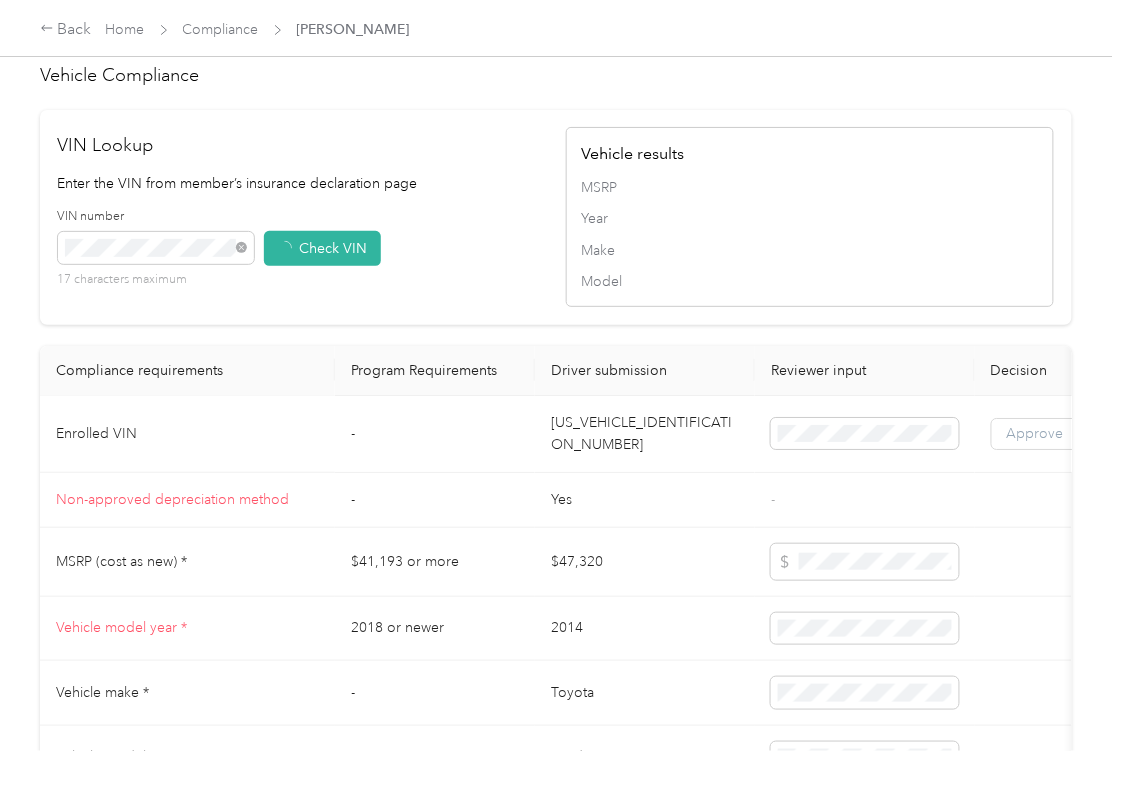 click on "Approve" at bounding box center (1035, 434) 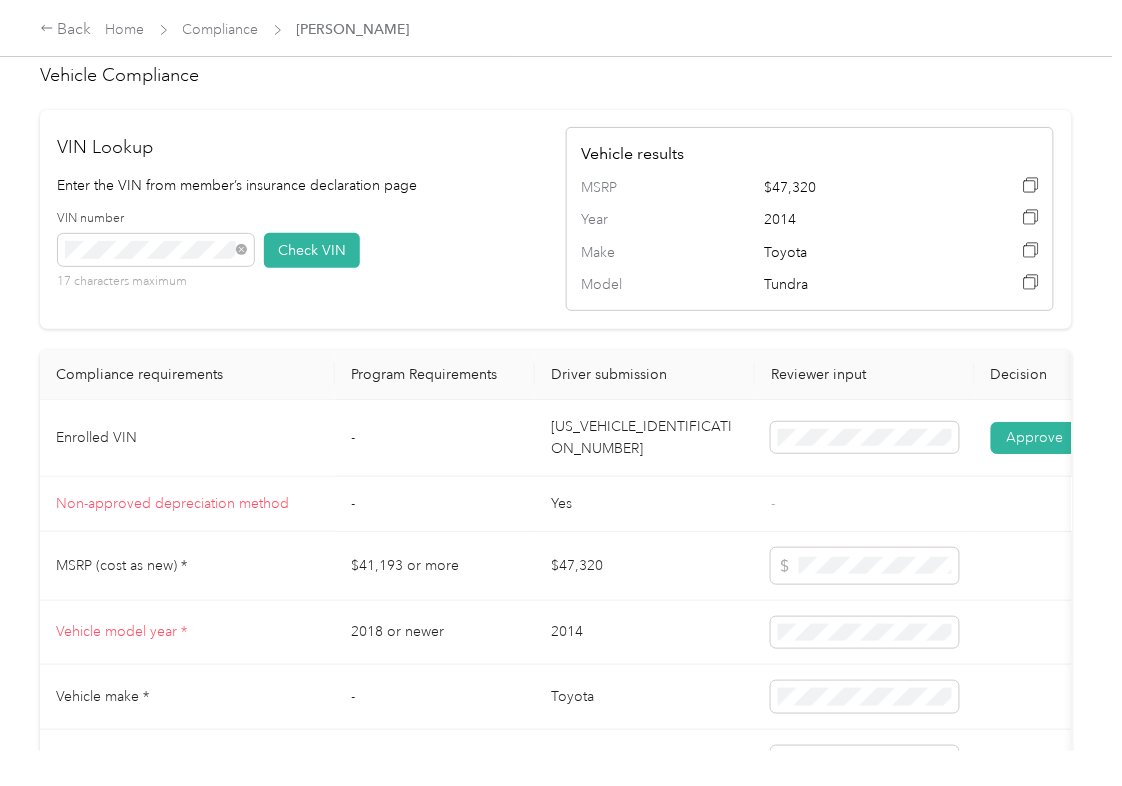 click on "-" at bounding box center (435, 504) 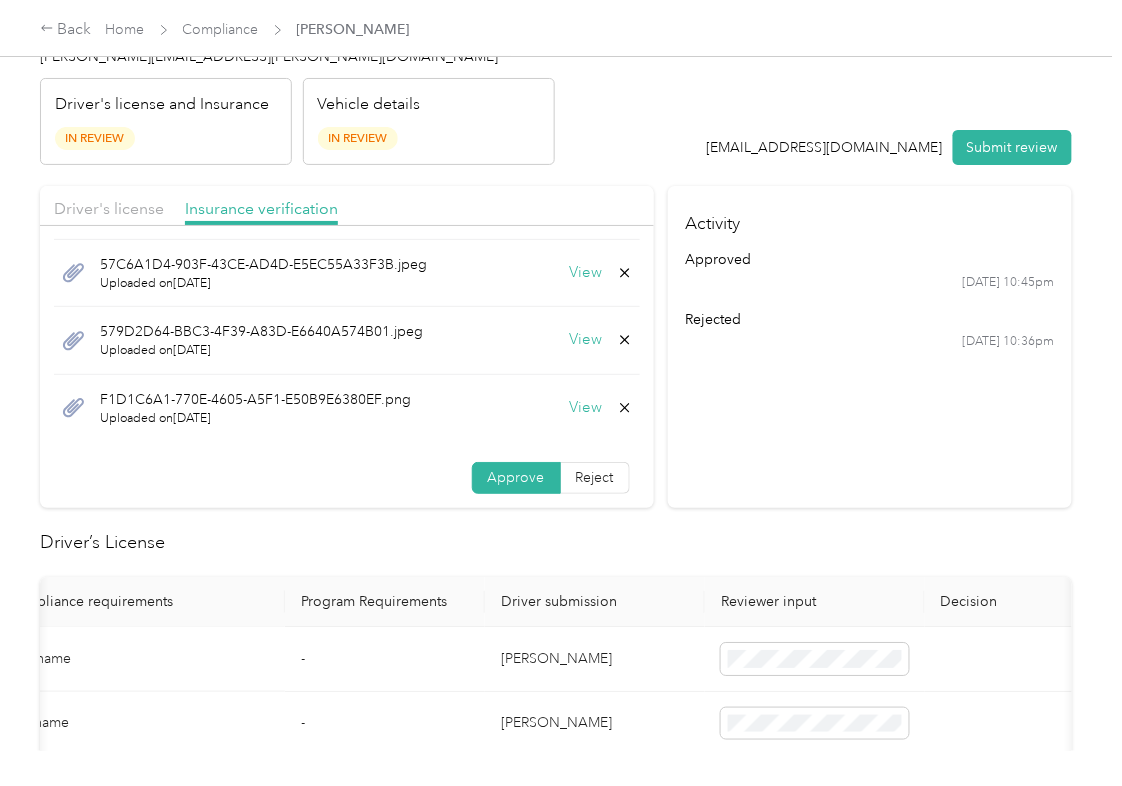 scroll, scrollTop: 0, scrollLeft: 0, axis: both 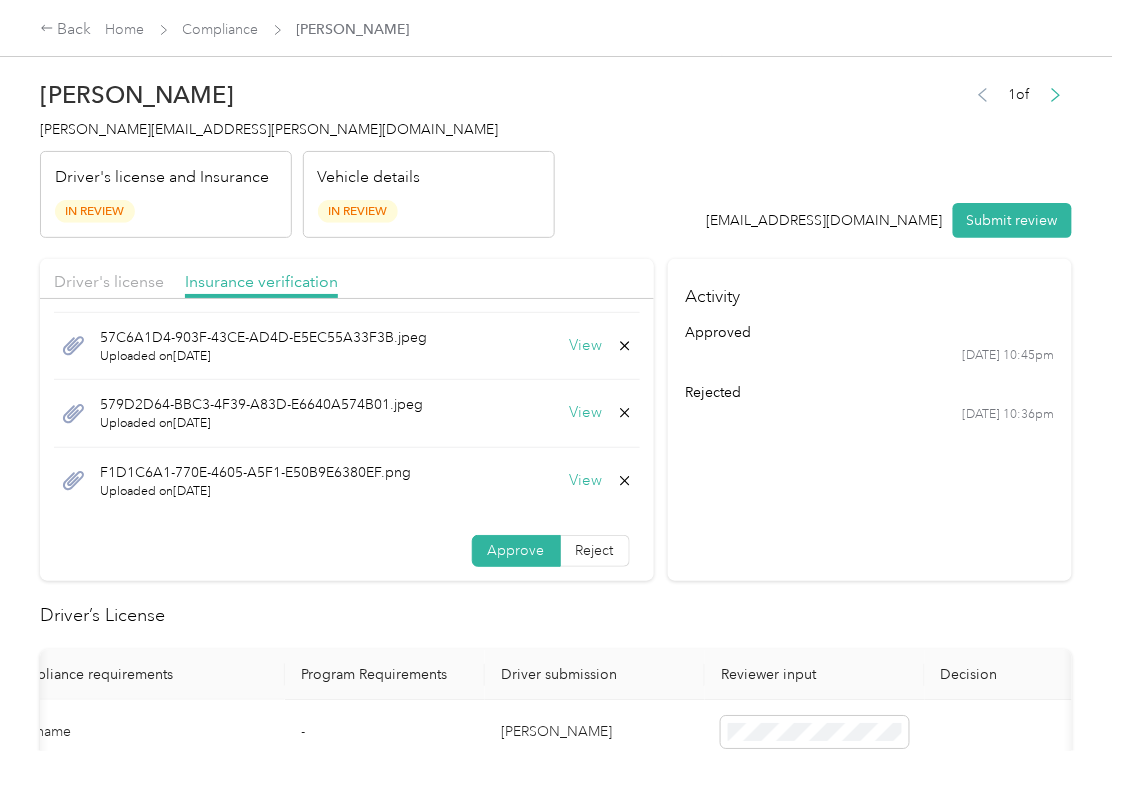 click 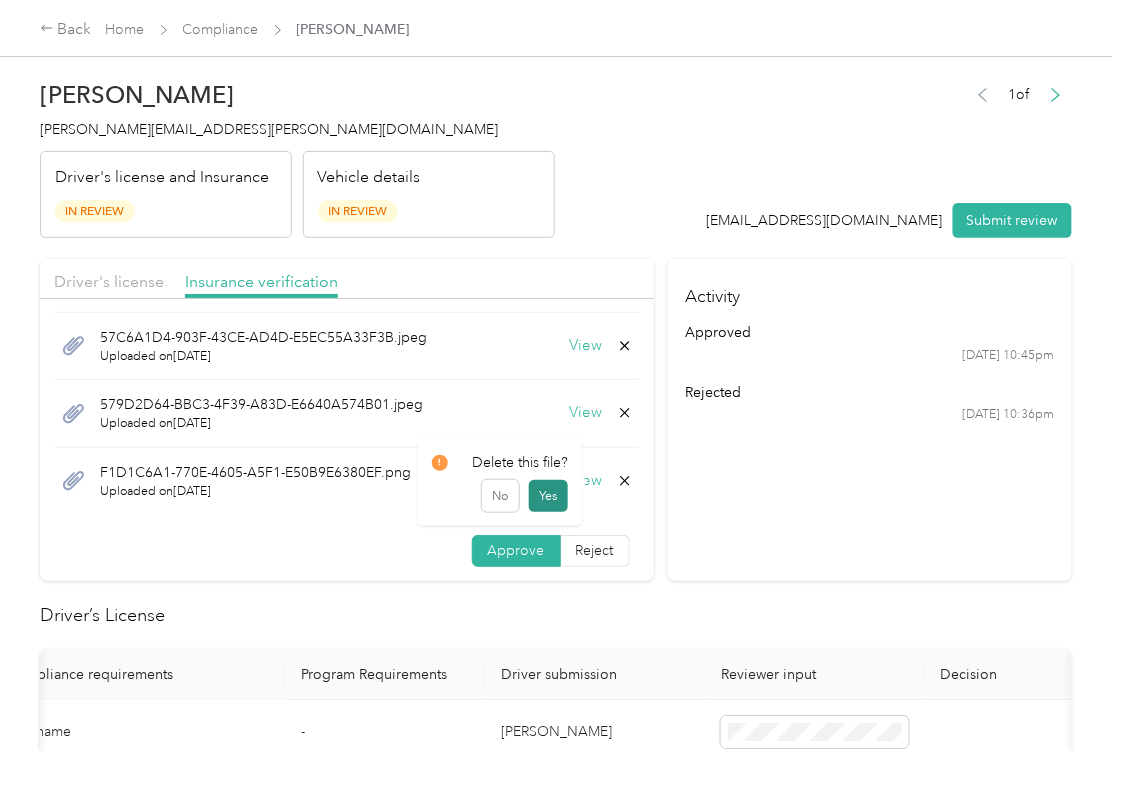 click on "Yes" at bounding box center (548, 496) 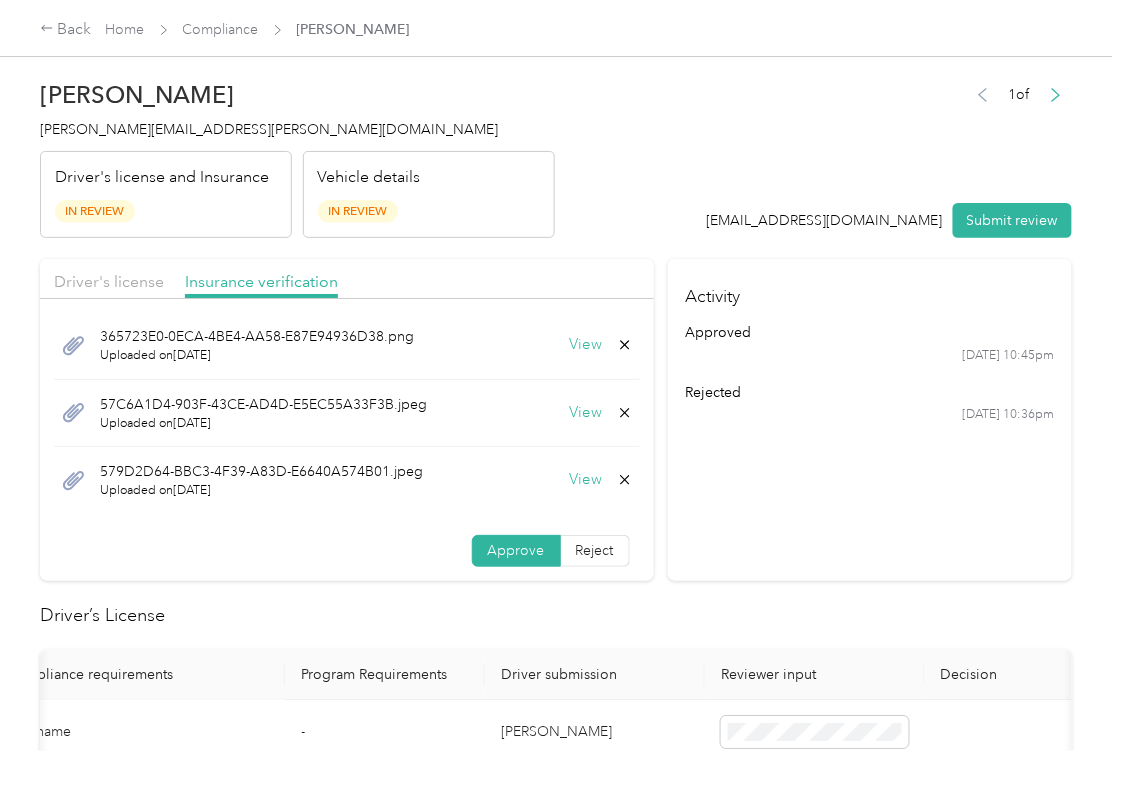click on "View" at bounding box center [586, 480] 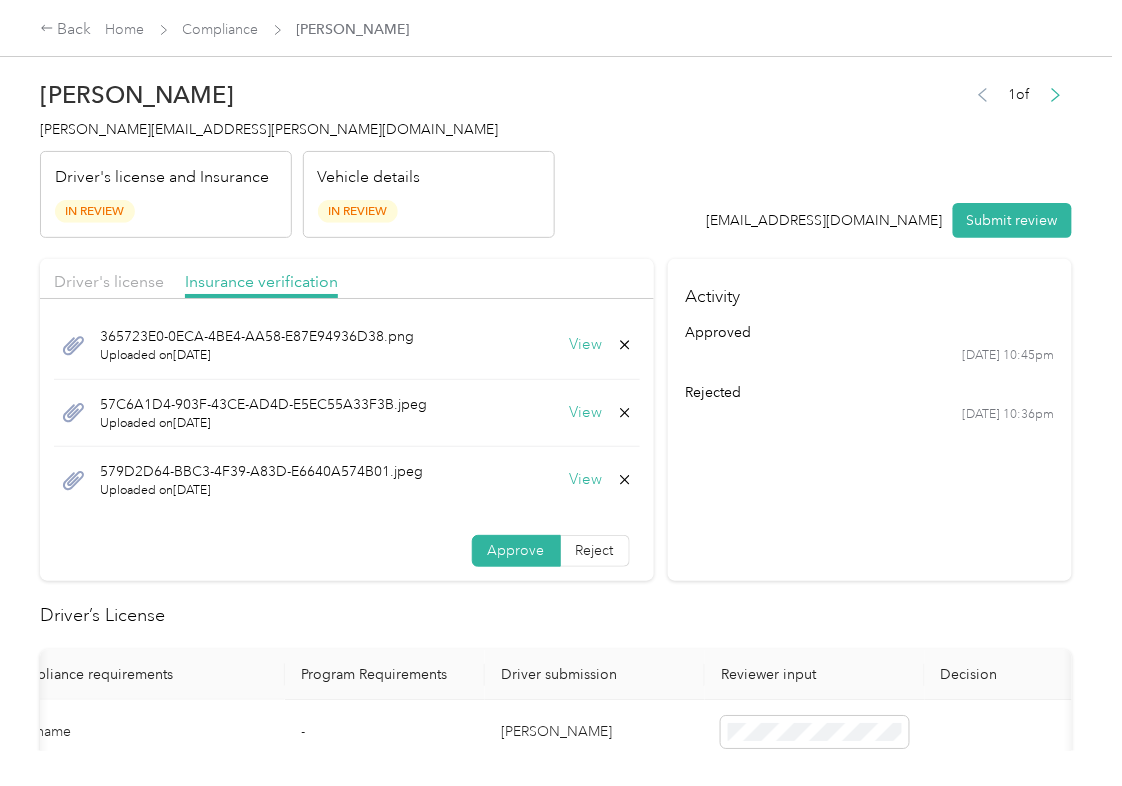 click 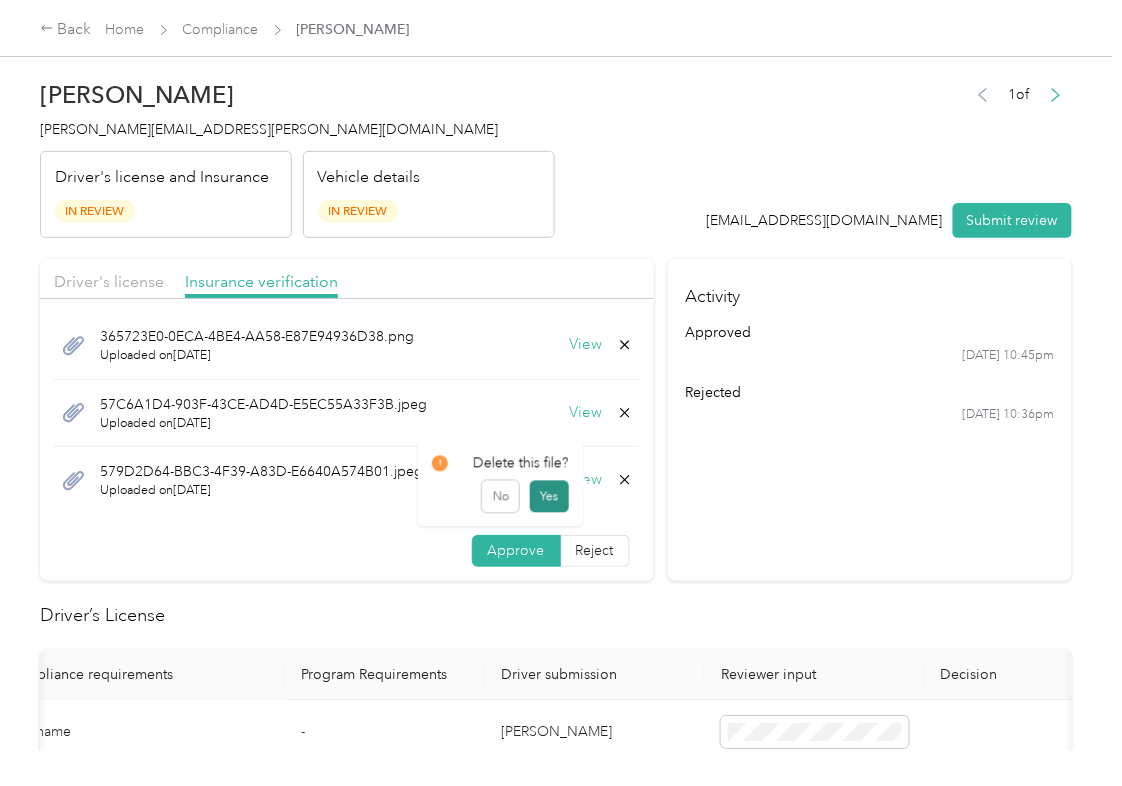 click on "Yes" at bounding box center (548, 497) 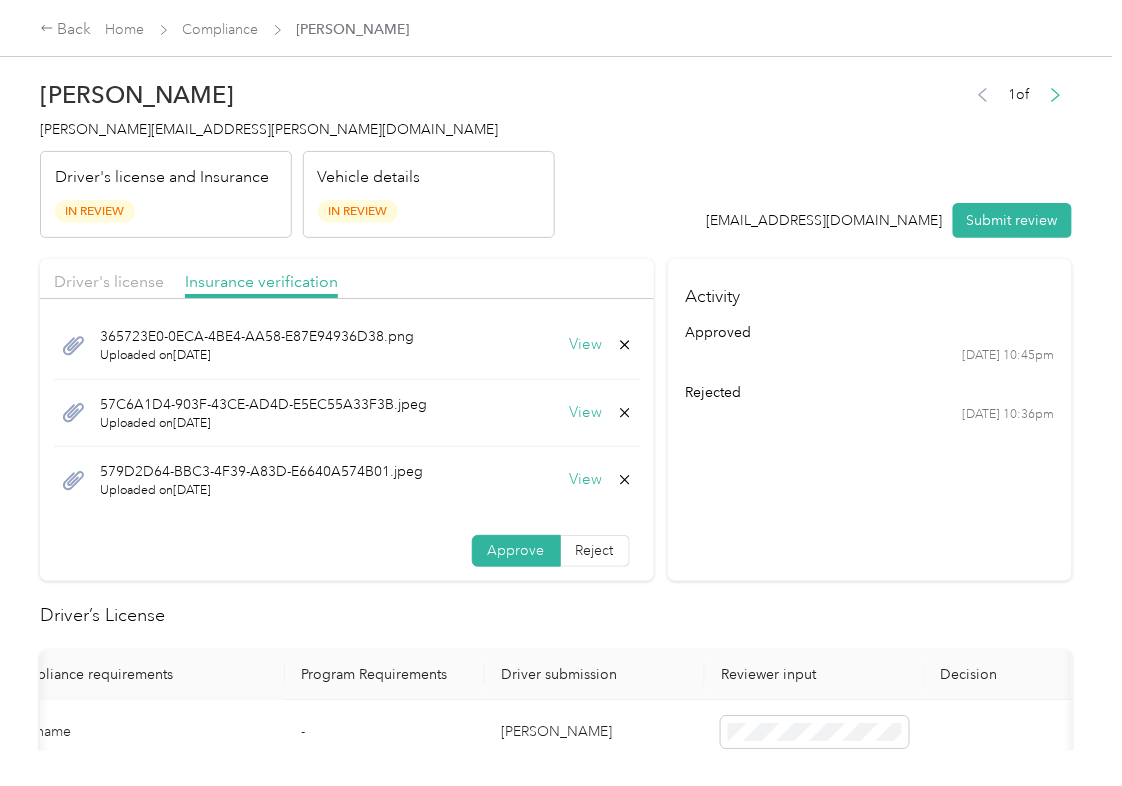 scroll, scrollTop: 0, scrollLeft: 0, axis: both 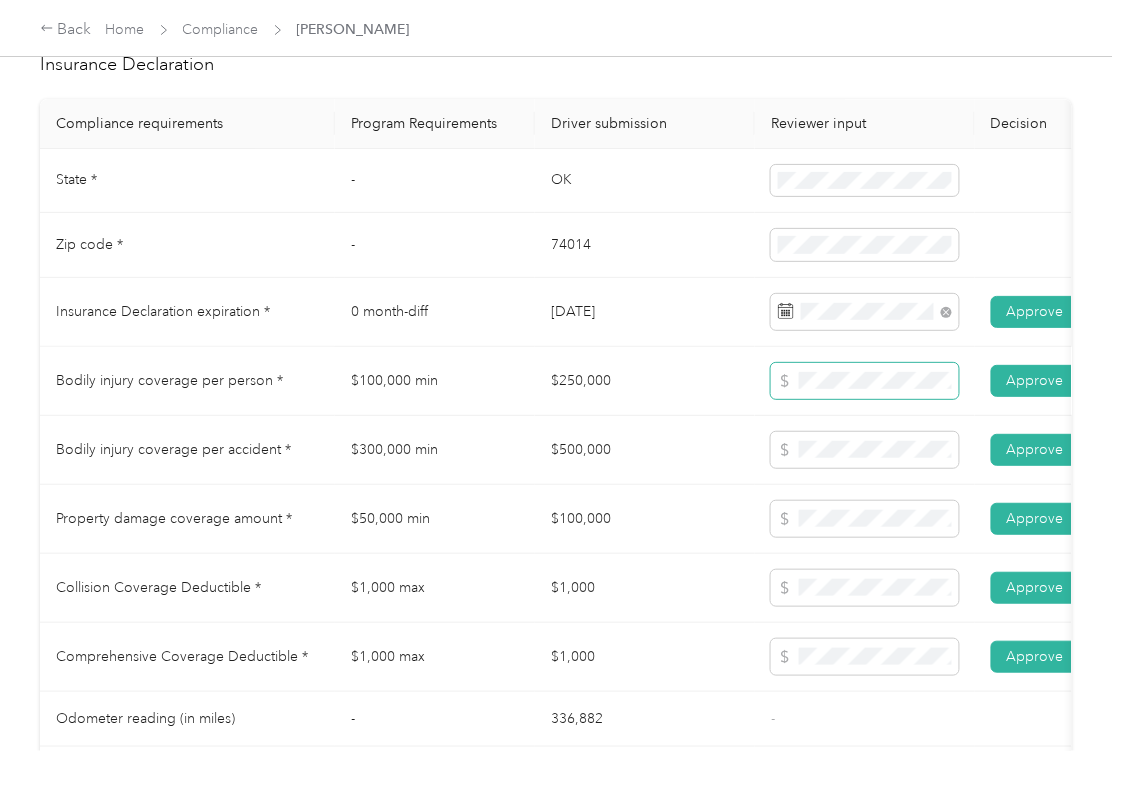 click at bounding box center (865, 381) 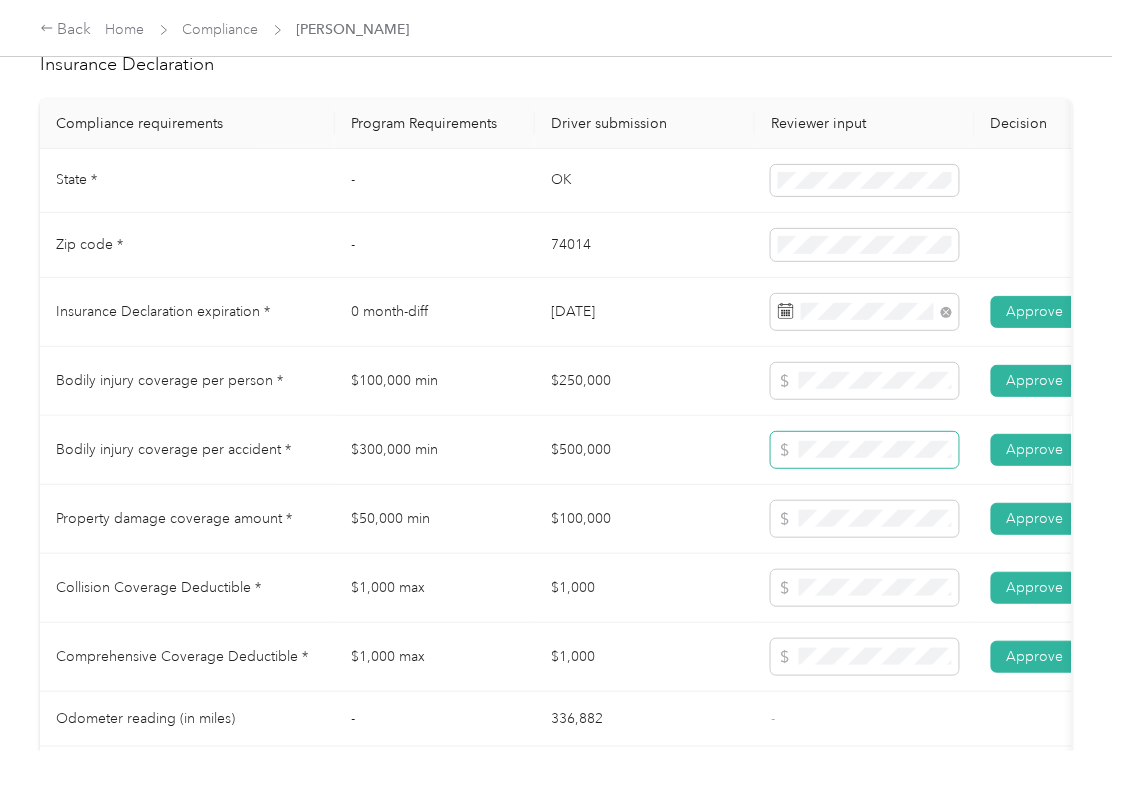 click at bounding box center (865, 450) 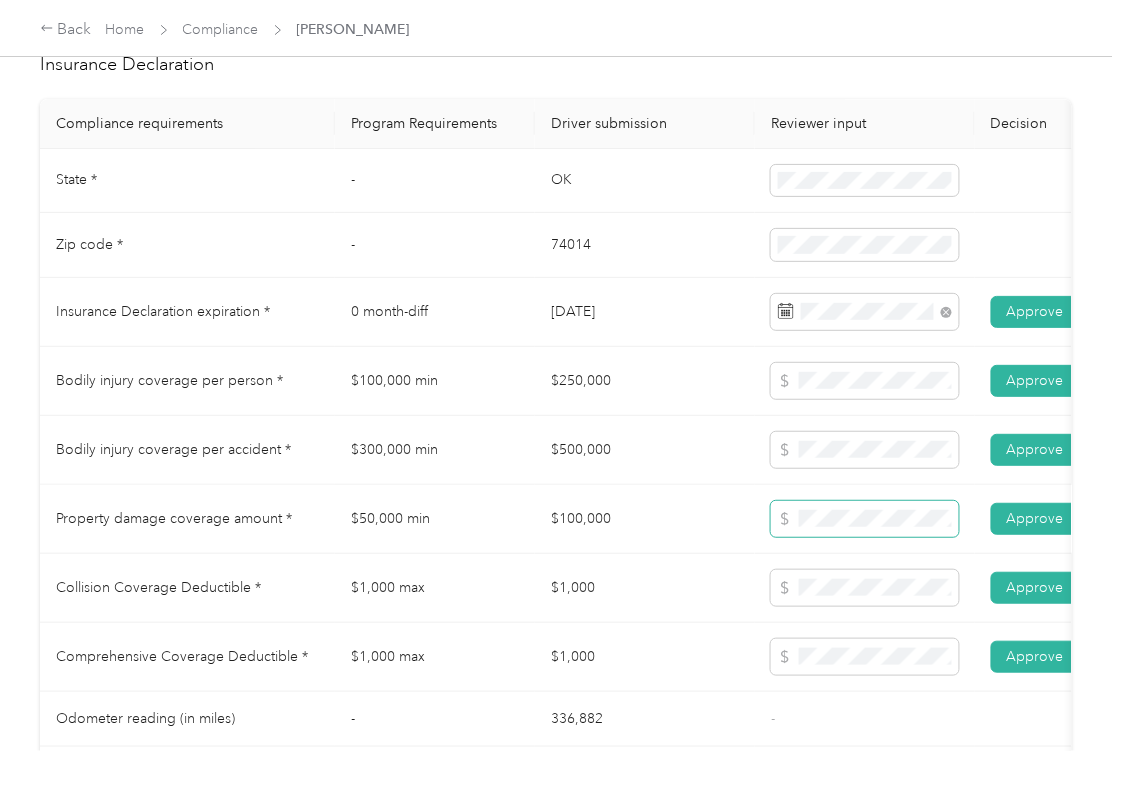 click on "Property damage coverage amount * $50,000 min $100,000 Approve Reject" at bounding box center [745, 519] 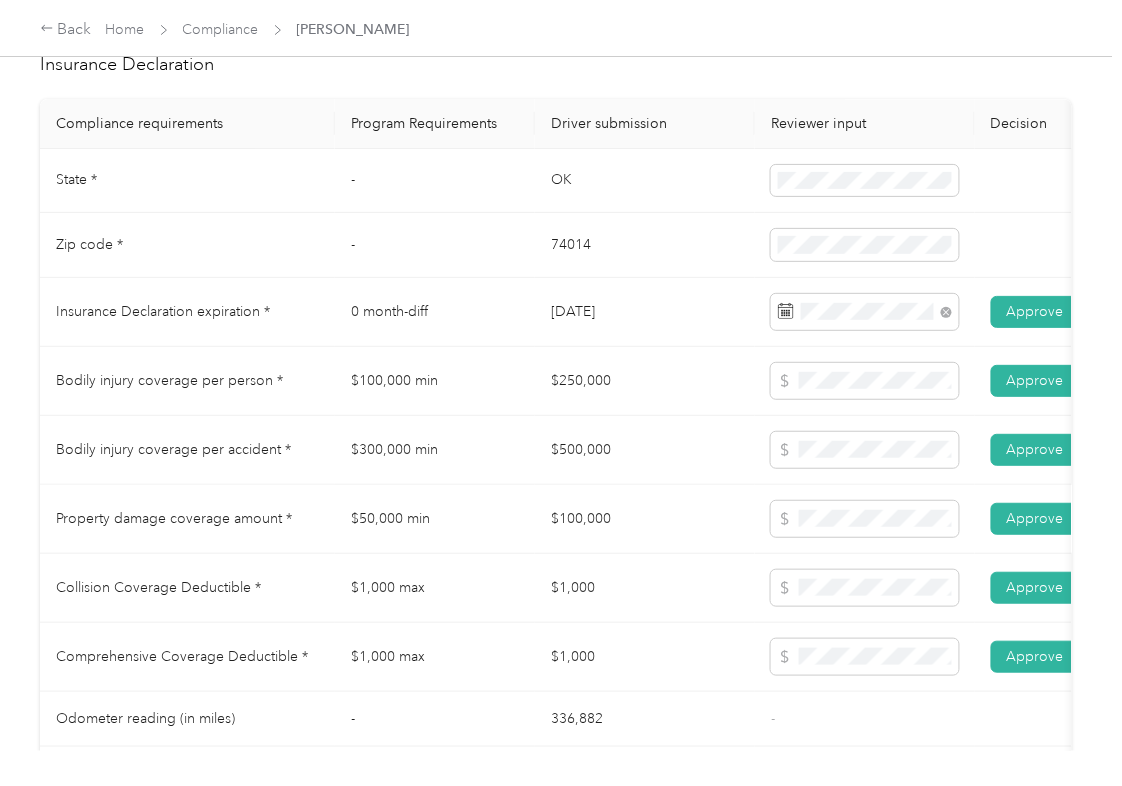 click on "$100,000" at bounding box center (645, 519) 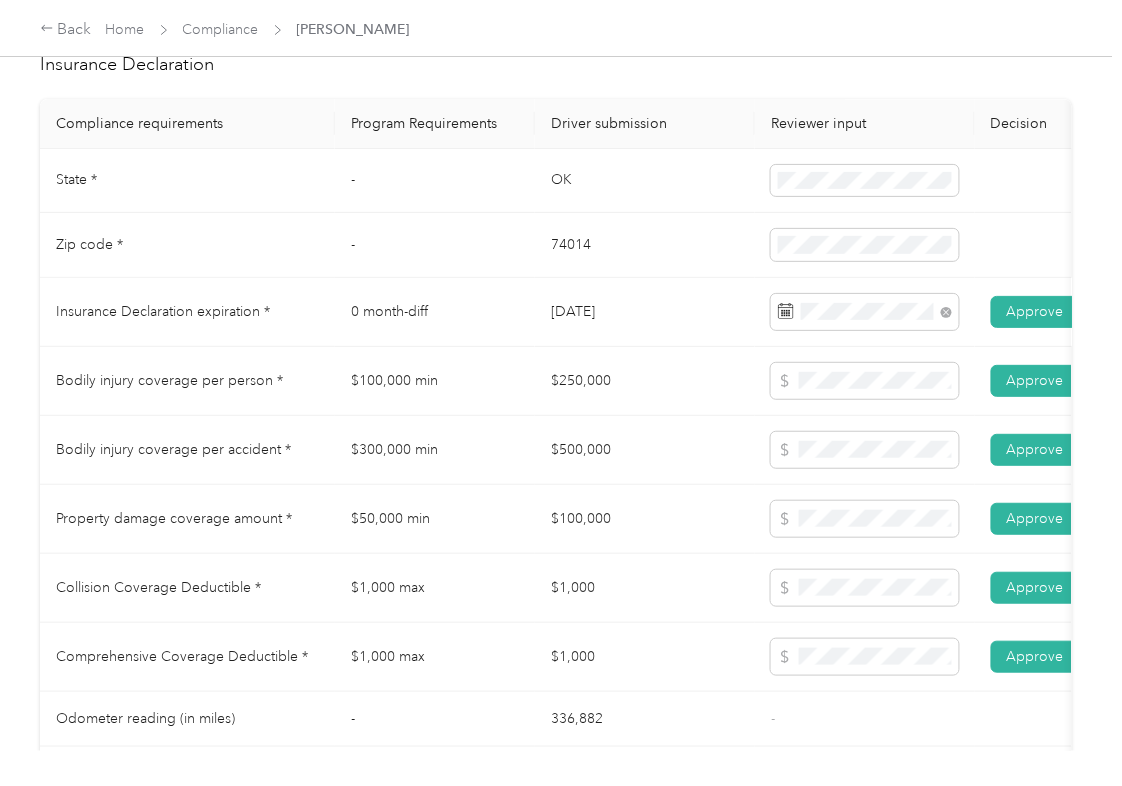 drag, startPoint x: 694, startPoint y: 364, endPoint x: 668, endPoint y: 294, distance: 74.672615 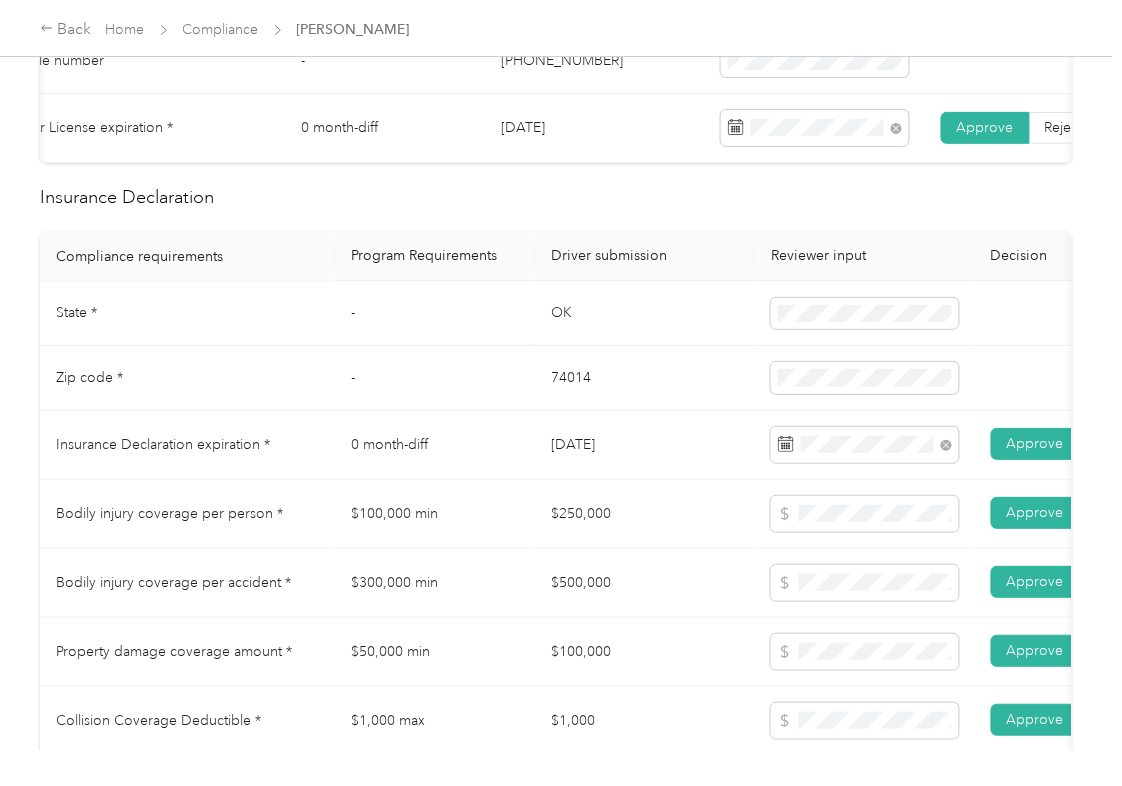 scroll, scrollTop: 933, scrollLeft: 0, axis: vertical 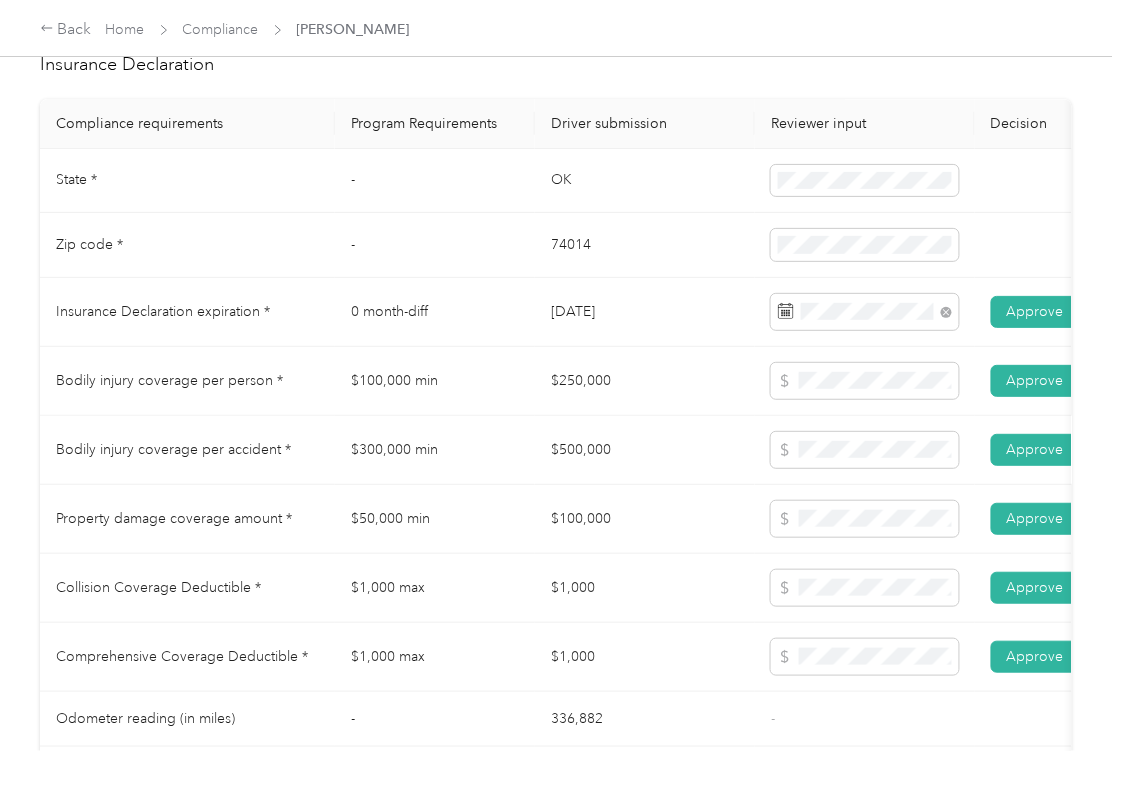 click on "$500,000" at bounding box center [645, 450] 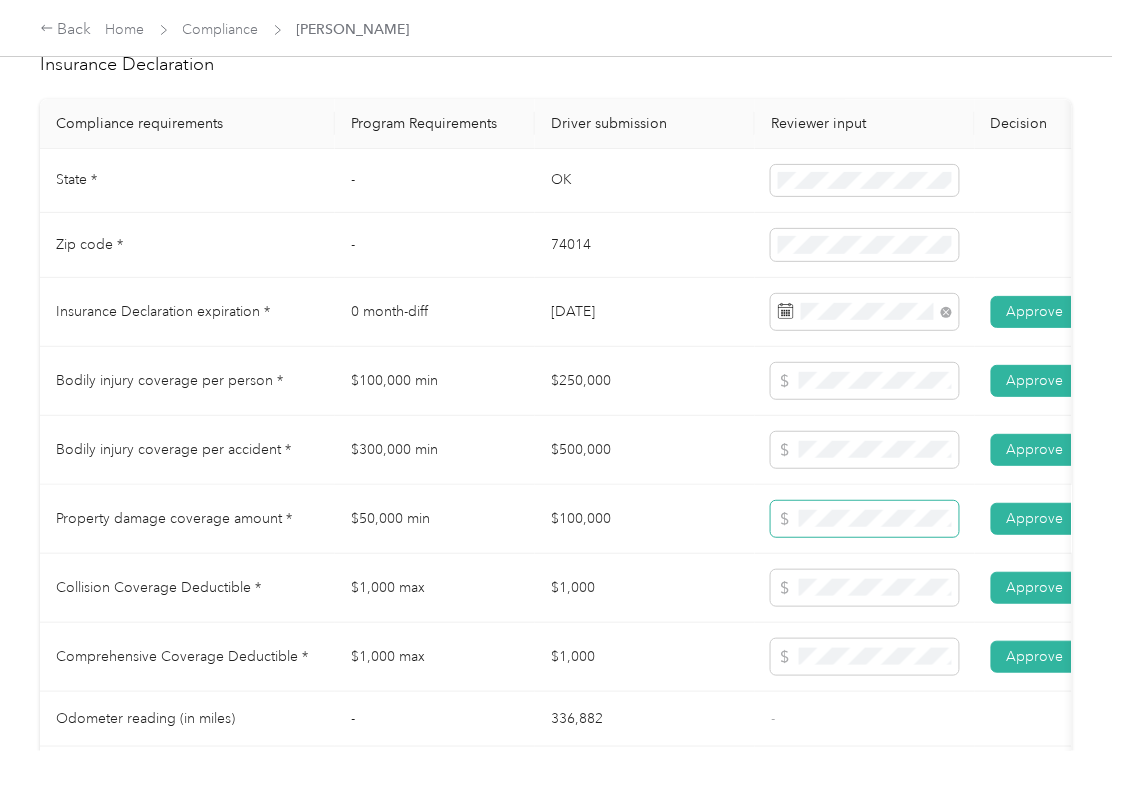 click at bounding box center [865, 519] 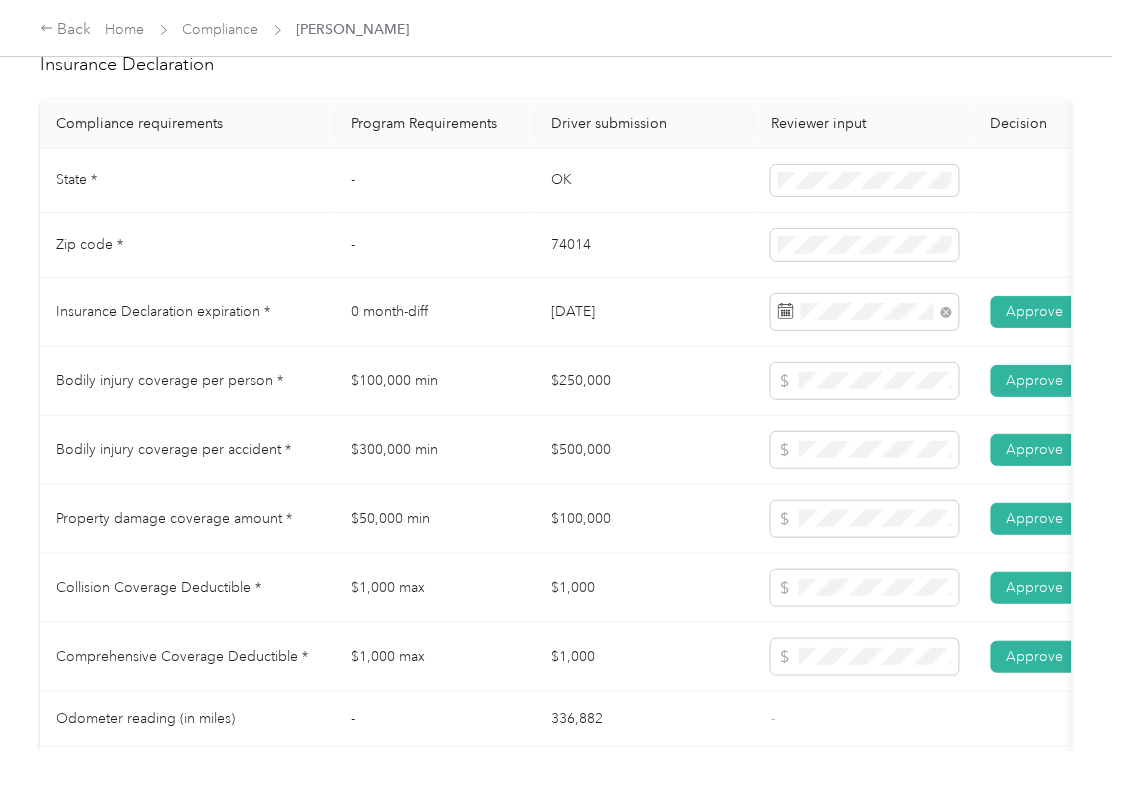 click on "$100,000" at bounding box center [645, 519] 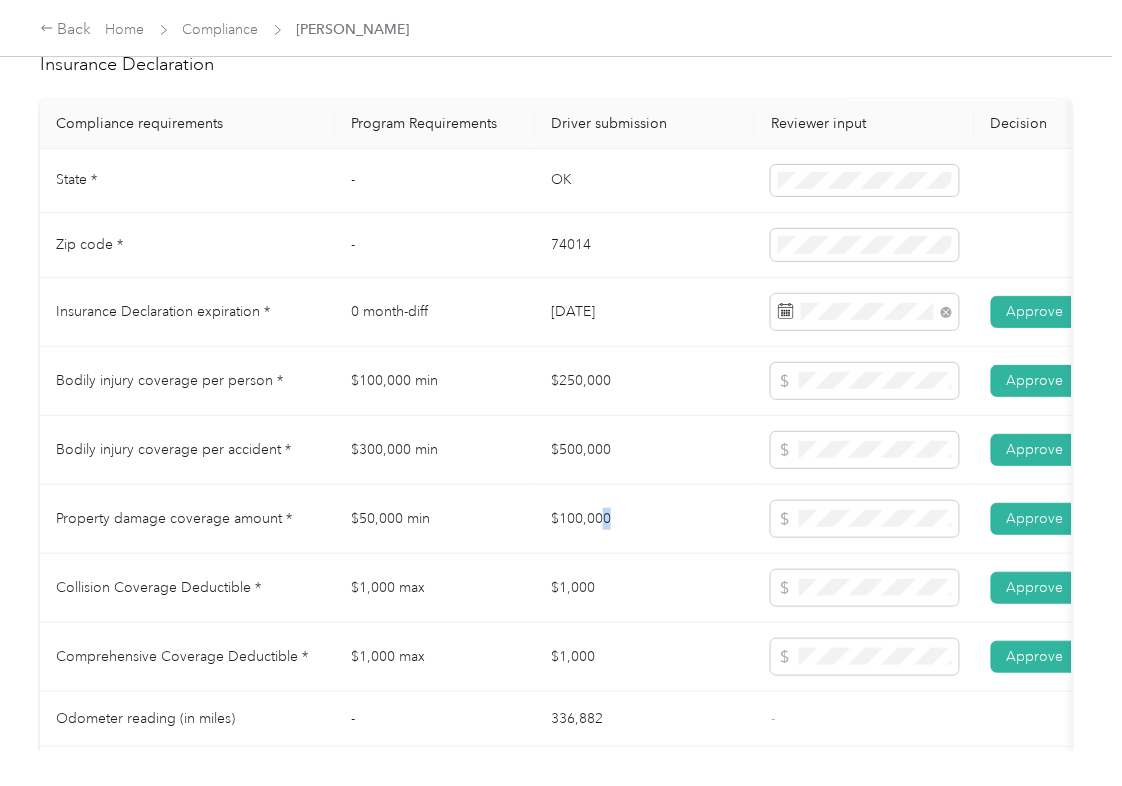 scroll, scrollTop: 0, scrollLeft: 0, axis: both 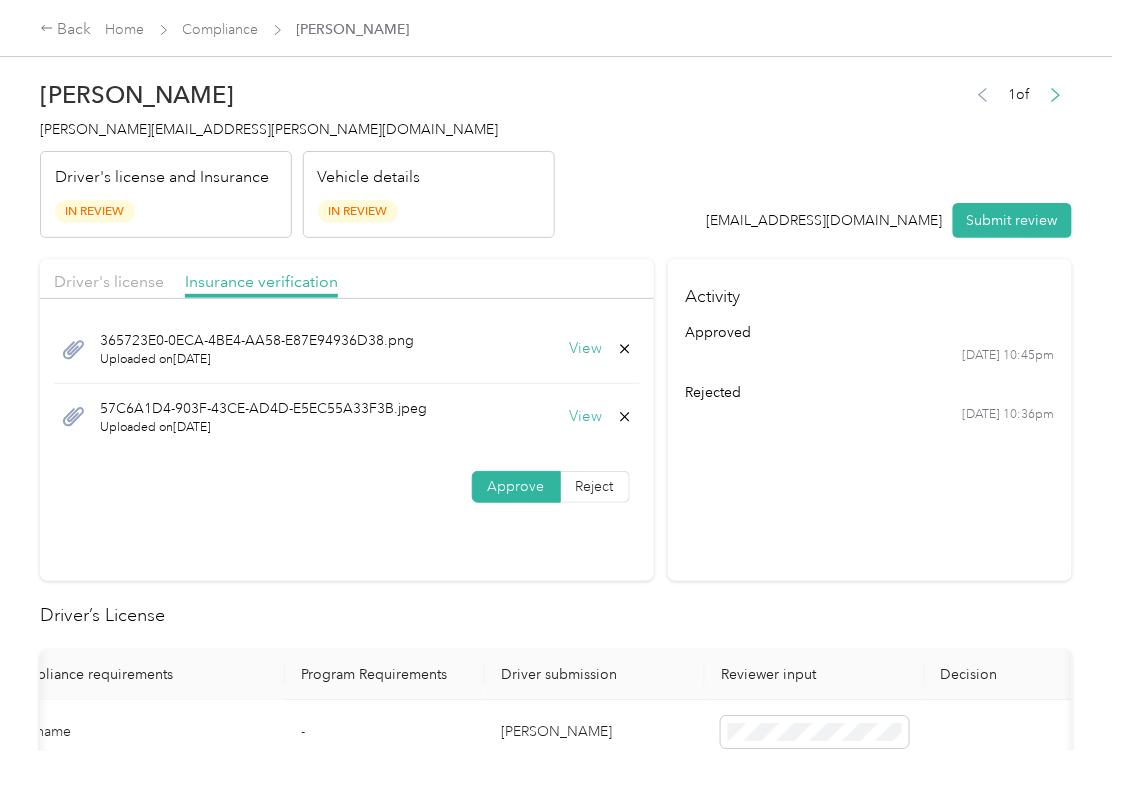 click on "View" at bounding box center (586, 417) 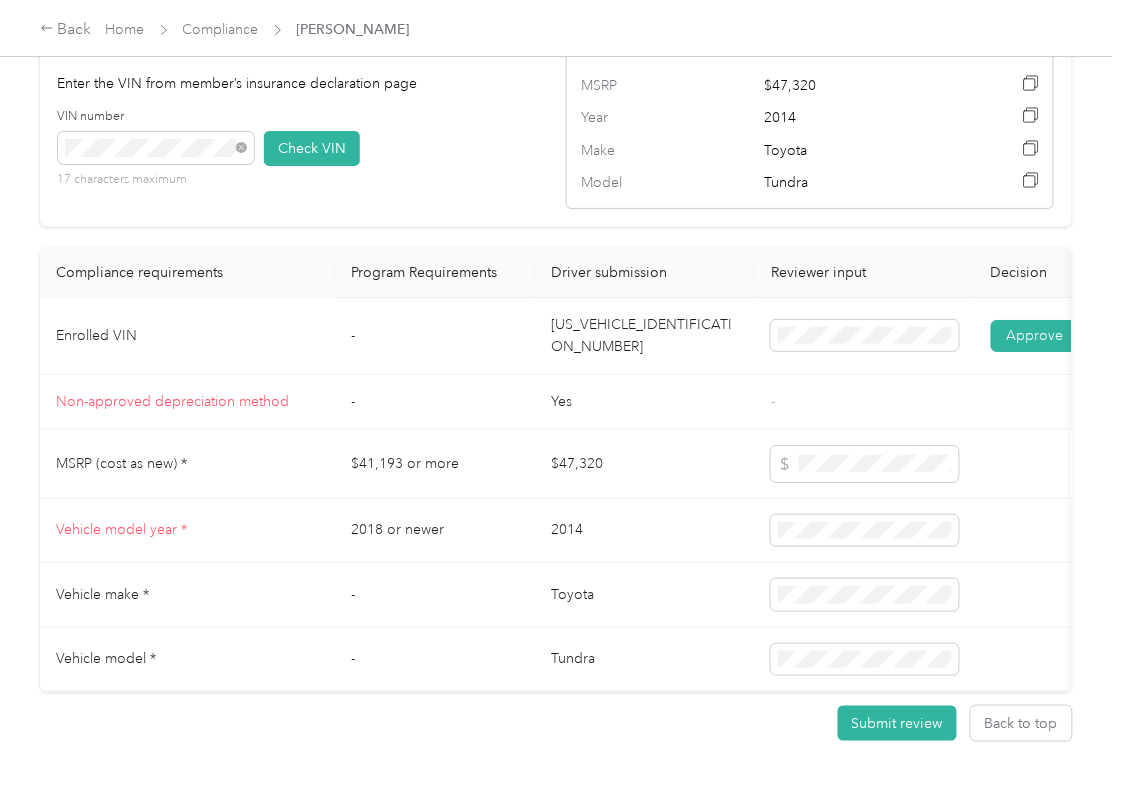 scroll, scrollTop: 1966, scrollLeft: 0, axis: vertical 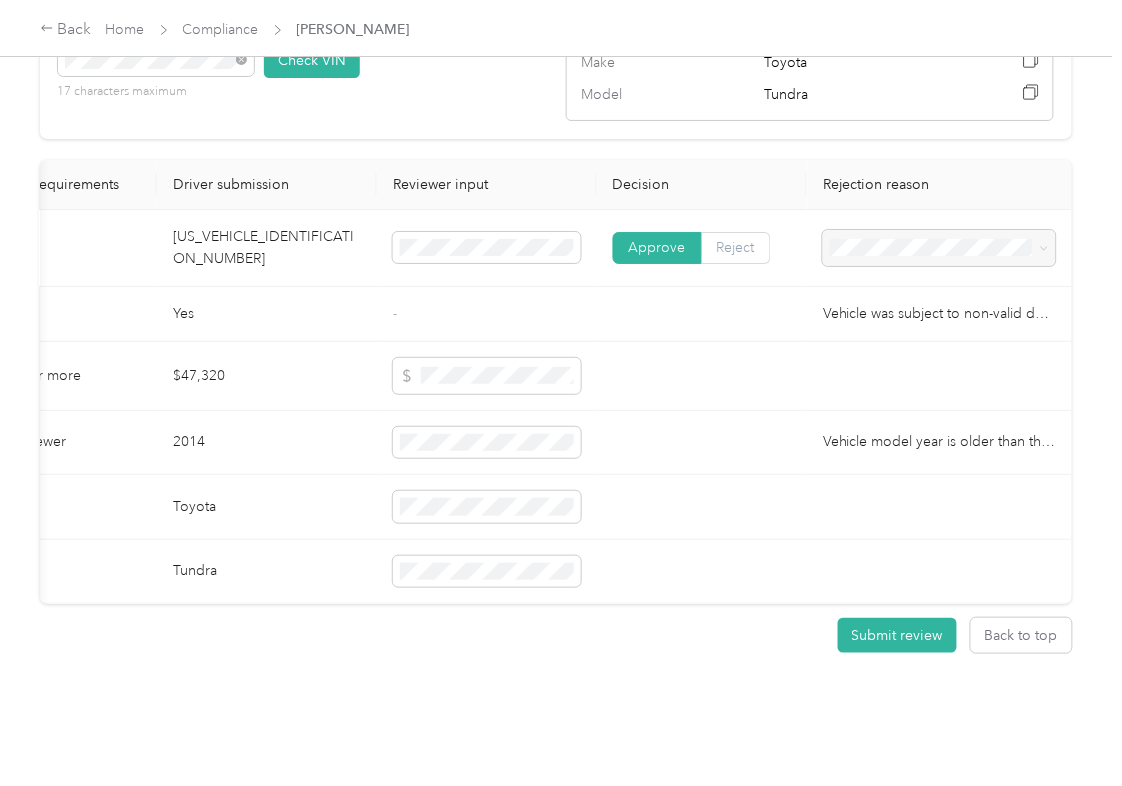 click on "Reject" at bounding box center (736, 247) 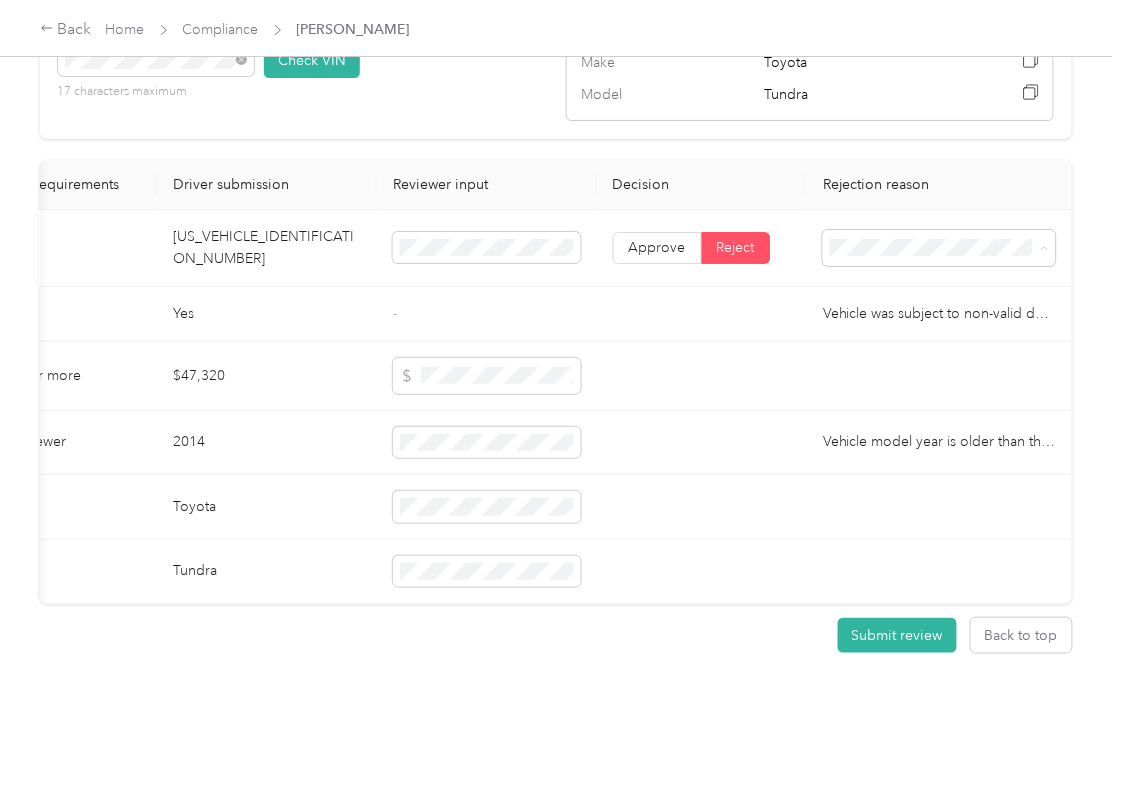 click on "Vehicle VIN missing from uploaded Insurance Policy doc" at bounding box center [925, 259] 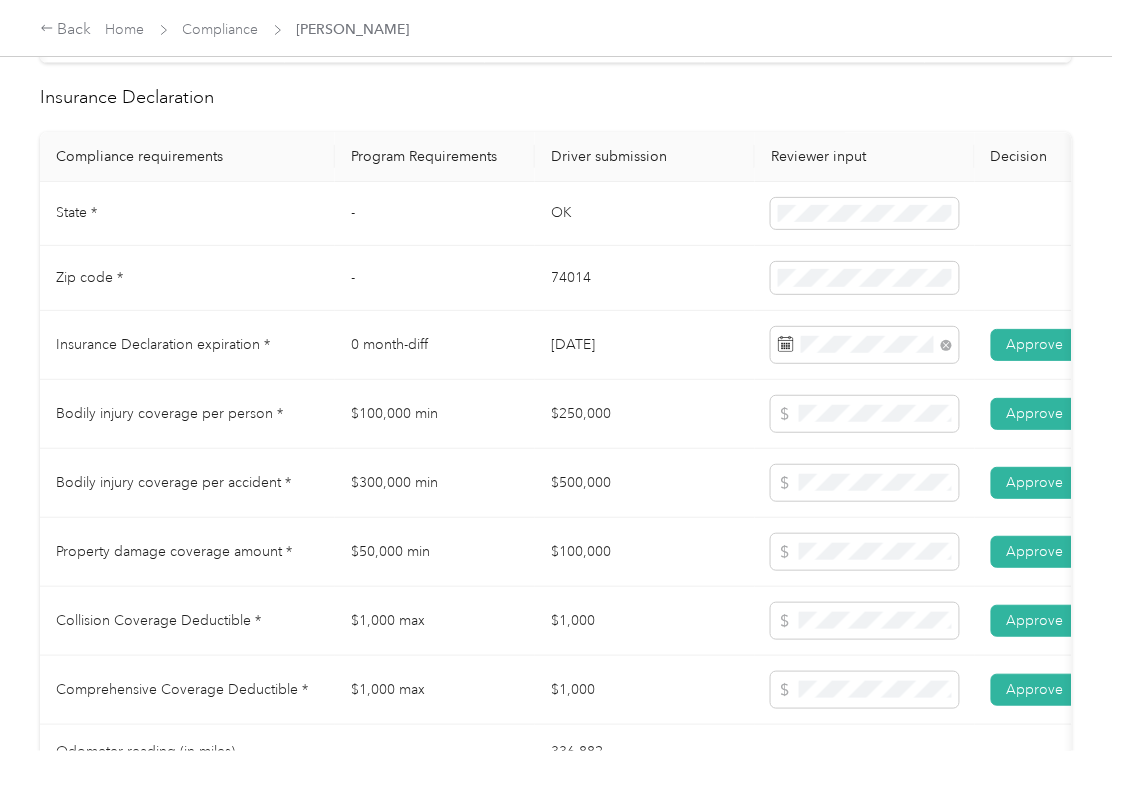 scroll, scrollTop: 0, scrollLeft: 0, axis: both 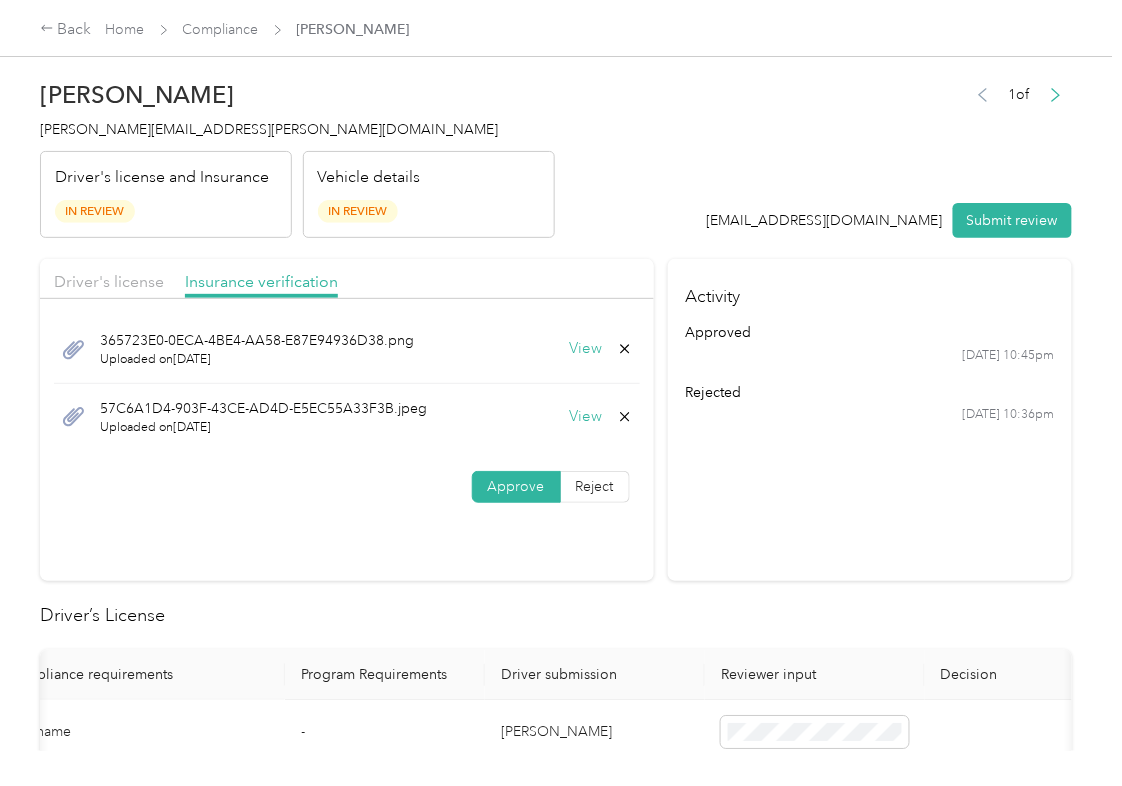 click on "Driver's license" at bounding box center [109, 282] 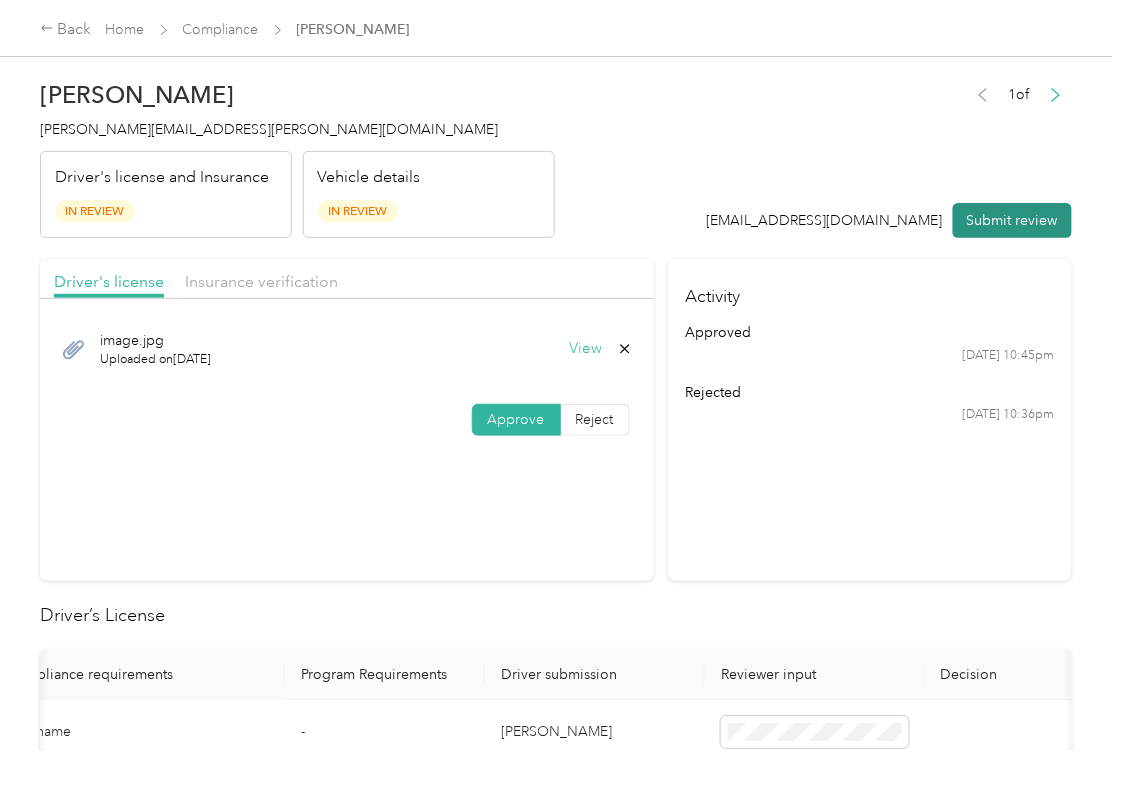 click on "Submit review" at bounding box center (1012, 220) 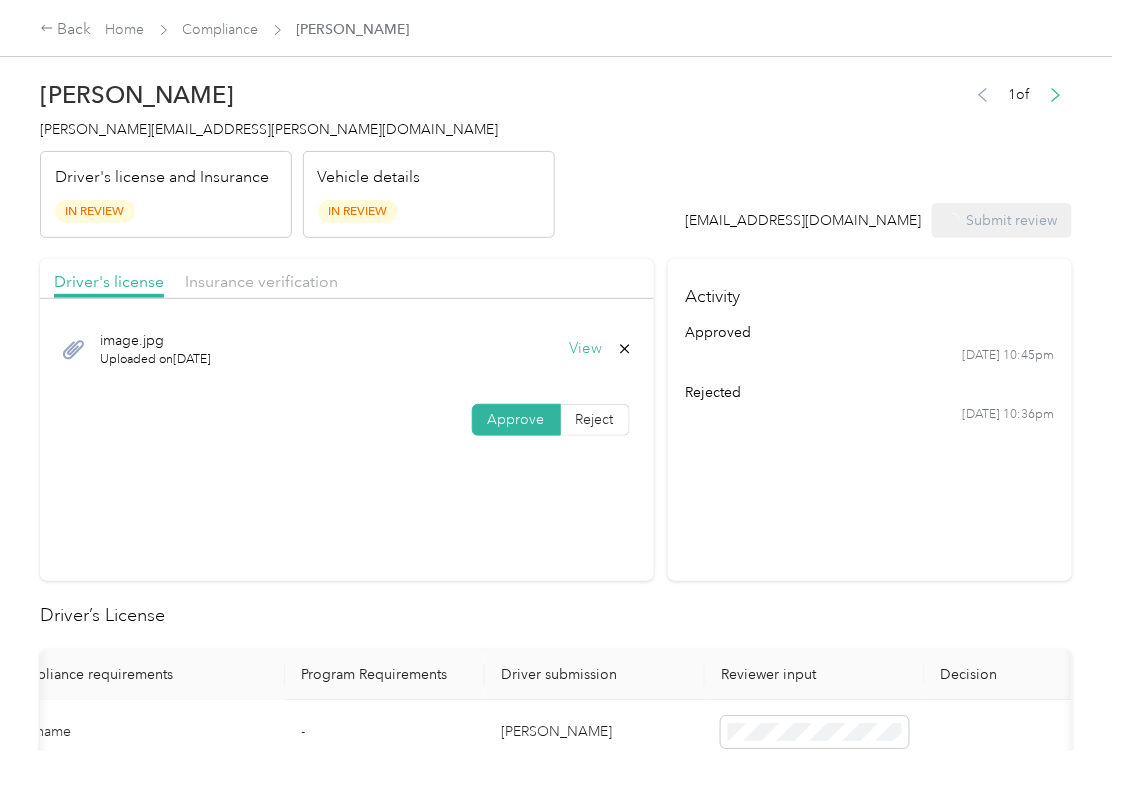 click on "[PERSON_NAME][EMAIL_ADDRESS][PERSON_NAME][DOMAIN_NAME]" at bounding box center [269, 129] 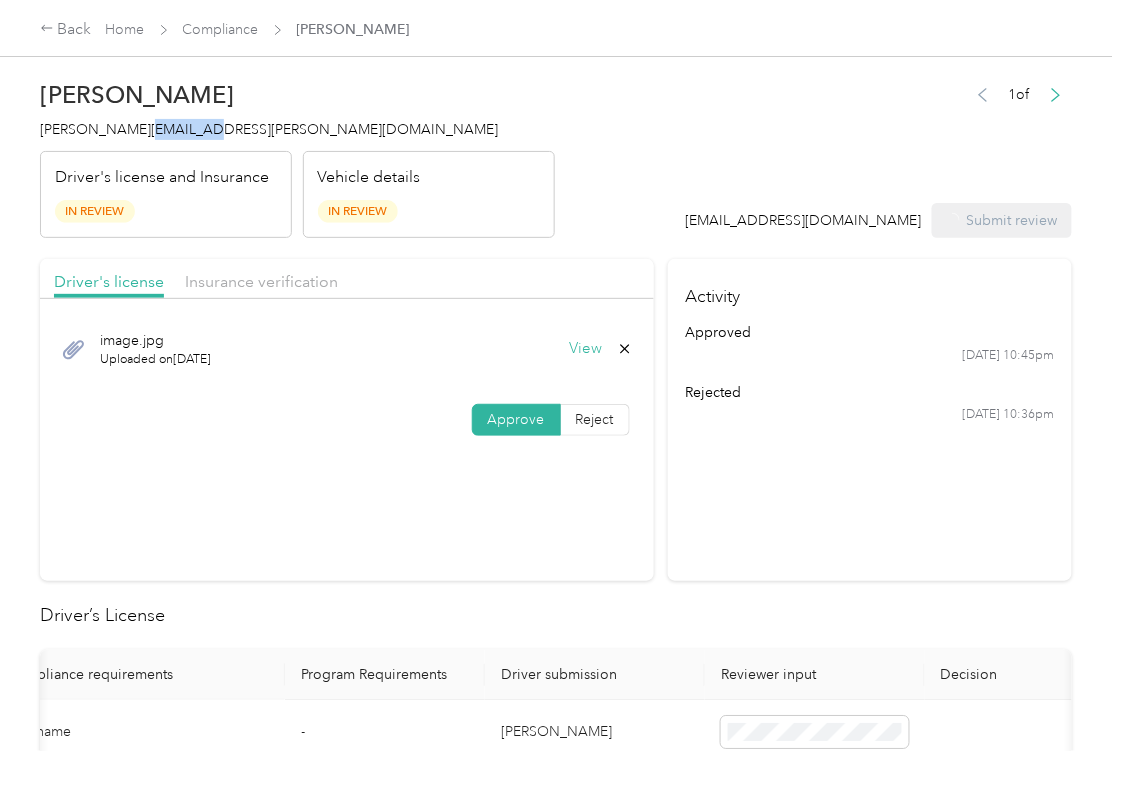 click on "[PERSON_NAME][EMAIL_ADDRESS][PERSON_NAME][DOMAIN_NAME]" at bounding box center [269, 129] 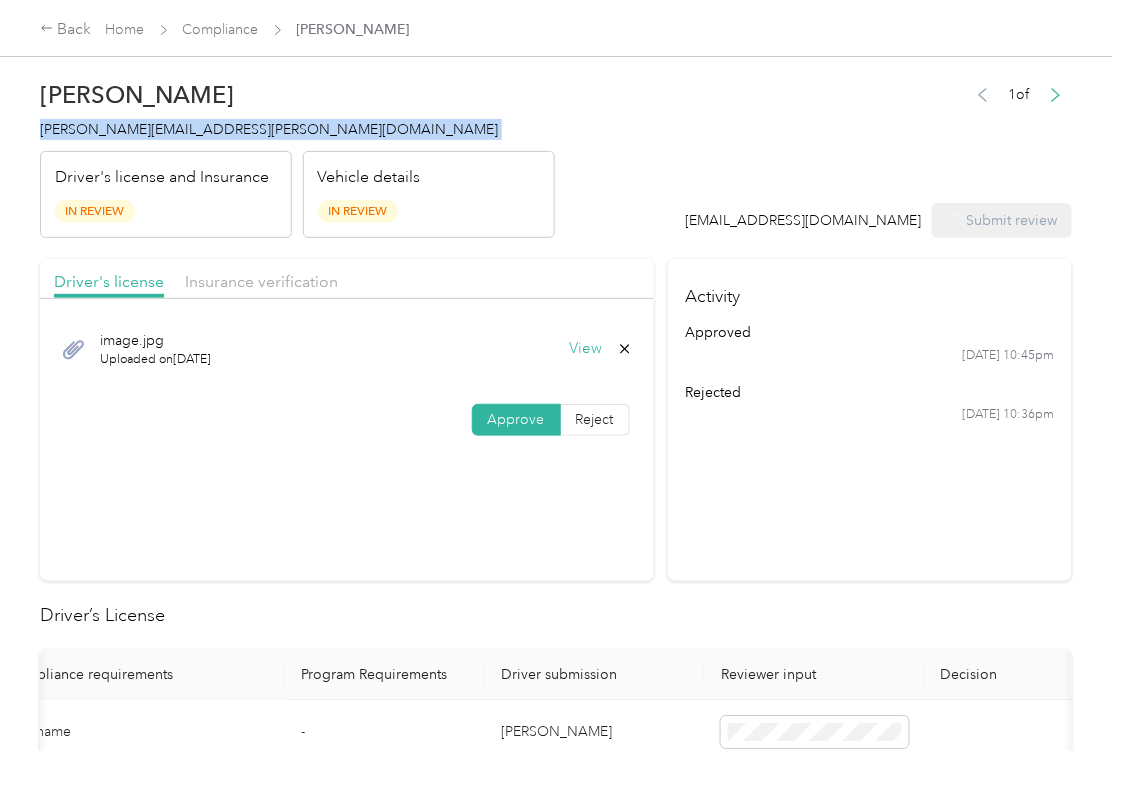 click on "[PERSON_NAME][EMAIL_ADDRESS][PERSON_NAME][DOMAIN_NAME]" at bounding box center [269, 129] 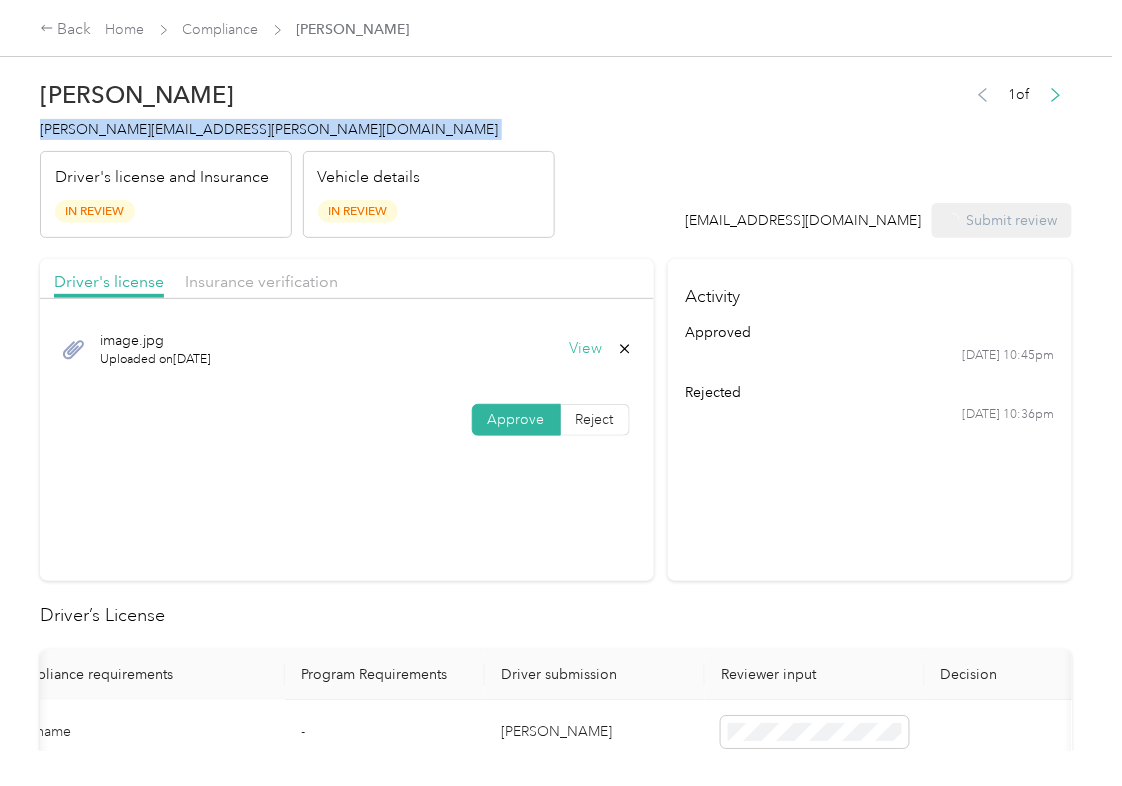 copy on "[PERSON_NAME][EMAIL_ADDRESS][PERSON_NAME][DOMAIN_NAME]" 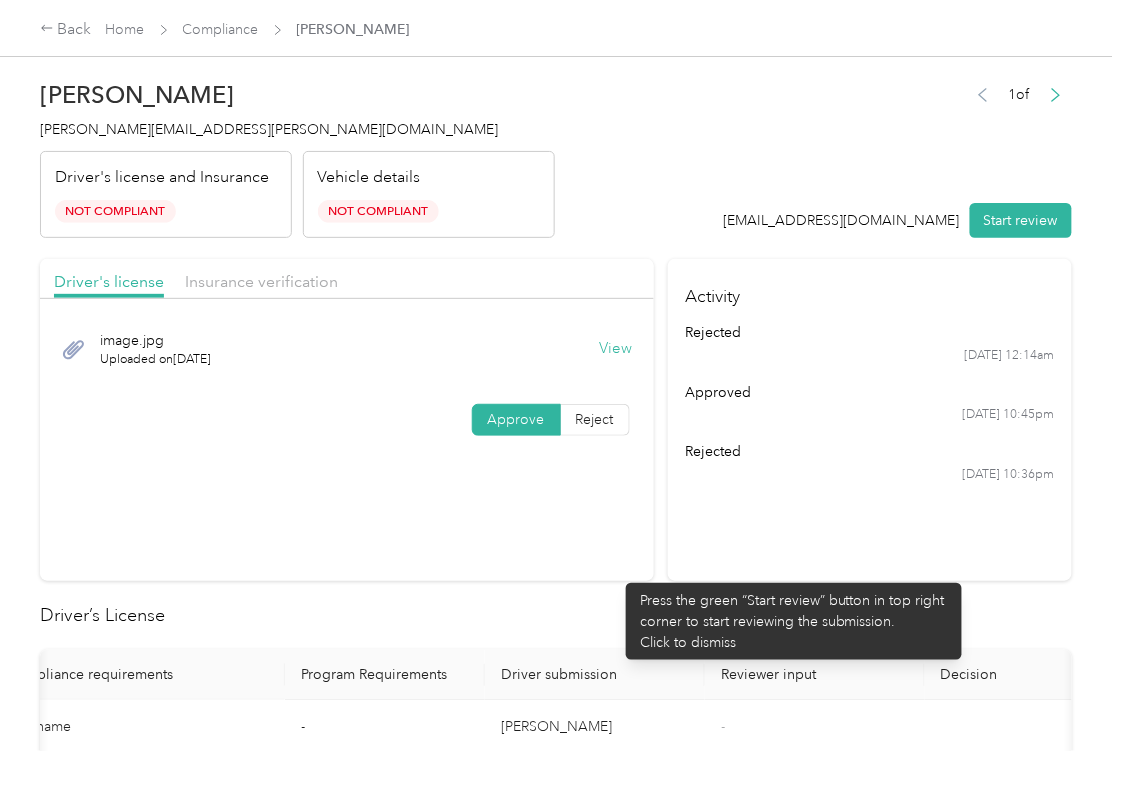 click on "Driver's license Insurance verification image.jpg Uploaded on  [DATE] View Approve Reject Activity rejected [DATE] 12:14am approved [DATE] 10:45pm rejected [DATE] 10:36pm Driver’s License  Compliance requirements Program Requirements Driver submission Reviewer input Decision Rejection reason             First name - [PERSON_NAME] - Last name - [PERSON_NAME]	 - Mobile number - [PHONE_NUMBER] - Driver License expiration * 0 month-diff [DATE] - Approve Reject Insurance Declaration Compliance requirements Program Requirements Driver submission Reviewer input Decision Rejection reason             State * - [US_STATE] - Zip code * - 74014 - Insurance Declaration expiration * 0 month-diff [DATE] - Approve Reject Bodily injury coverage per person * $100,000 min $250,000 - Approve Reject Bodily injury coverage per accident * $300,000 min $500,000 - Approve Reject Property damage coverage amount * $50,000 min $100,000 - Approve Reject Collision Coverage Deductible * $1,000 max $1,000 - Approve Reject $1,000 max" at bounding box center [556, 1328] 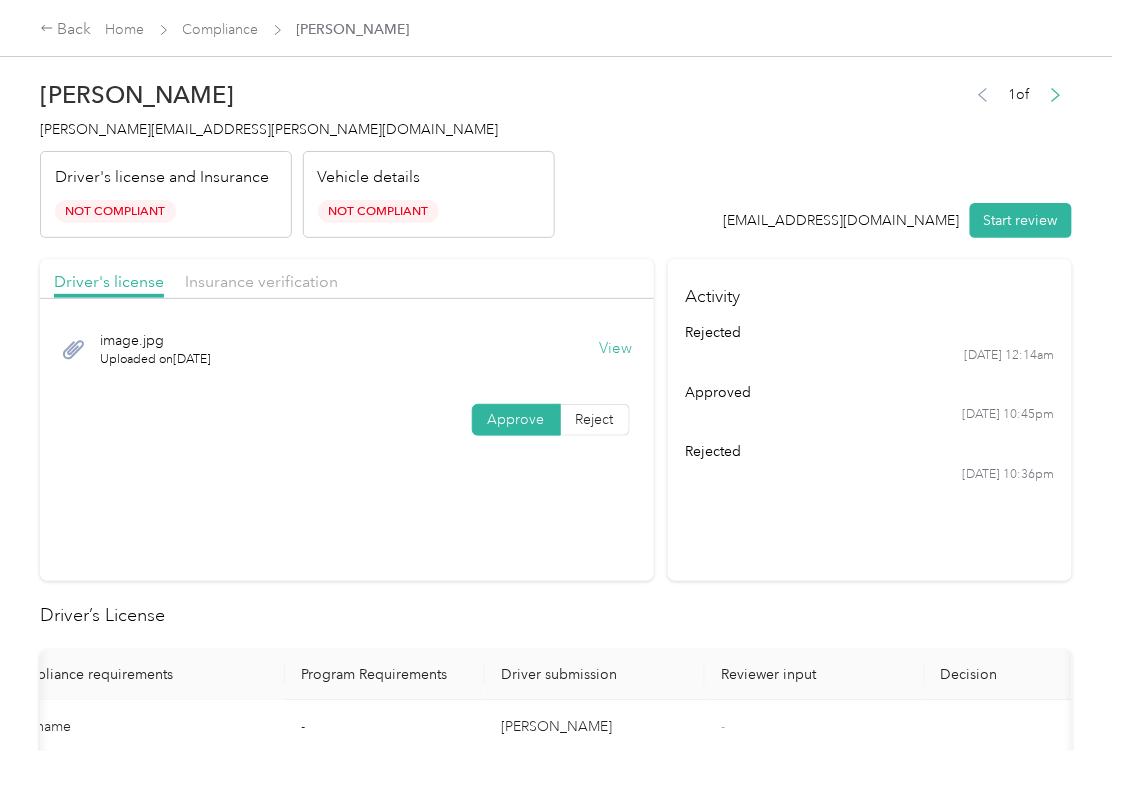 click on "Activity rejected [DATE] 12:14am approved [DATE] 10:45pm rejected [DATE] 10:36pm" at bounding box center [870, 420] 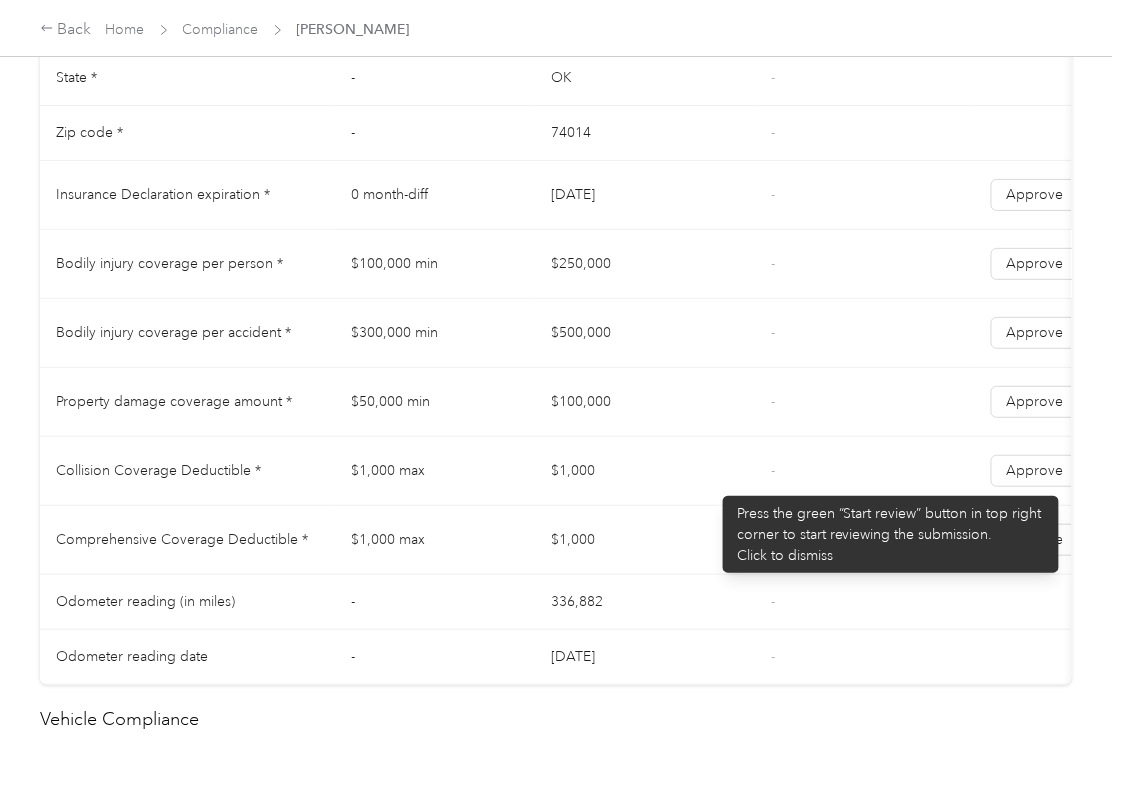 scroll, scrollTop: 1066, scrollLeft: 0, axis: vertical 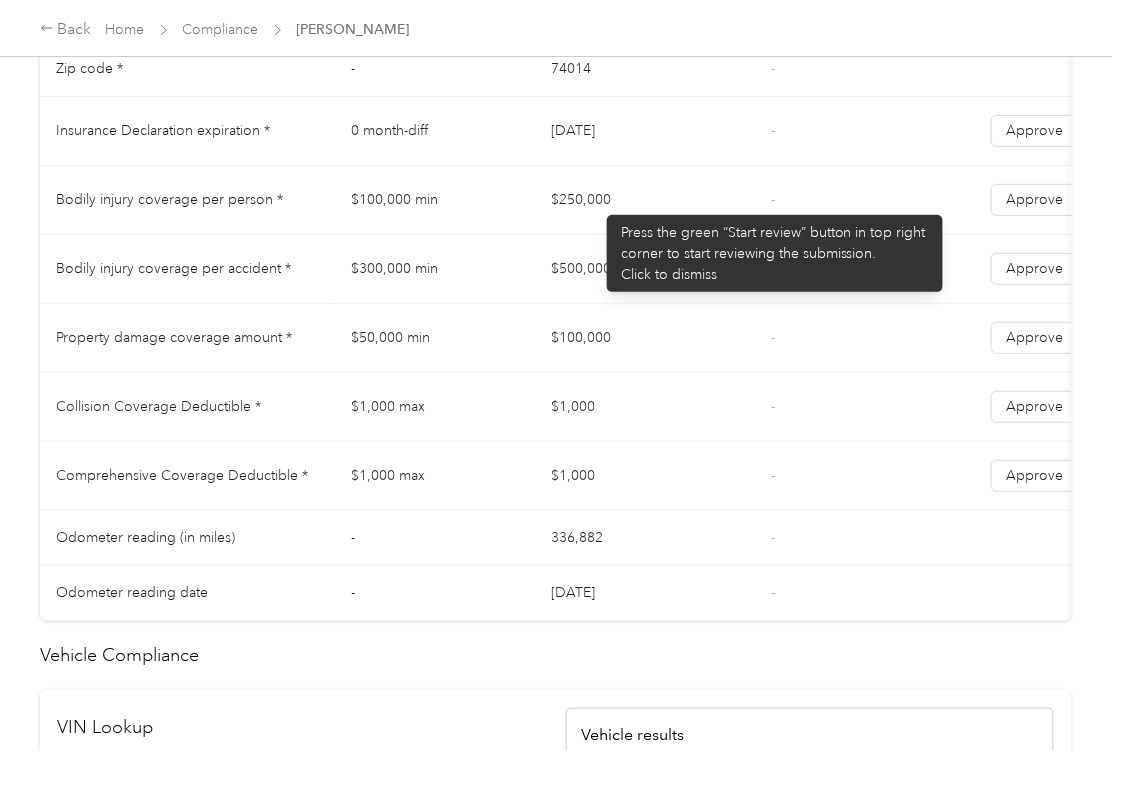 drag, startPoint x: 597, startPoint y: 205, endPoint x: 601, endPoint y: 224, distance: 19.416489 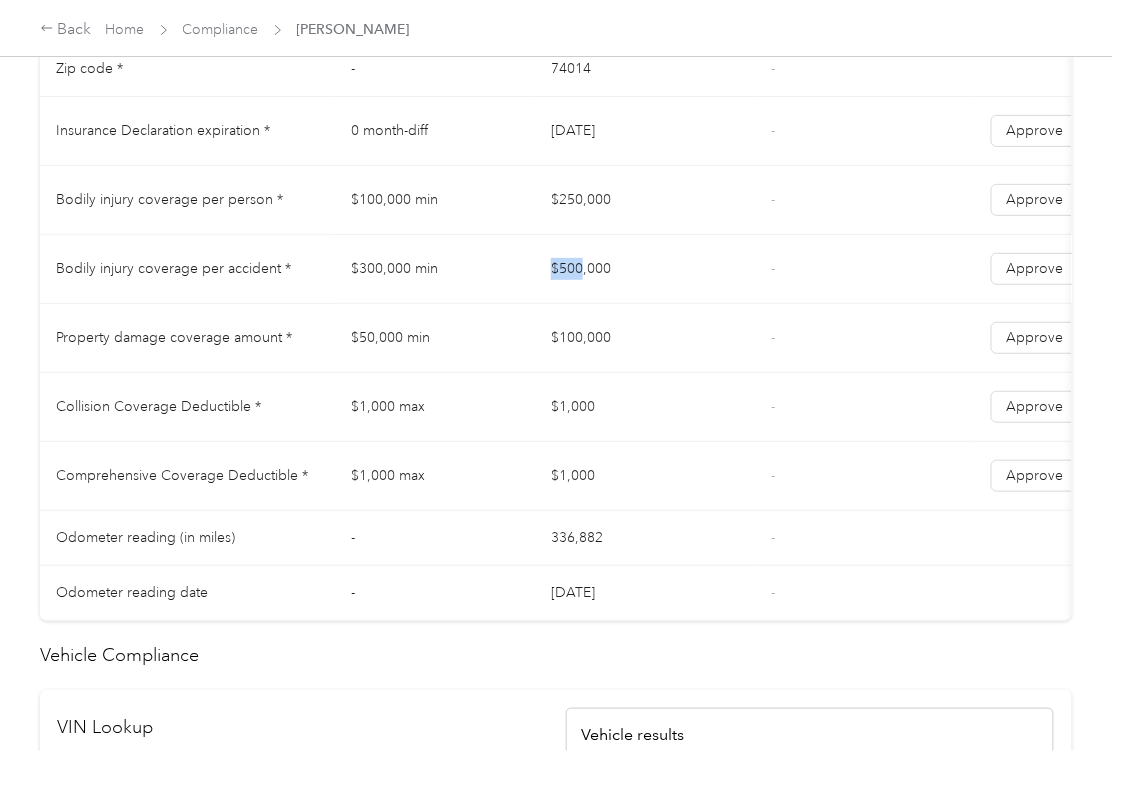 drag, startPoint x: 542, startPoint y: 272, endPoint x: 610, endPoint y: 294, distance: 71.470276 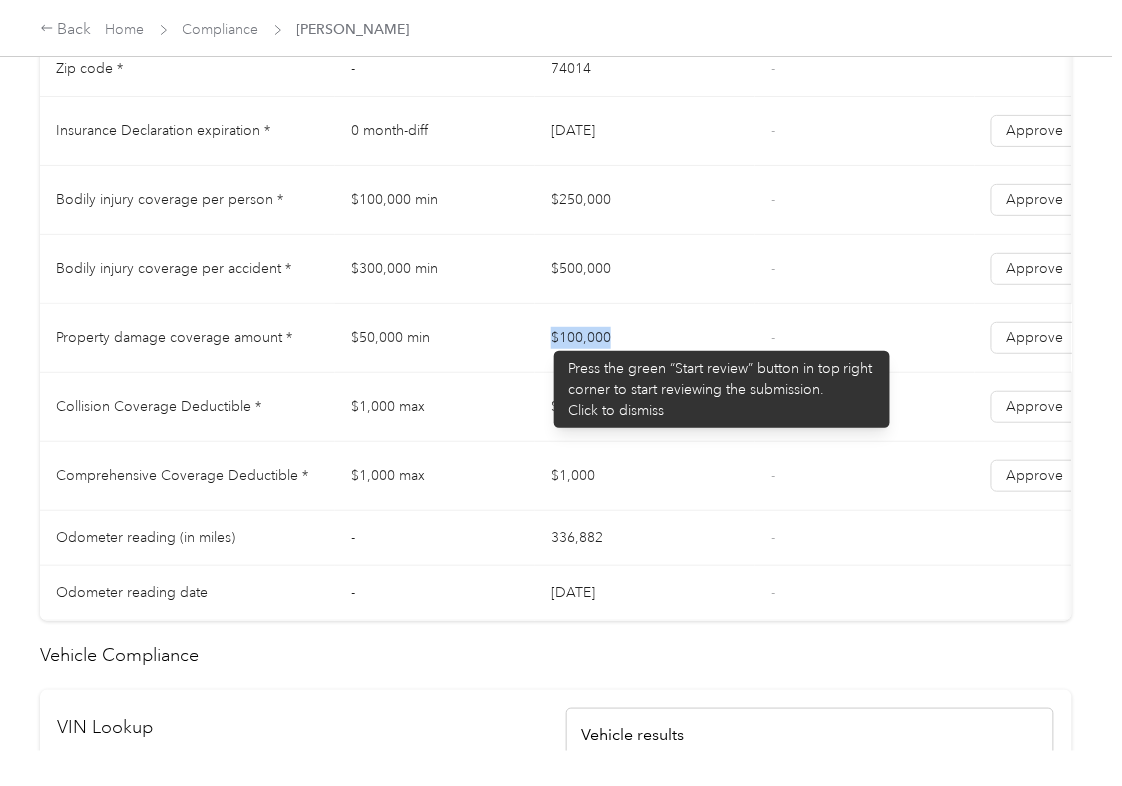 click on "$100,000" at bounding box center (645, 338) 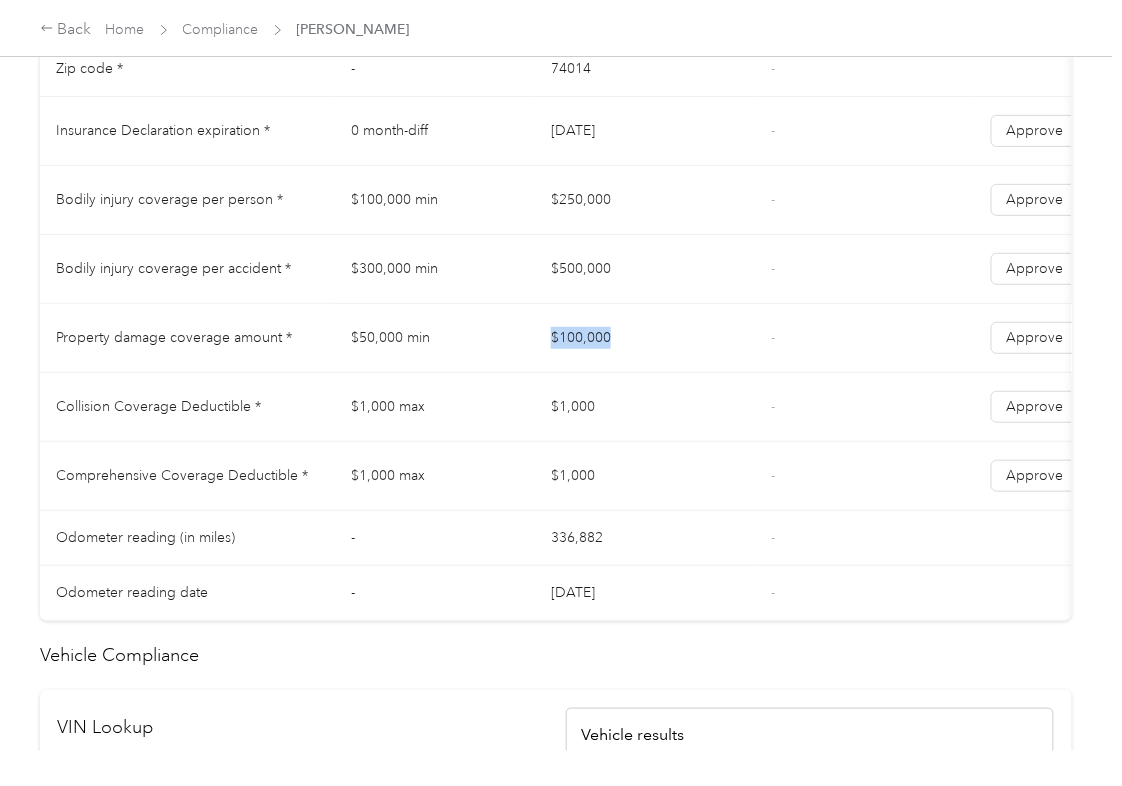 click on "$100,000" at bounding box center (645, 338) 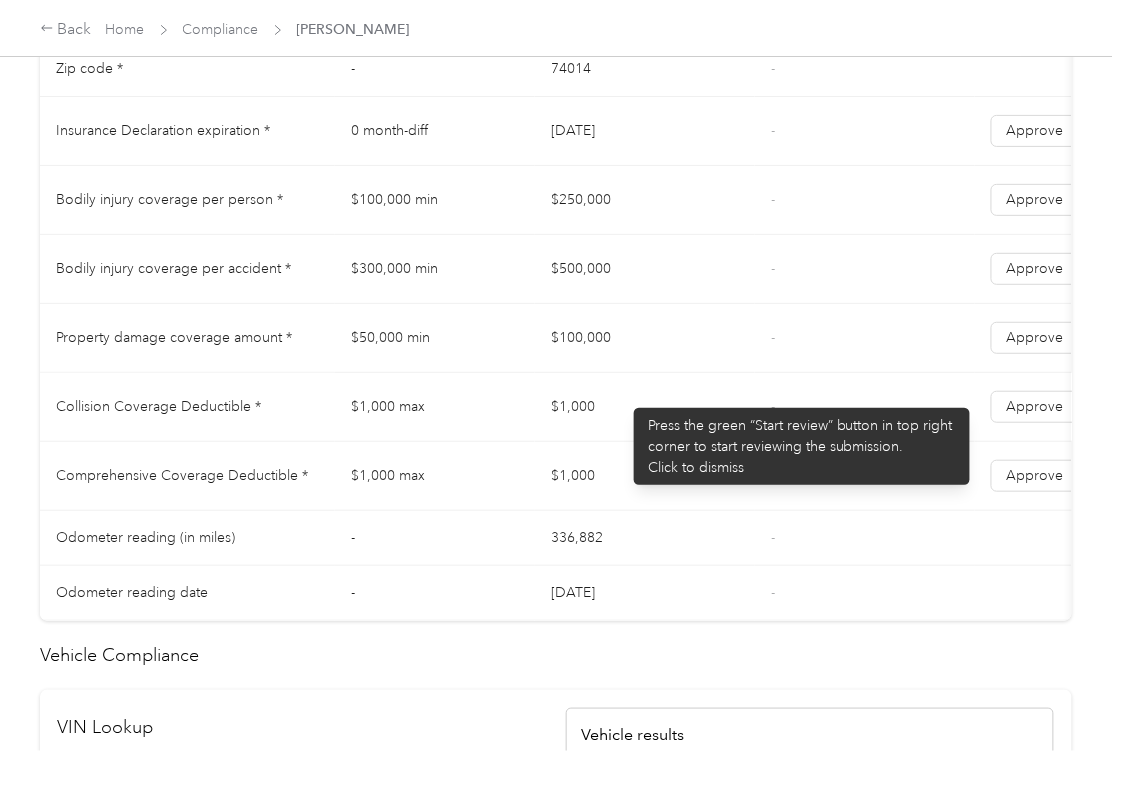 drag, startPoint x: 593, startPoint y: 406, endPoint x: 616, endPoint y: 437, distance: 38.600517 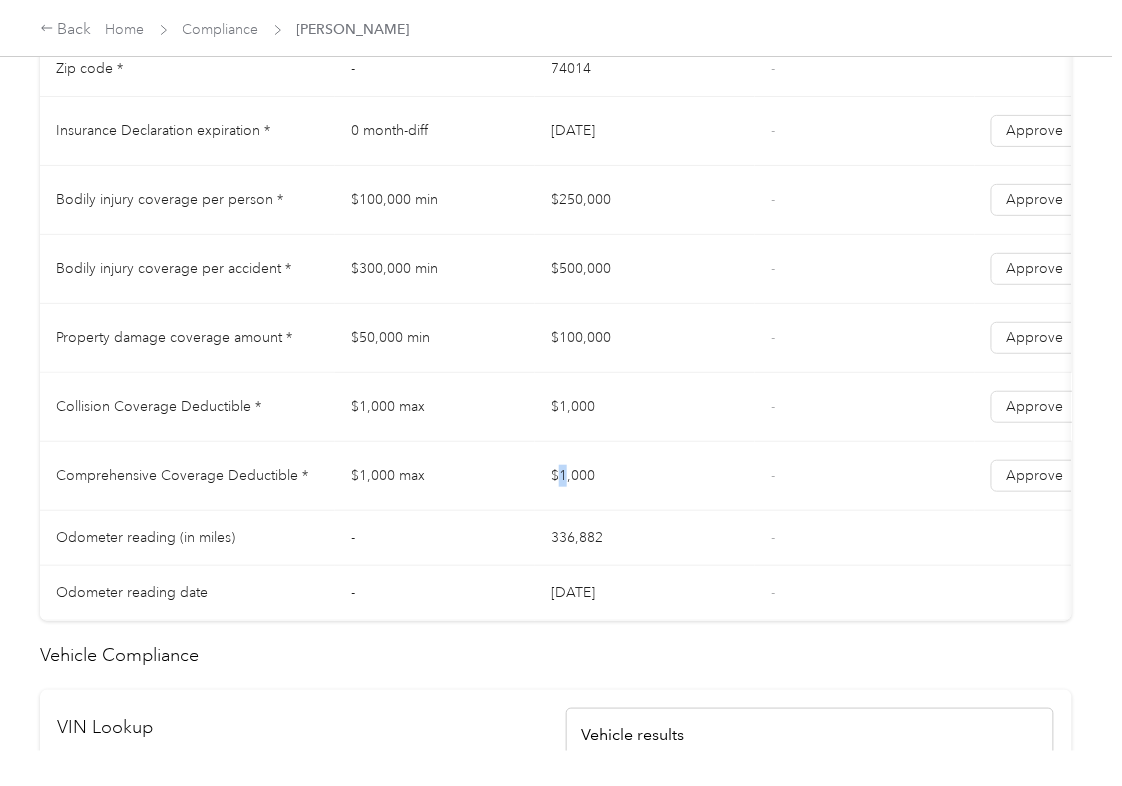 click on "$1,000" at bounding box center (645, 476) 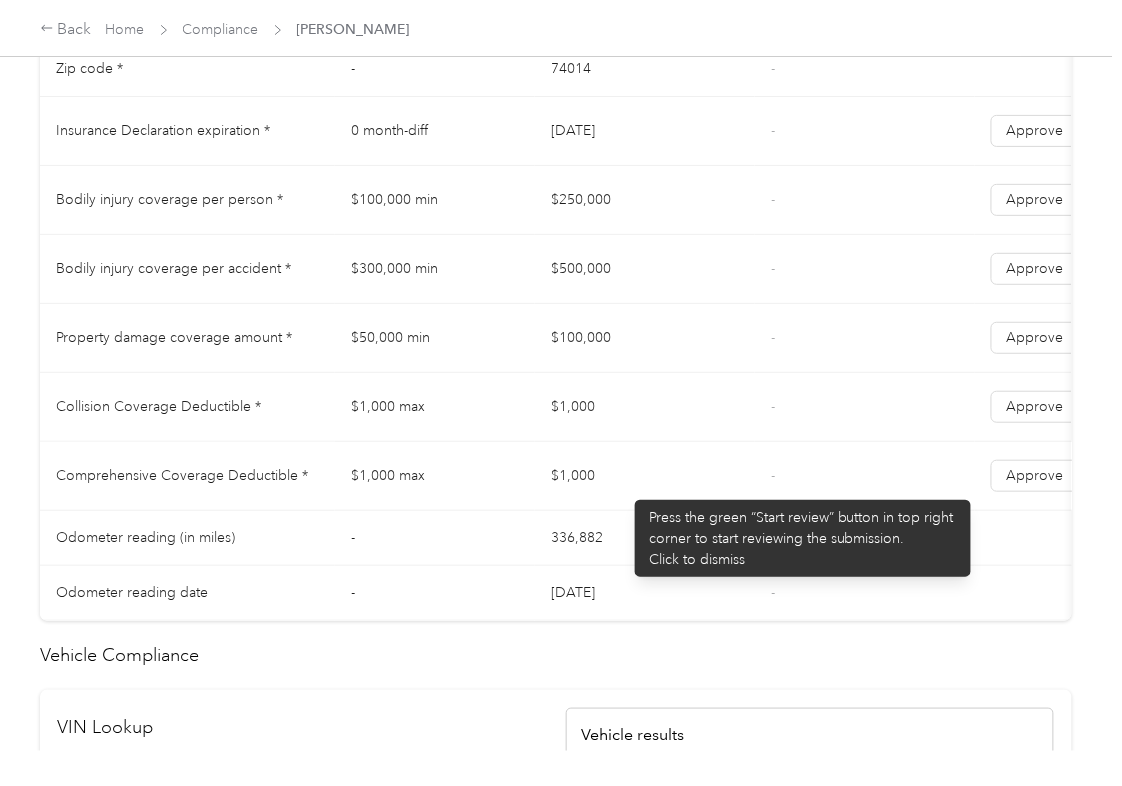 click on "$1,000" at bounding box center [645, 476] 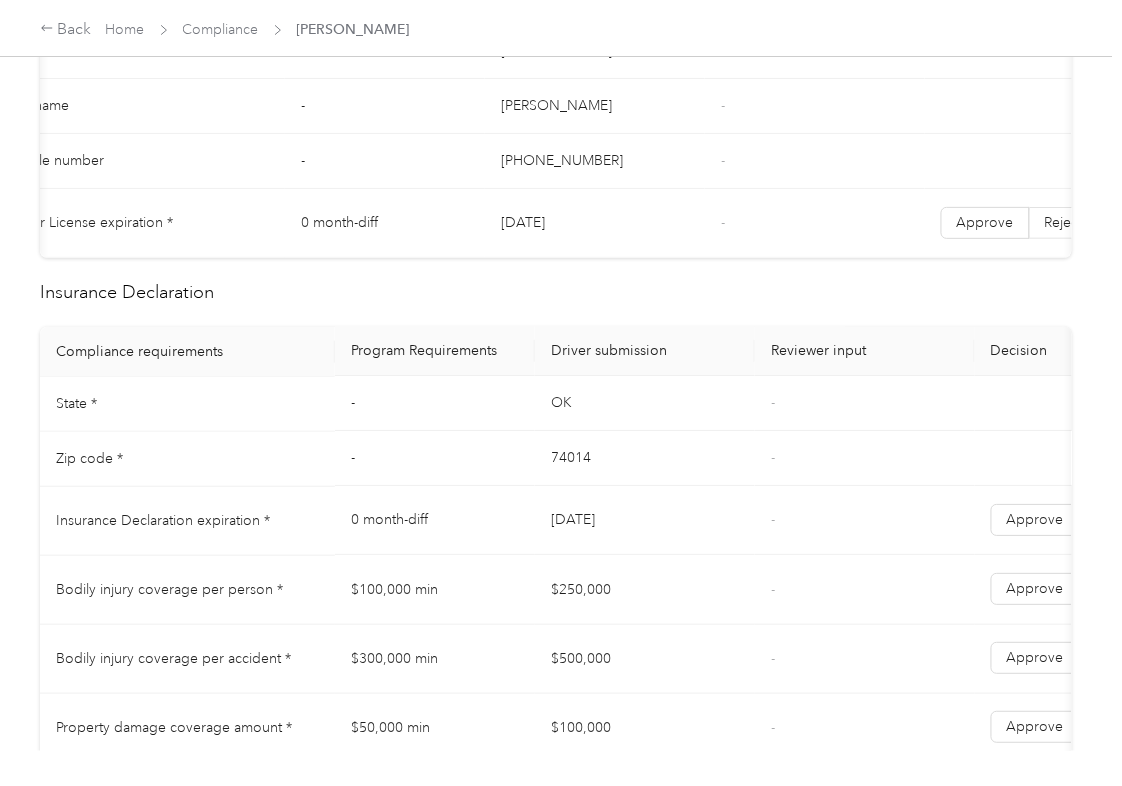 scroll, scrollTop: 0, scrollLeft: 0, axis: both 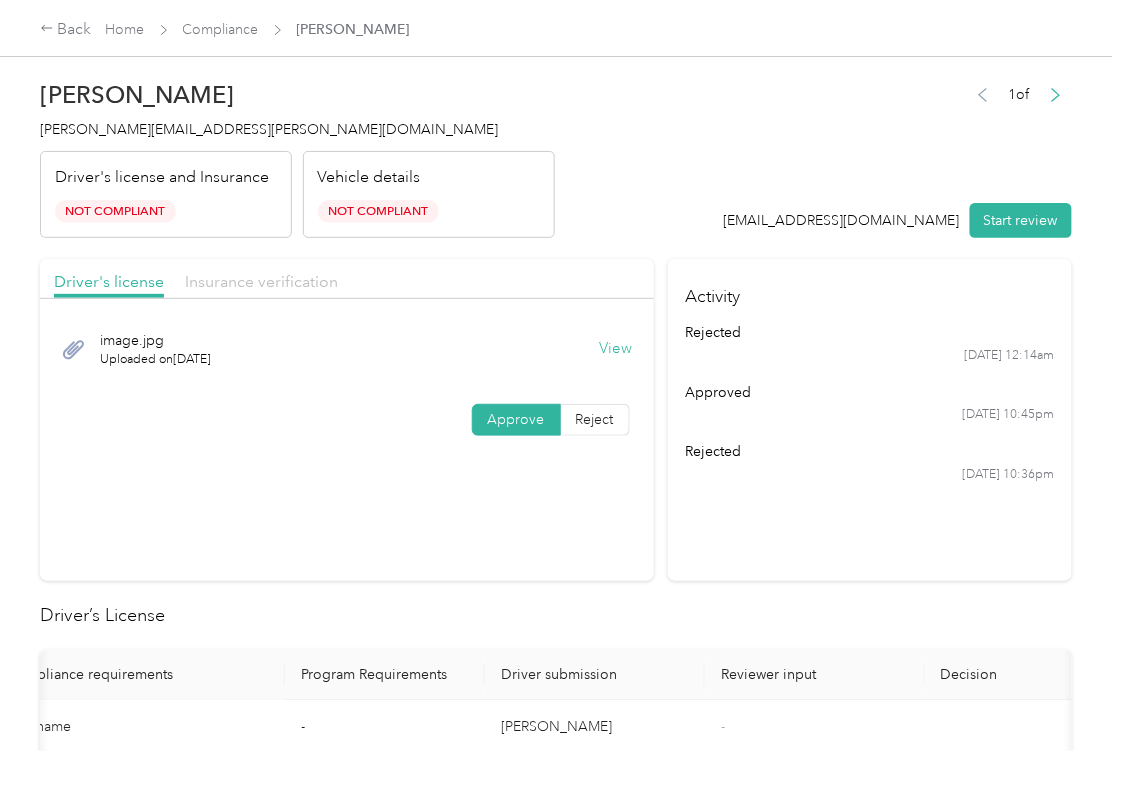 click on "Insurance verification" at bounding box center [261, 281] 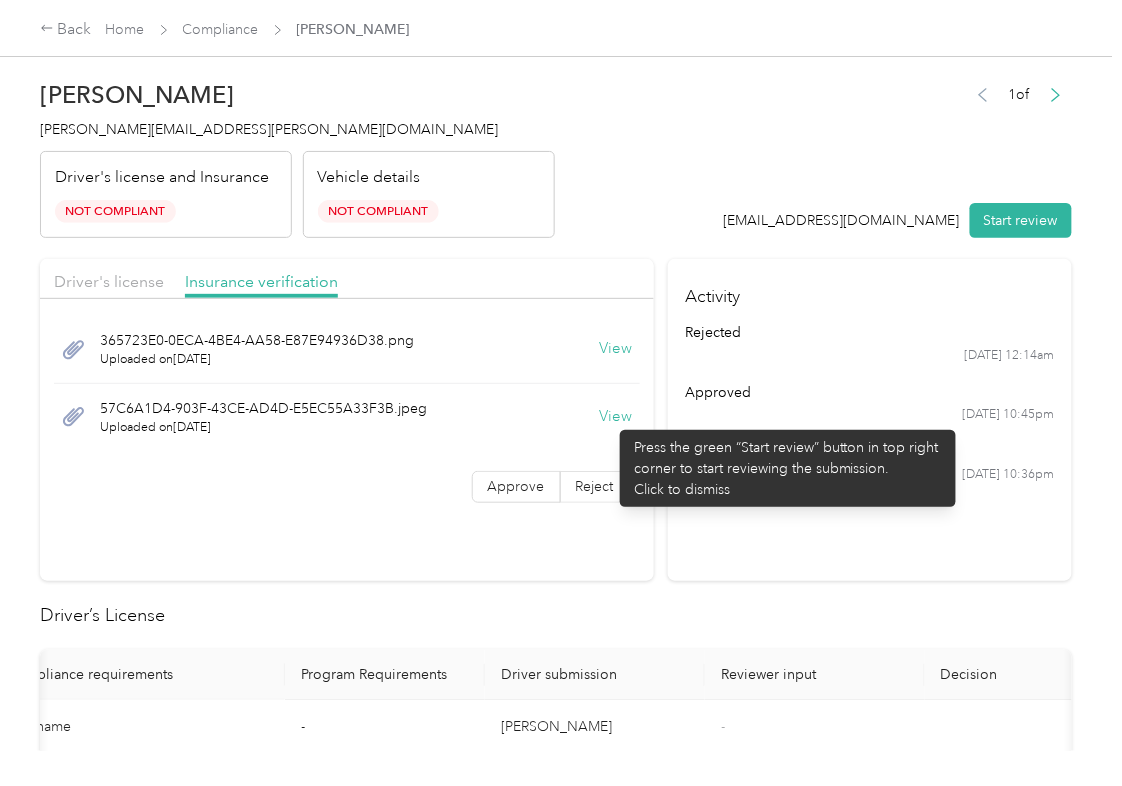 click on "View" at bounding box center [616, 417] 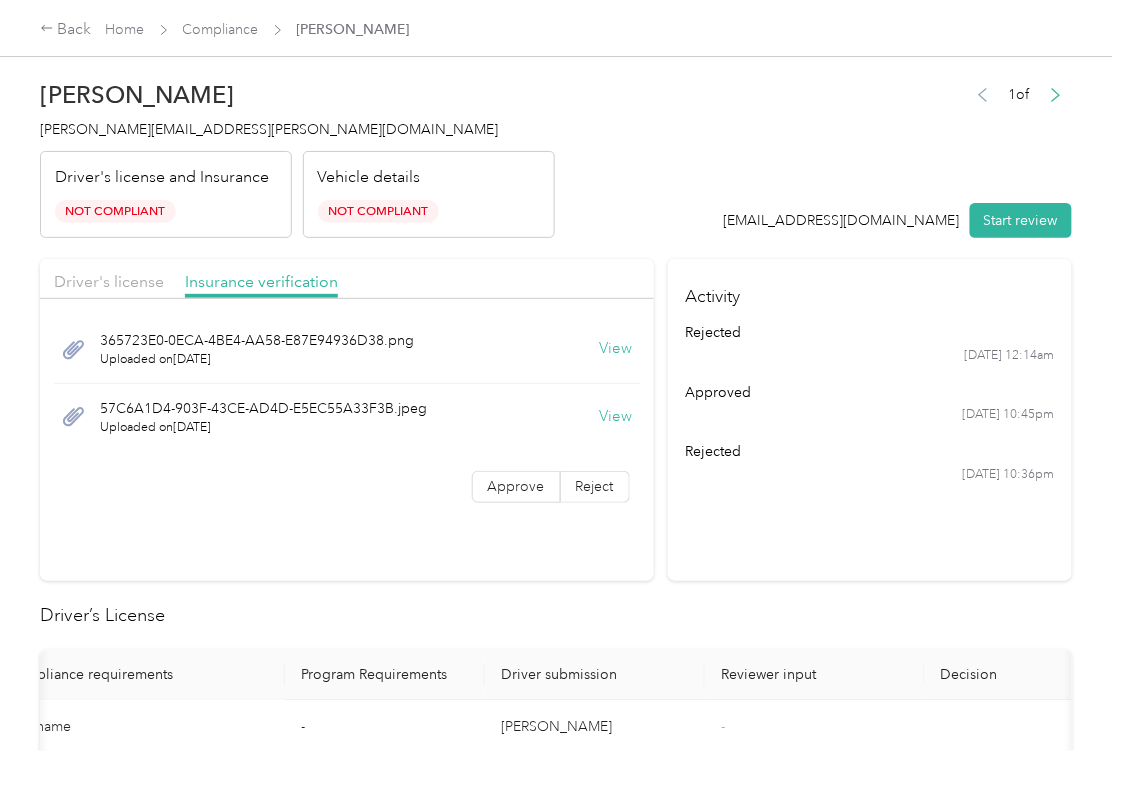 click on "View" at bounding box center (616, 349) 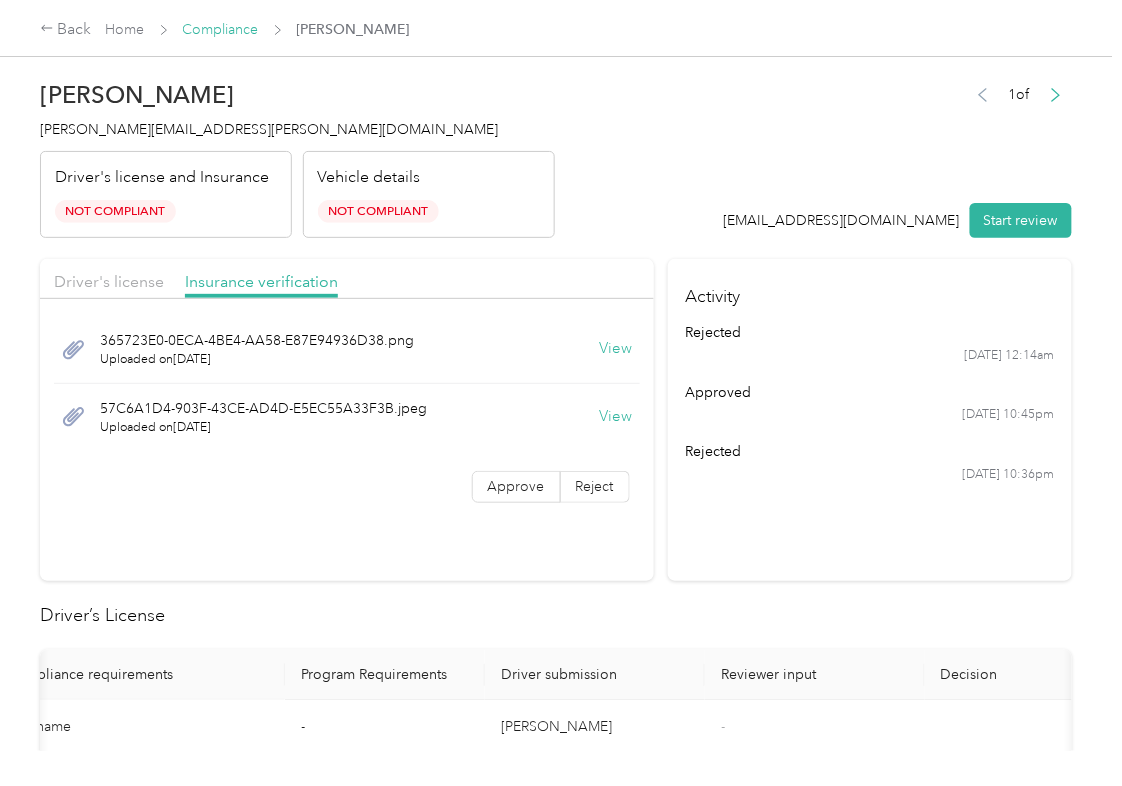 click on "Compliance" at bounding box center (221, 29) 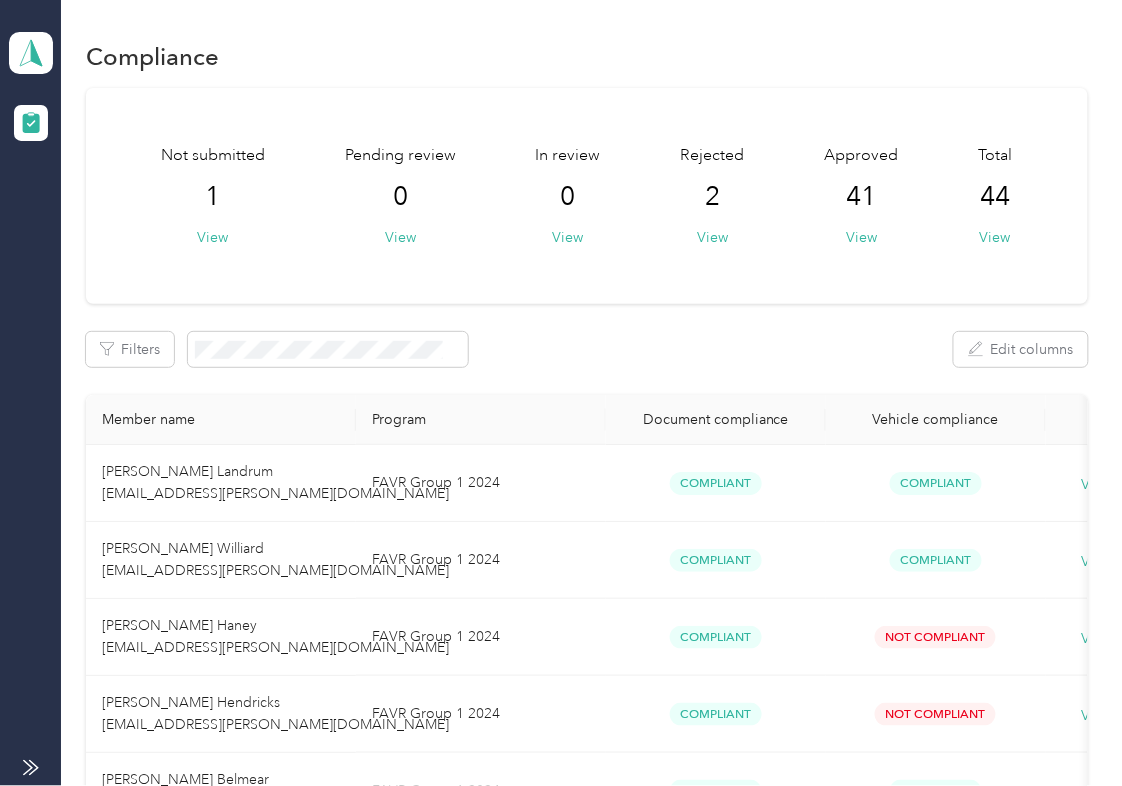 drag, startPoint x: 645, startPoint y: 309, endPoint x: 493, endPoint y: 254, distance: 161.64467 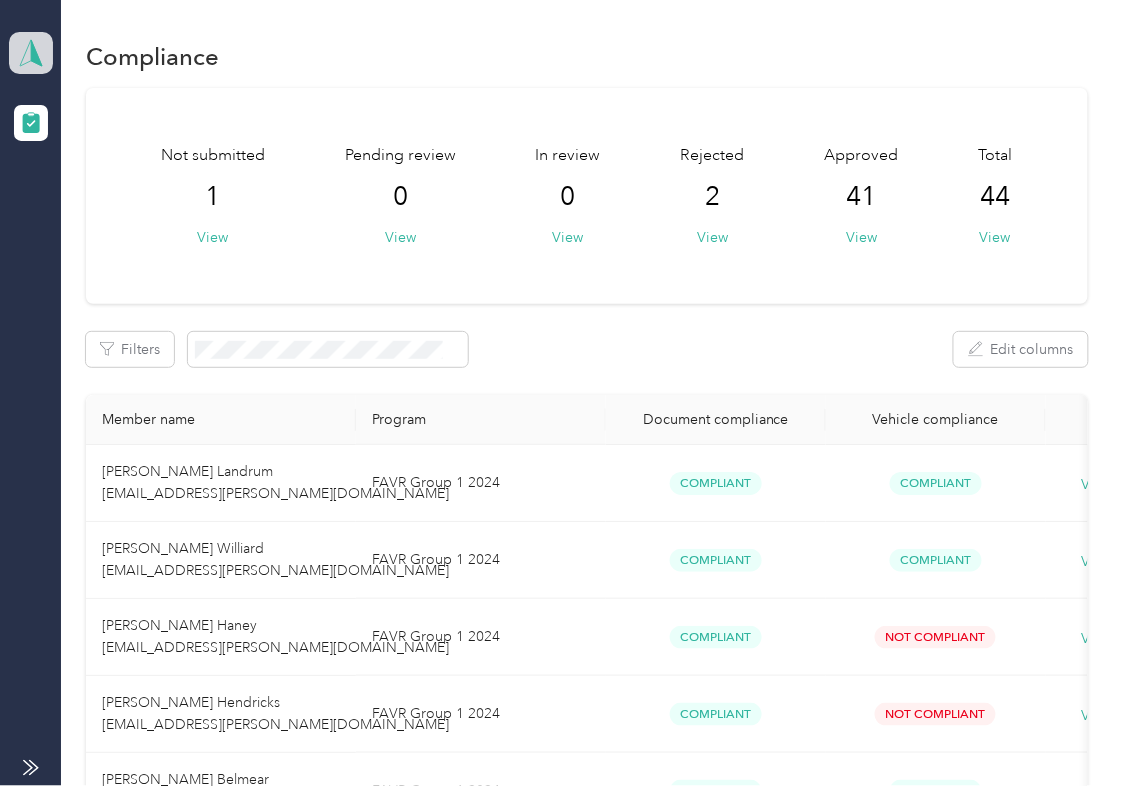 click 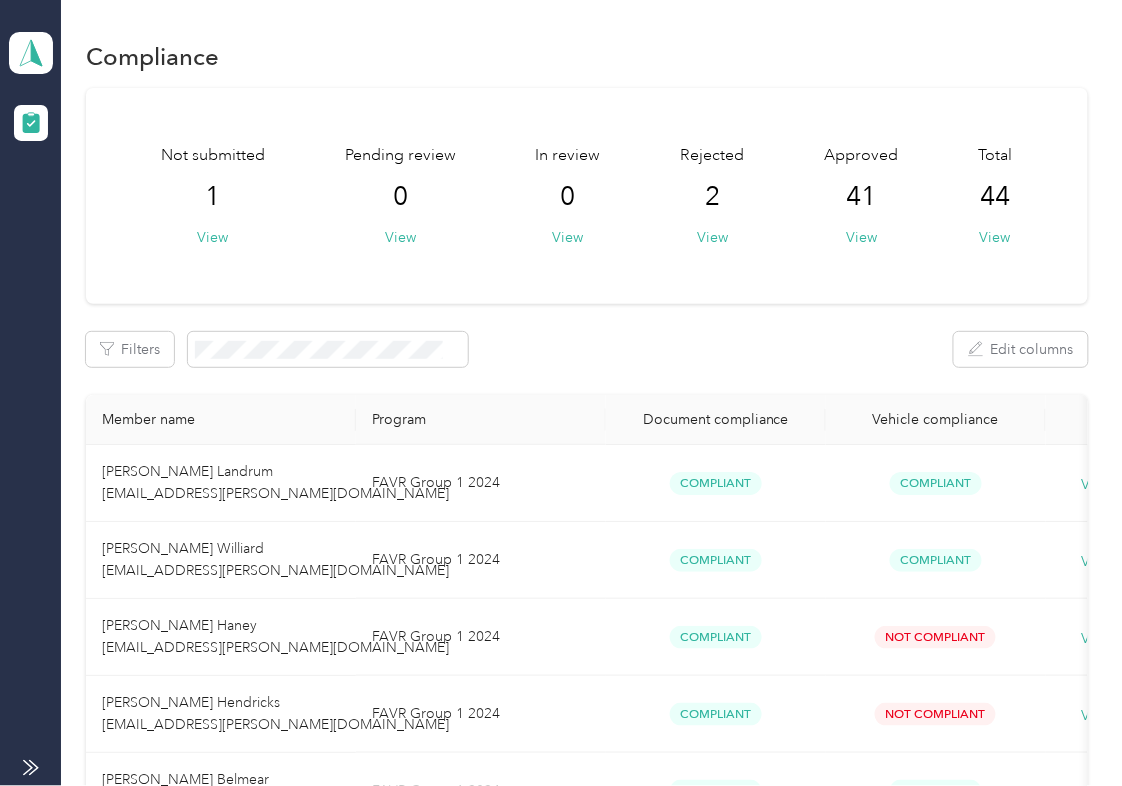 click on "Log out" at bounding box center [64, 209] 